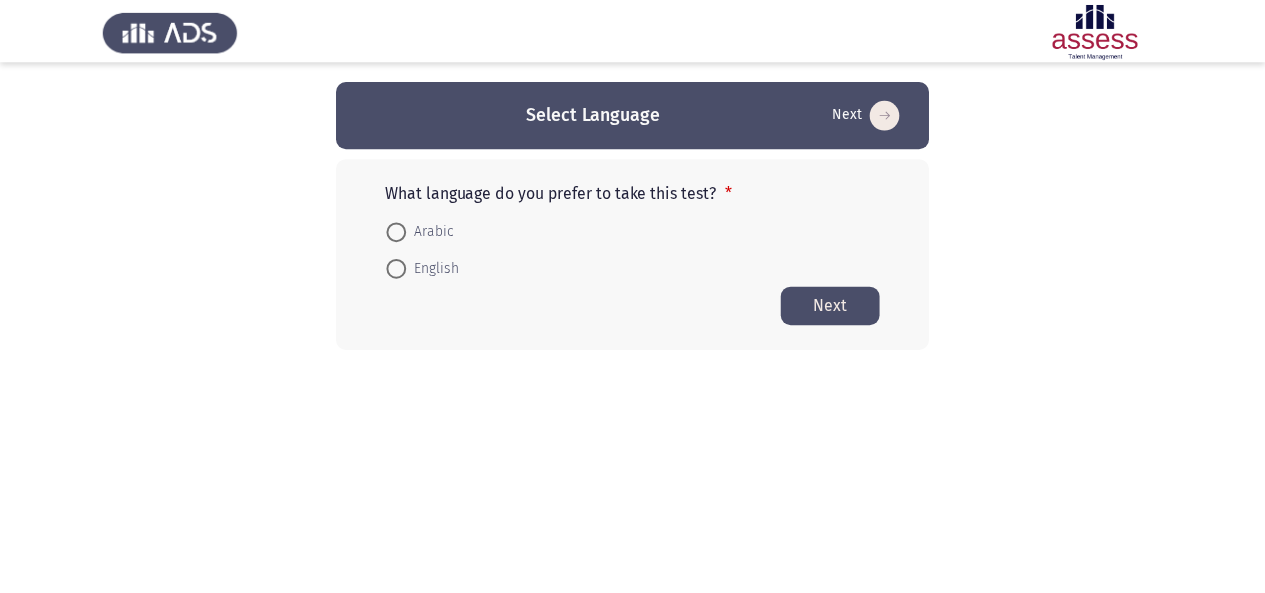 scroll, scrollTop: 0, scrollLeft: 0, axis: both 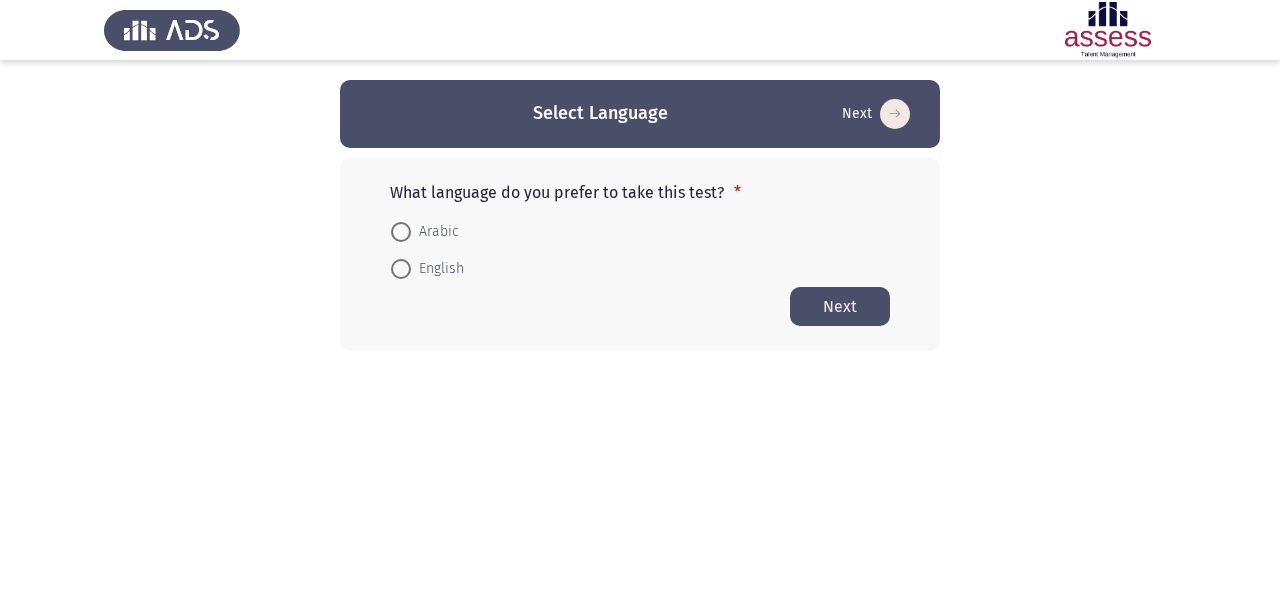 click at bounding box center (401, 232) 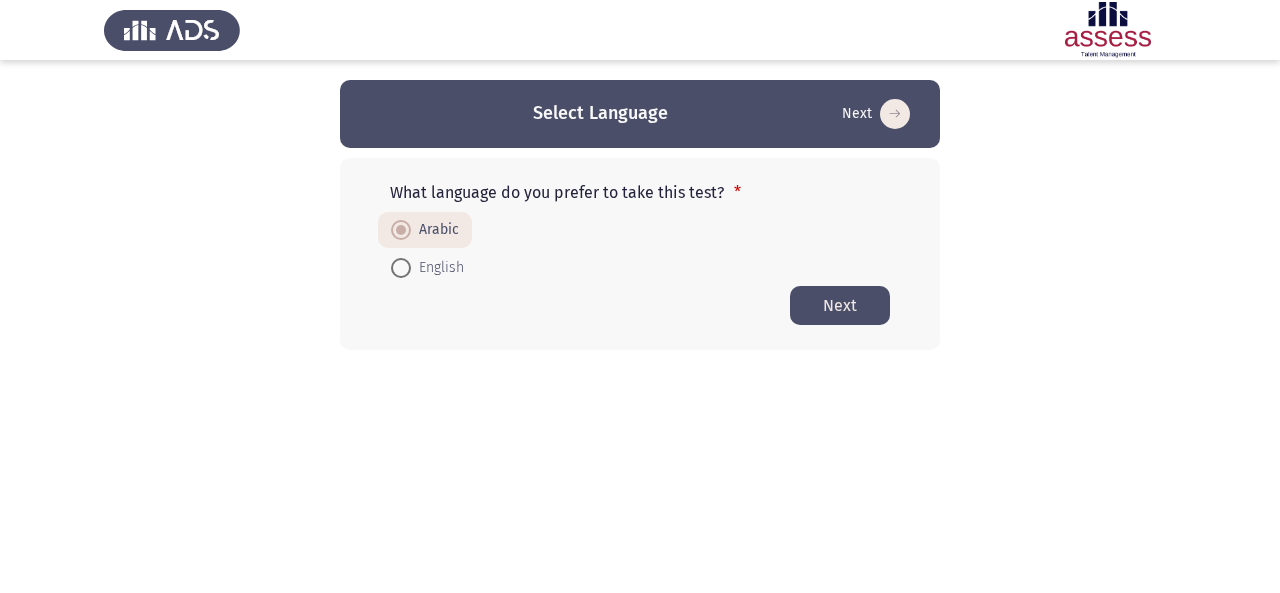 click on "Next" 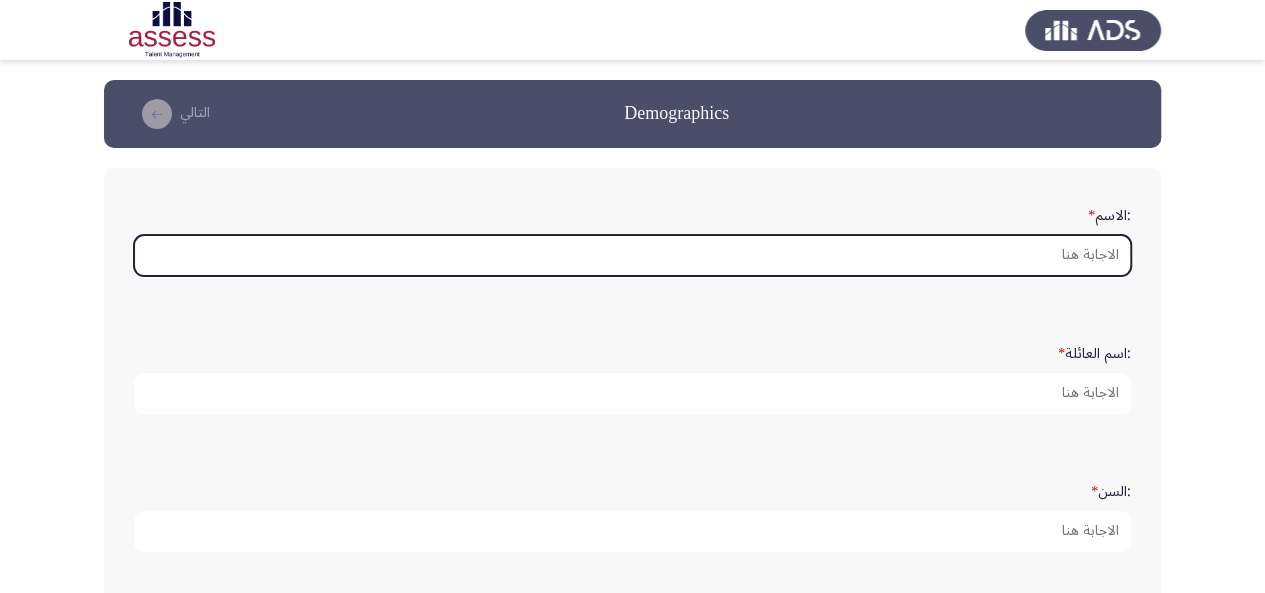 click on ":الاسم   *" at bounding box center [632, 255] 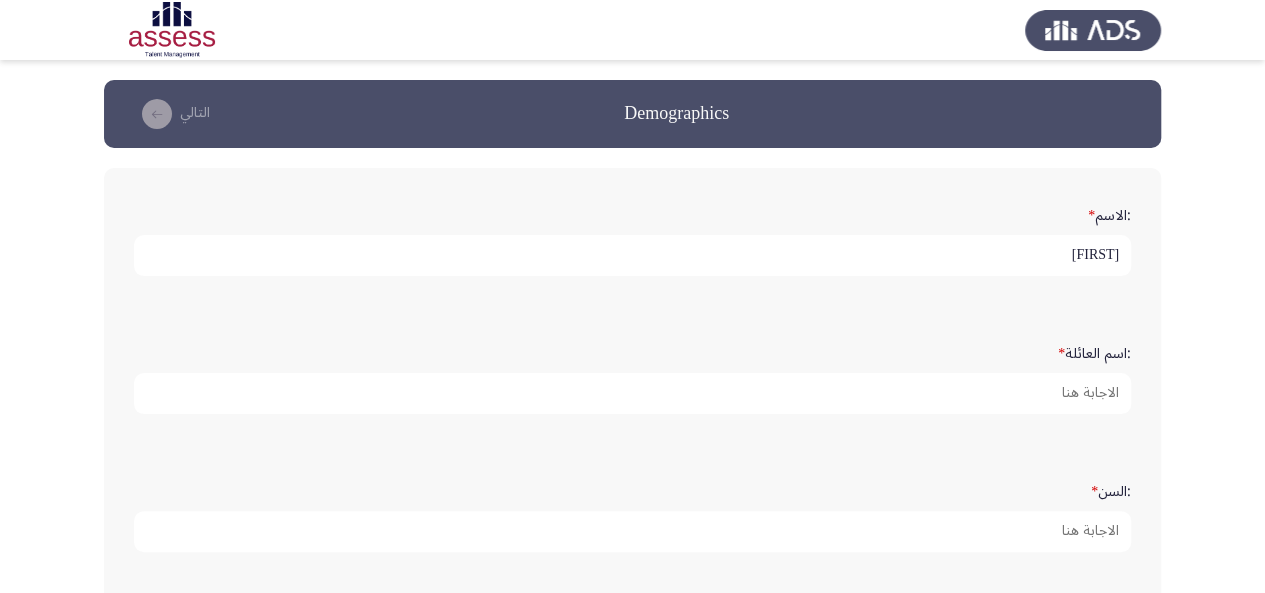 type on "[FIRST]" 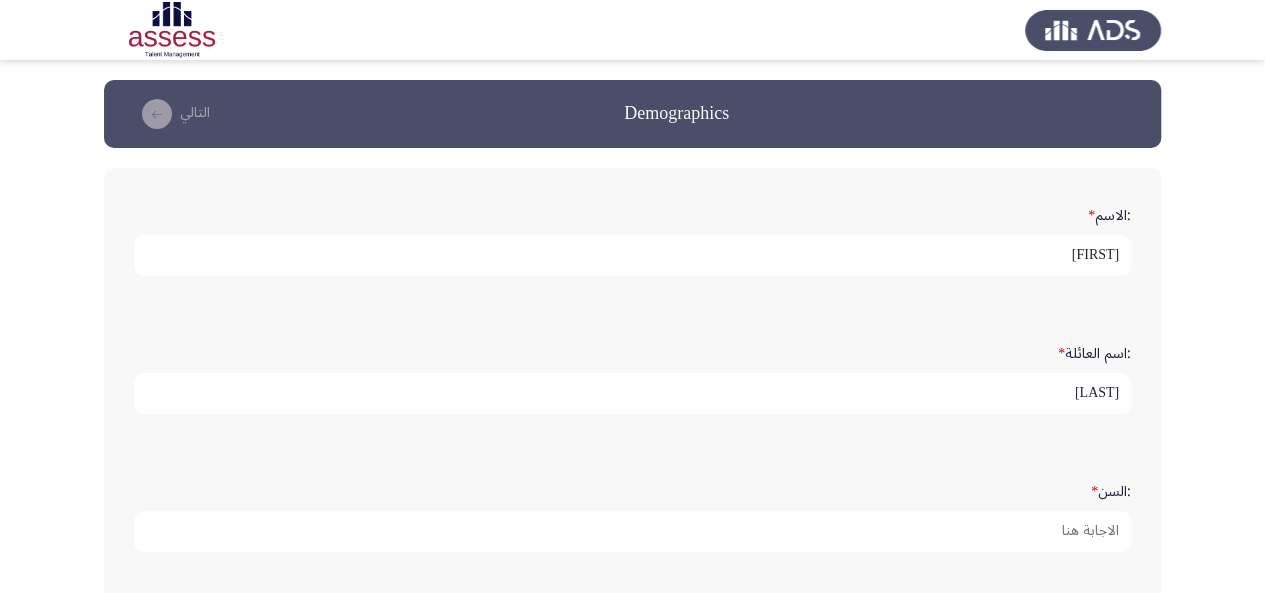 type on "[LAST]" 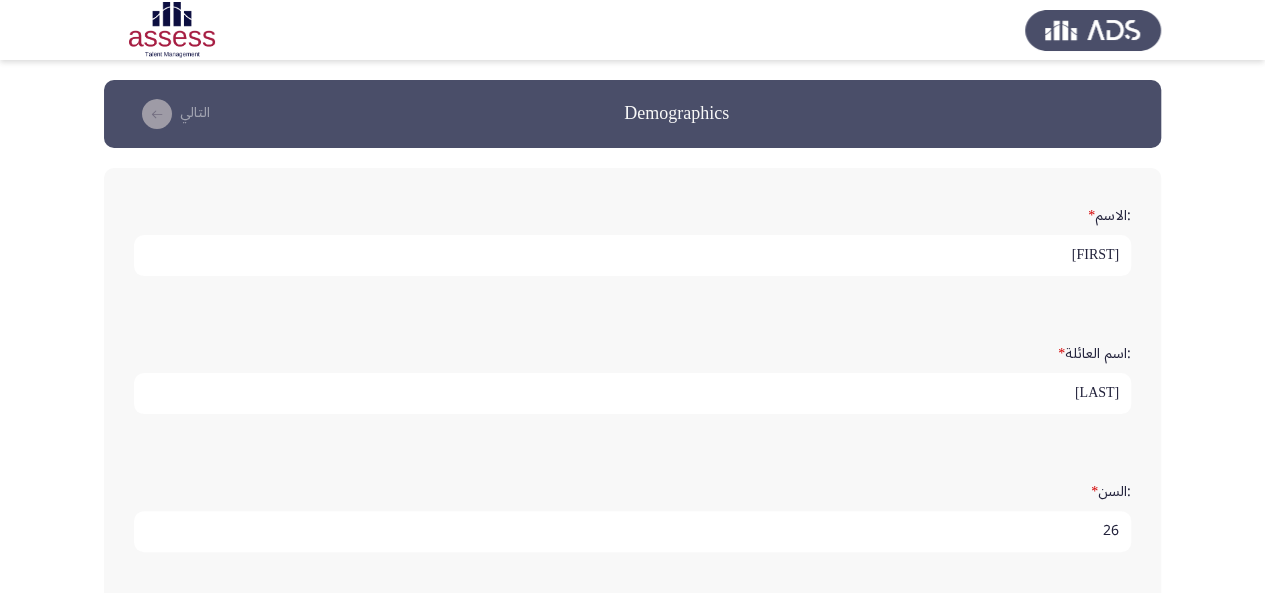 type on "[NUMBER]" 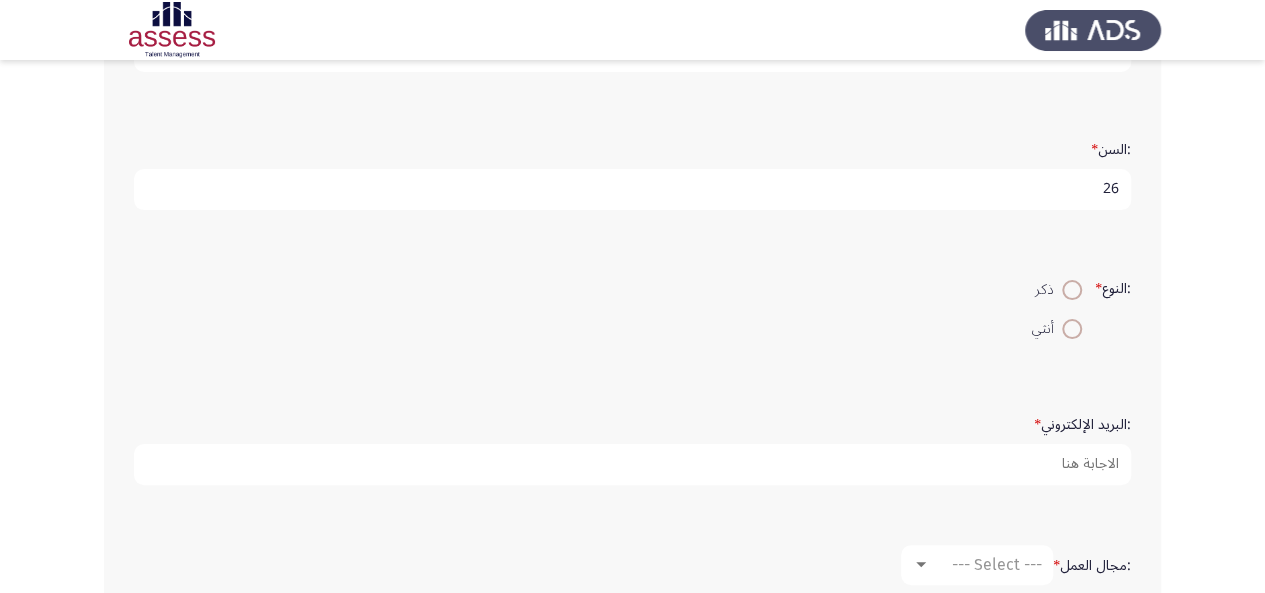 scroll, scrollTop: 366, scrollLeft: 0, axis: vertical 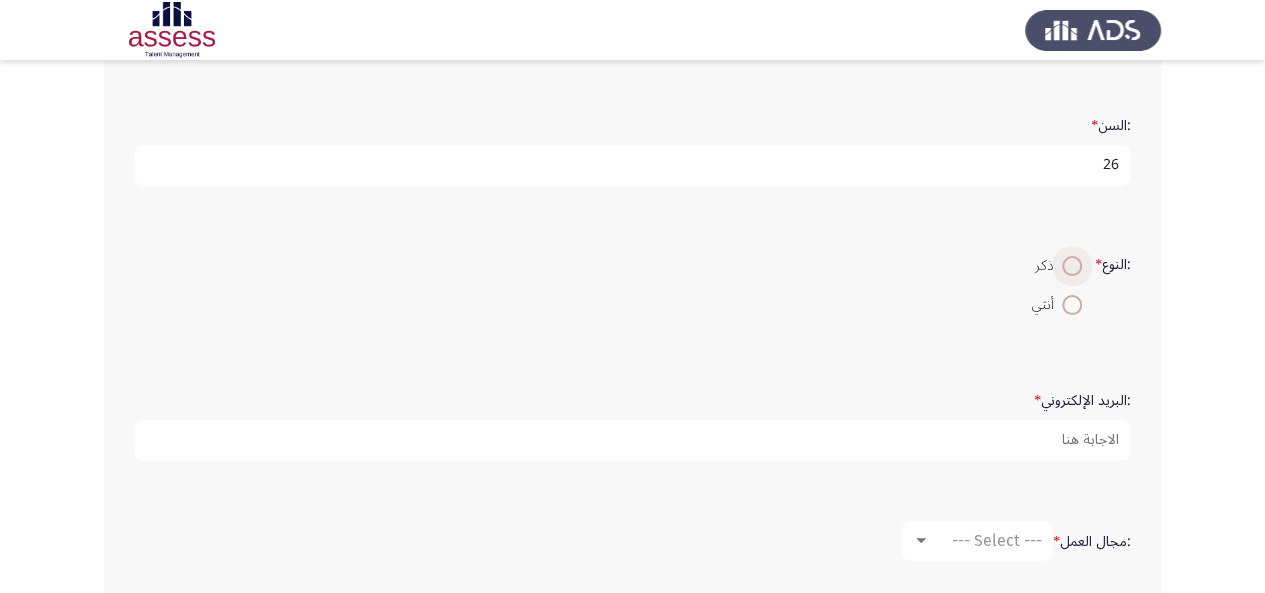 click on "ذكر" at bounding box center (1048, 266) 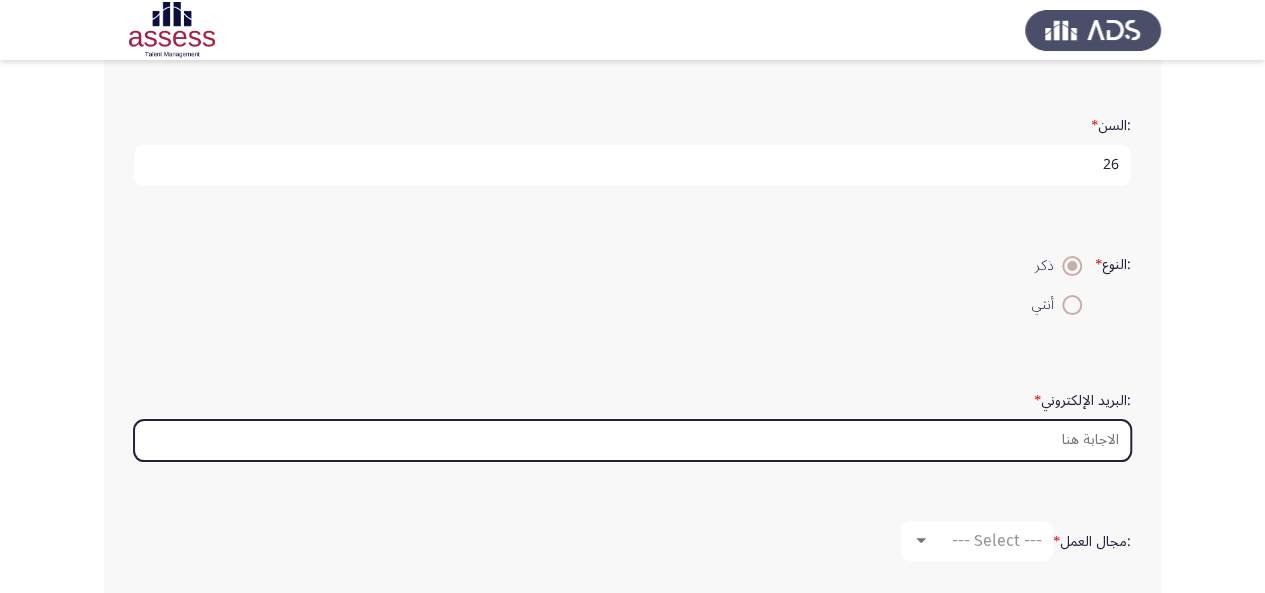click on ":البريد الإلكتروني   *" at bounding box center (632, 440) 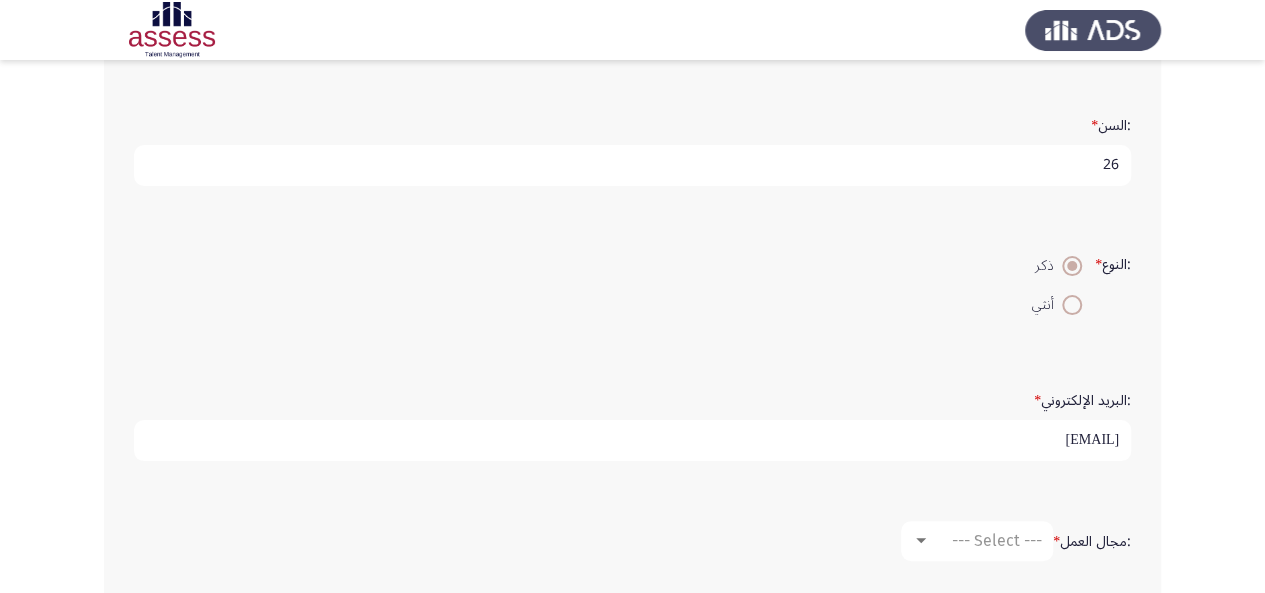 type on "[EMAIL]" 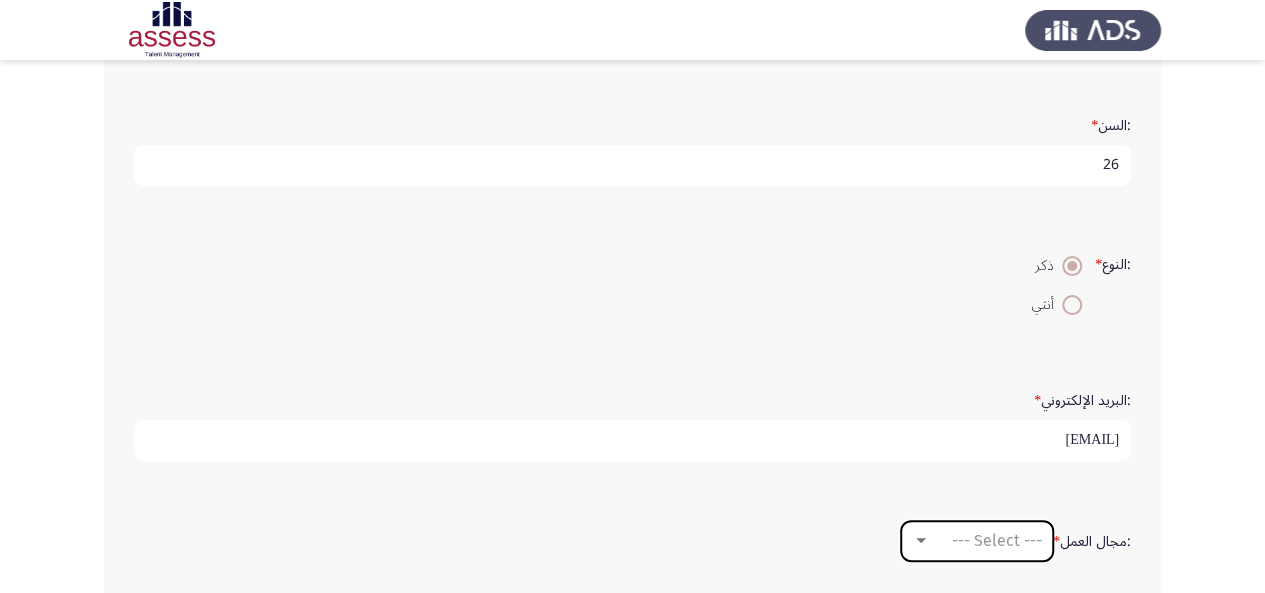 click on "--- Select ---" at bounding box center [997, 540] 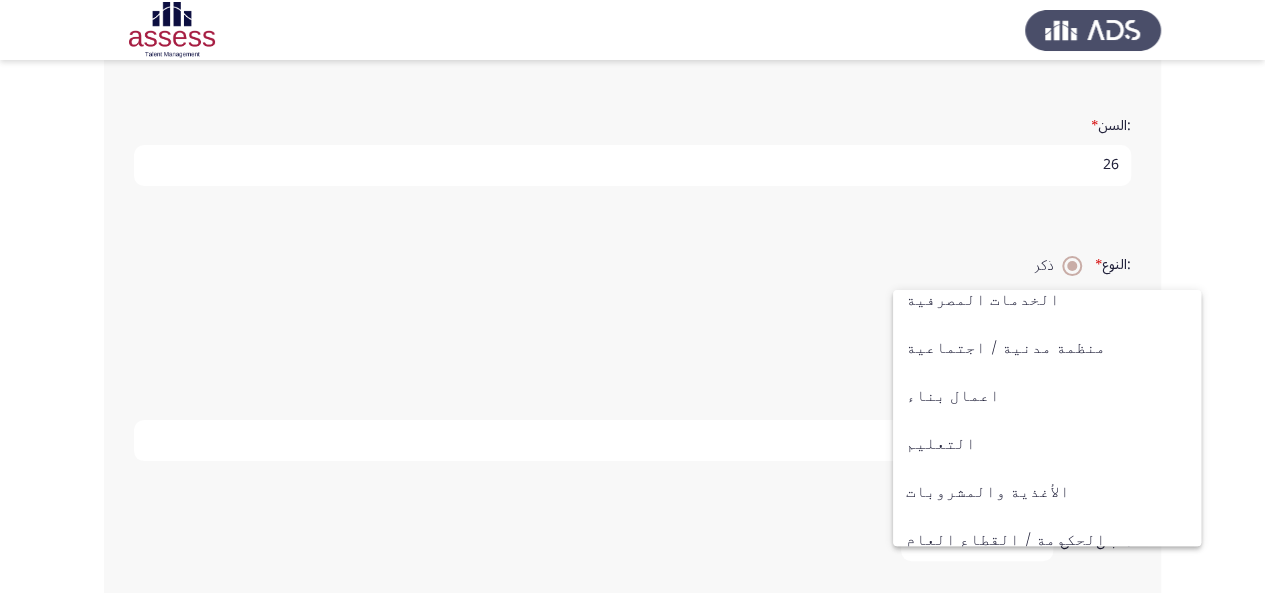 scroll, scrollTop: 656, scrollLeft: 0, axis: vertical 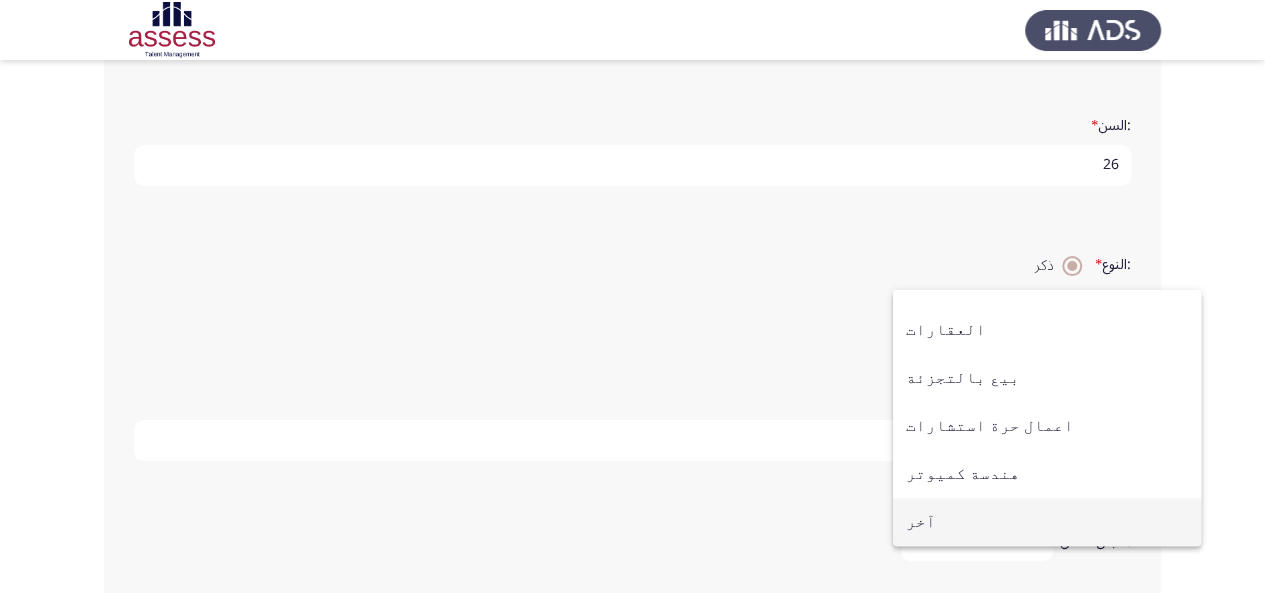 click on "آخر" at bounding box center [1047, 522] 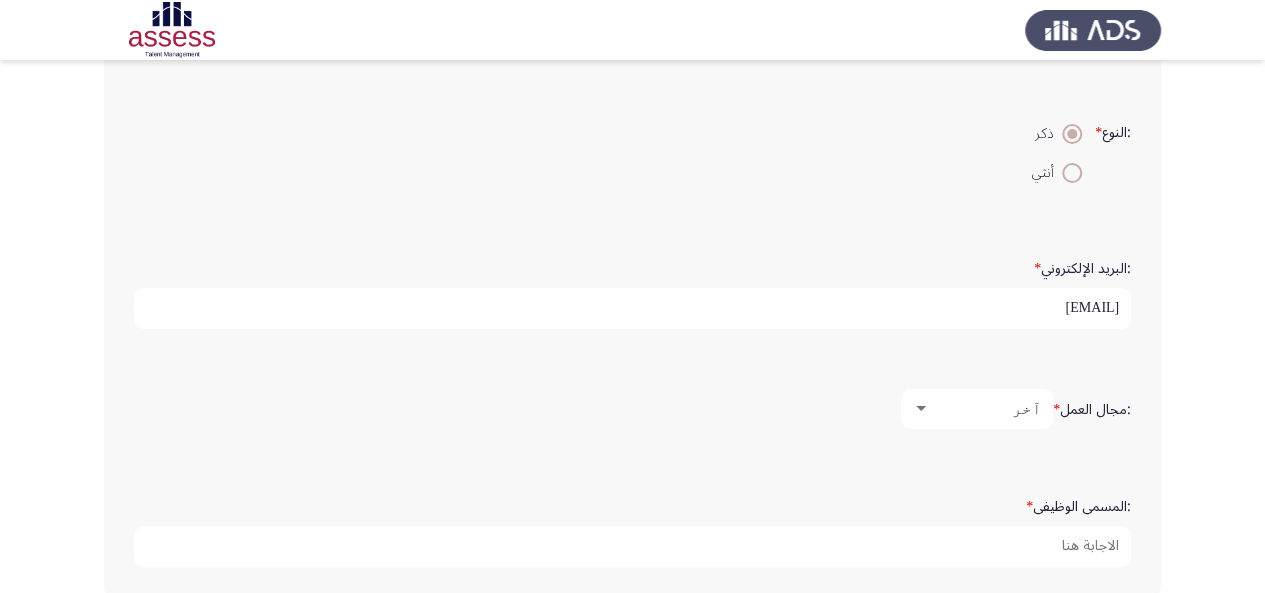 scroll, scrollTop: 597, scrollLeft: 0, axis: vertical 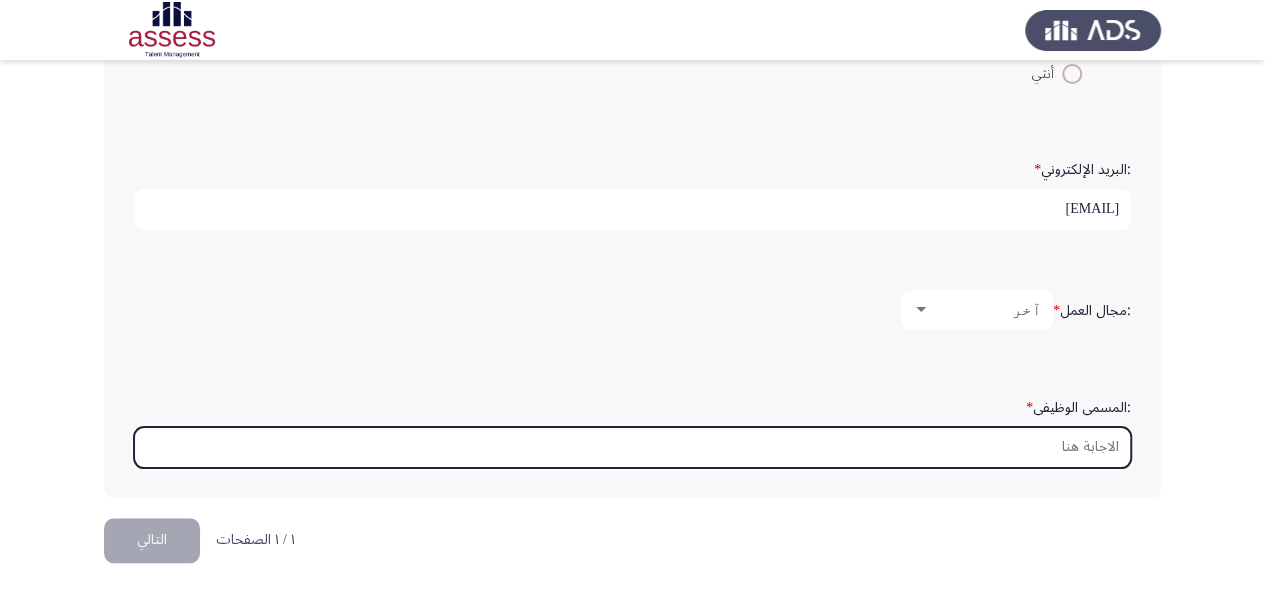 click on ":المسمى الوظيفى   *" at bounding box center [632, 447] 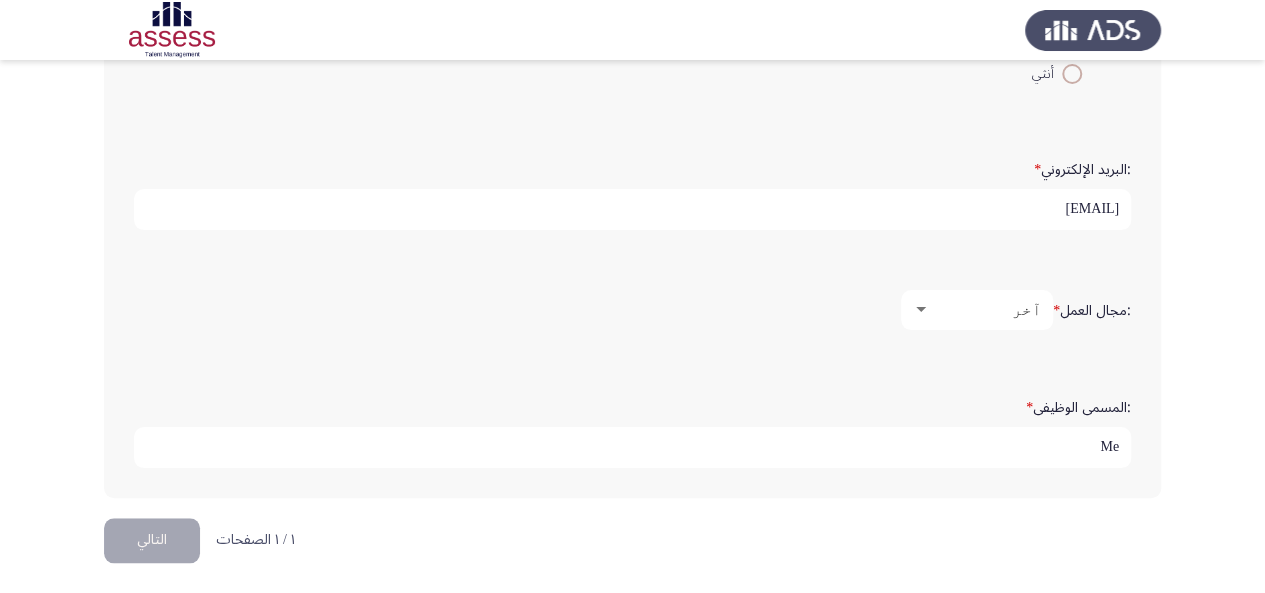 type on "M" 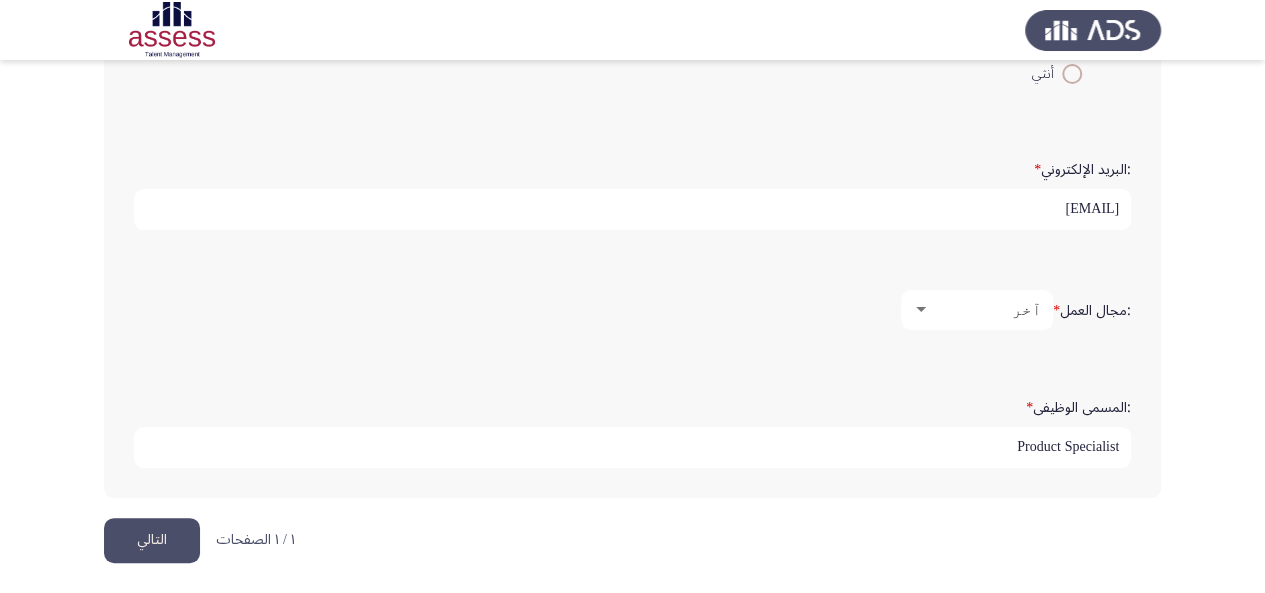 type on "Product Specialist" 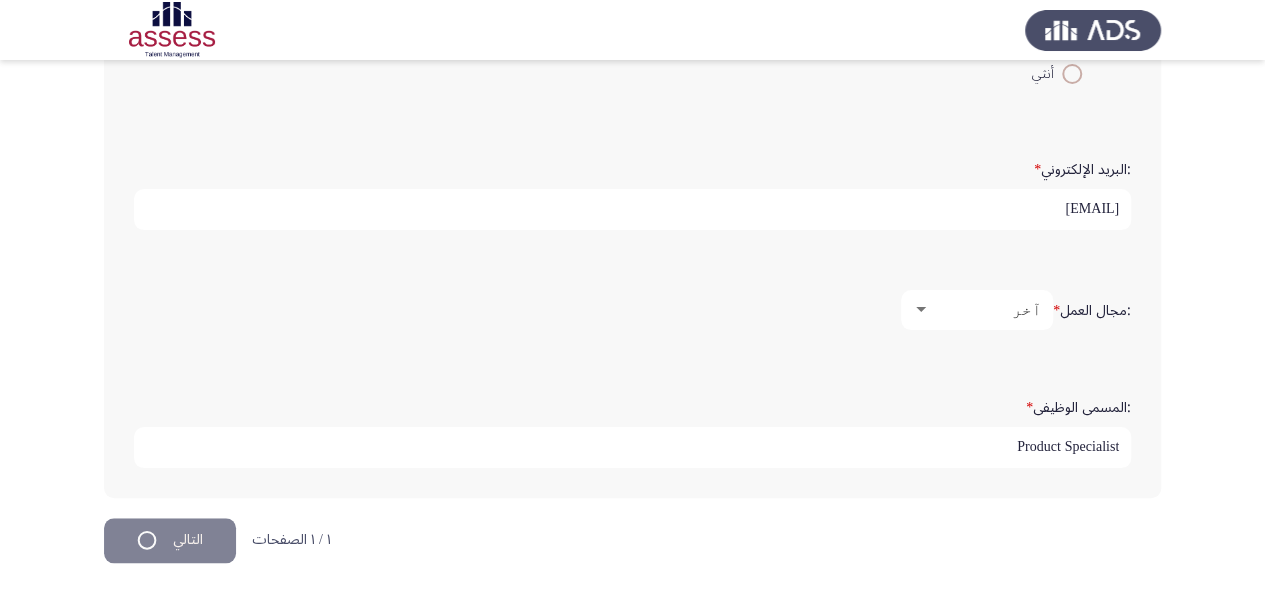 scroll, scrollTop: 0, scrollLeft: 0, axis: both 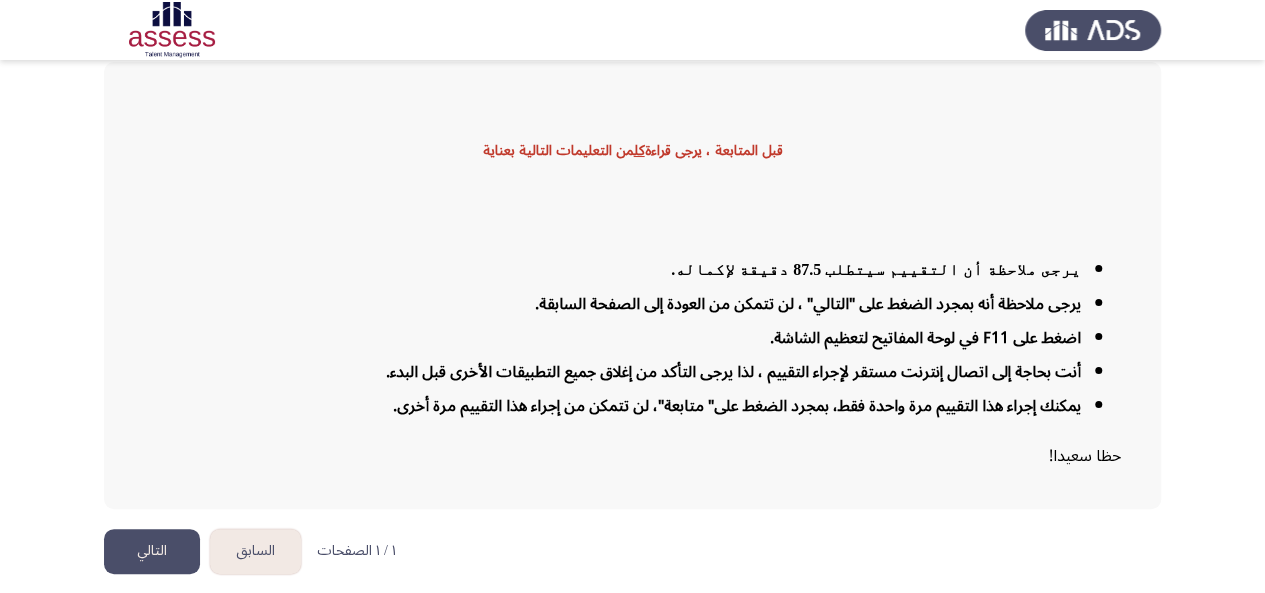 click on "التالي" 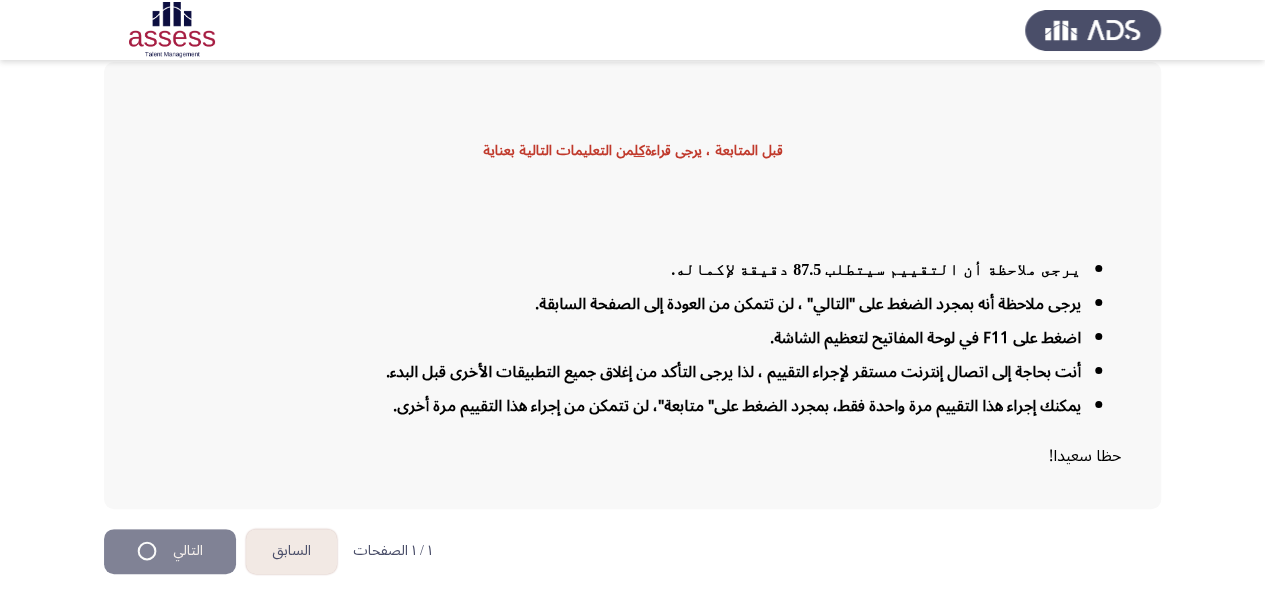 scroll, scrollTop: 0, scrollLeft: 0, axis: both 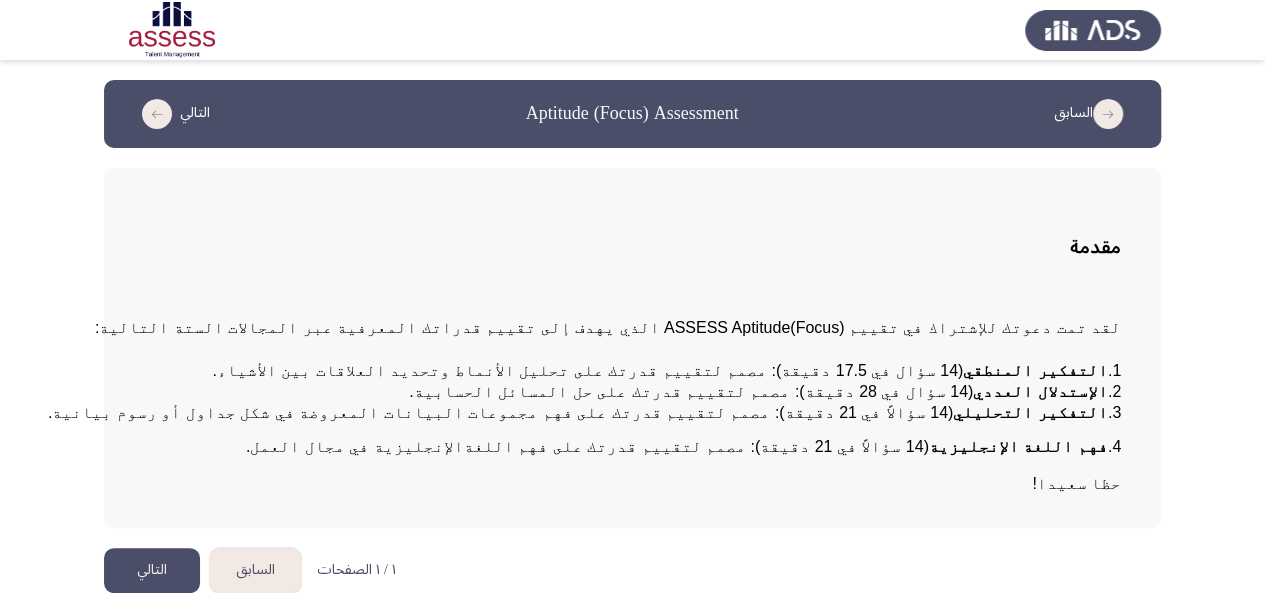 click on "التالي" 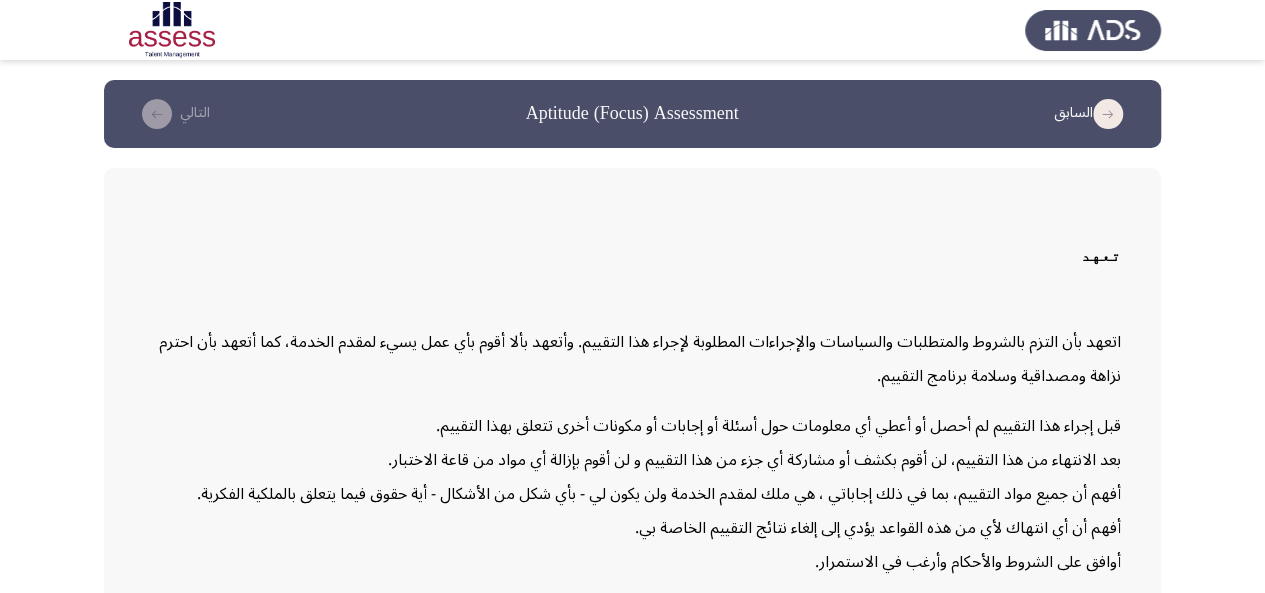 scroll, scrollTop: 160, scrollLeft: 0, axis: vertical 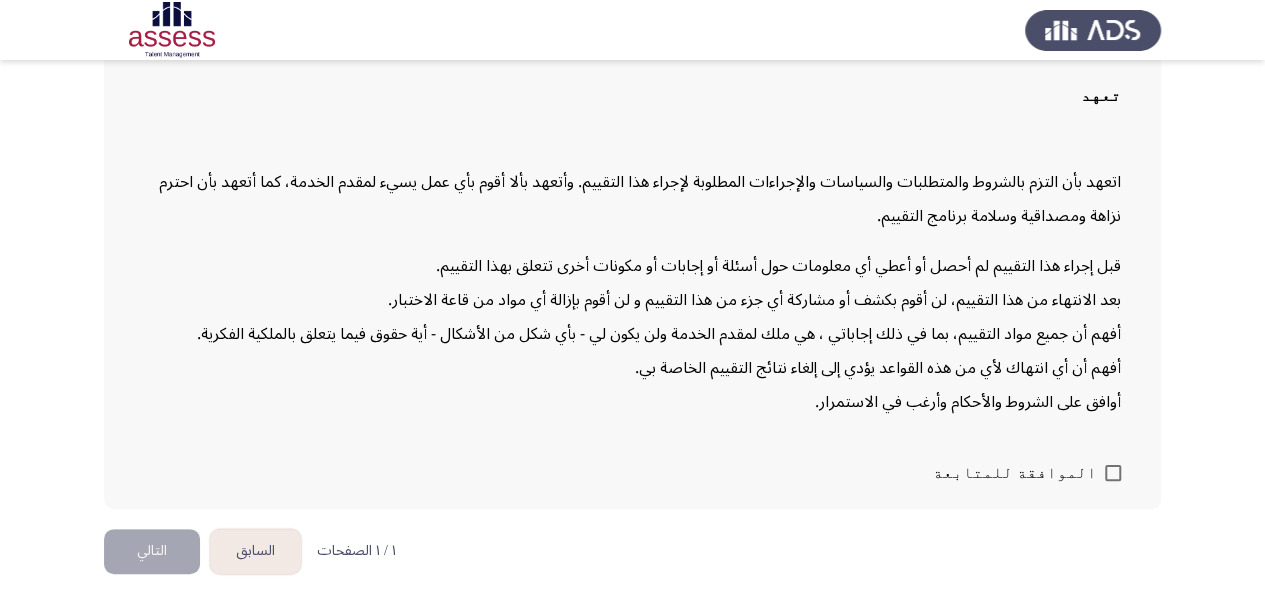 click on "الموافقة للمتابعة" 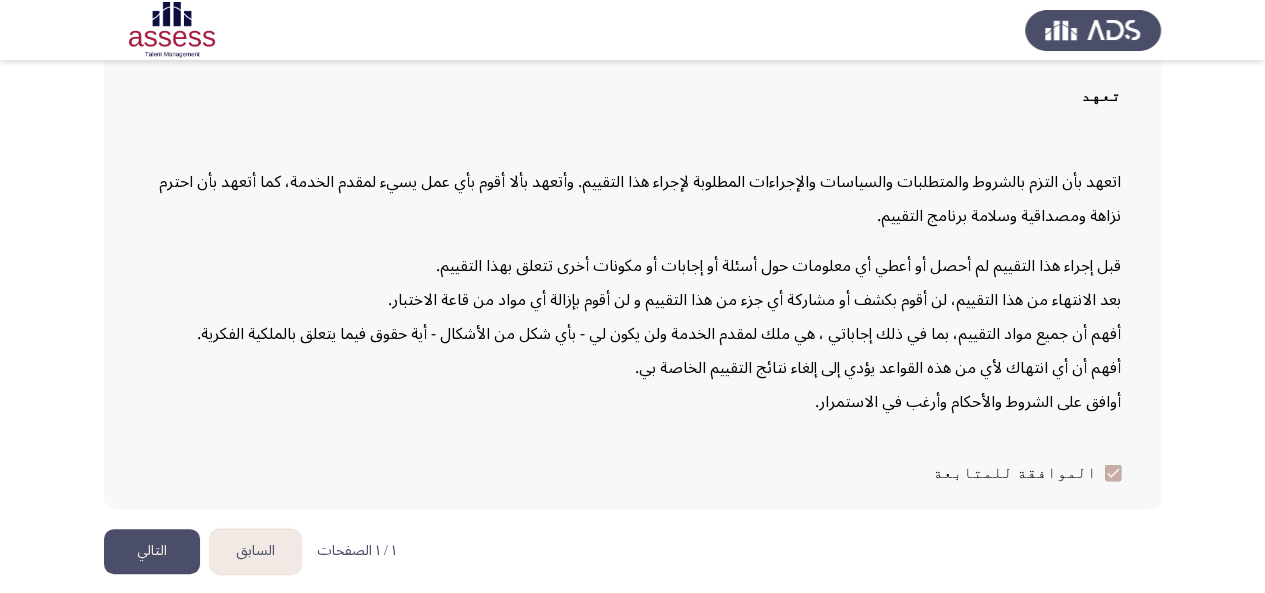 click on "التالي" 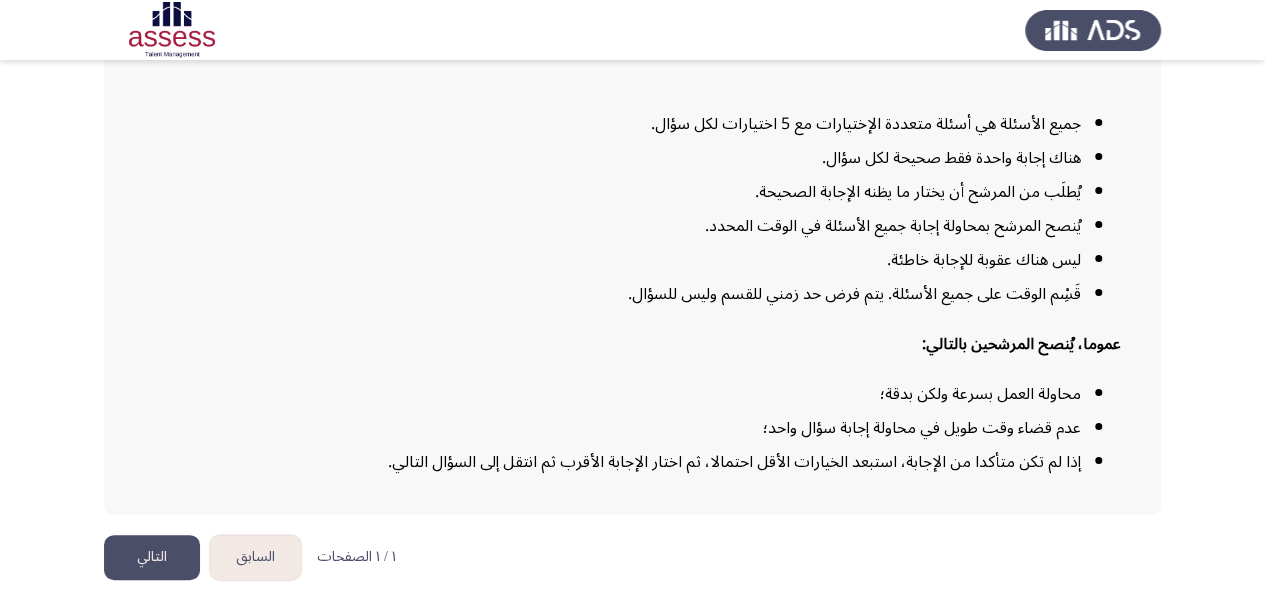 scroll, scrollTop: 272, scrollLeft: 0, axis: vertical 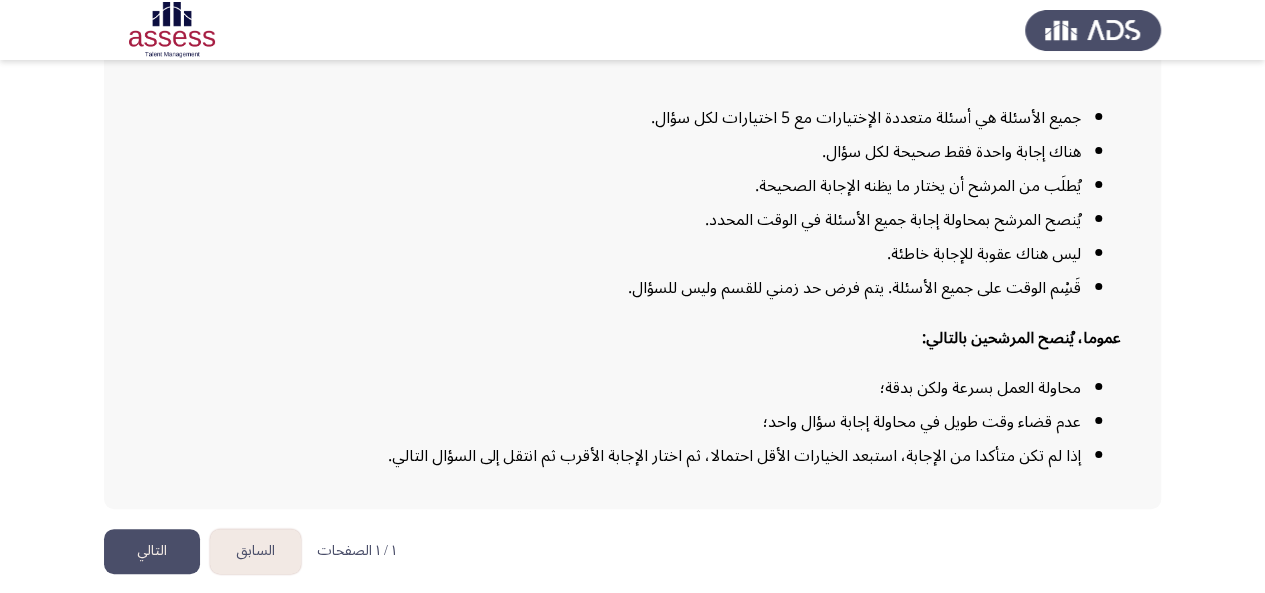 click on "التالي" 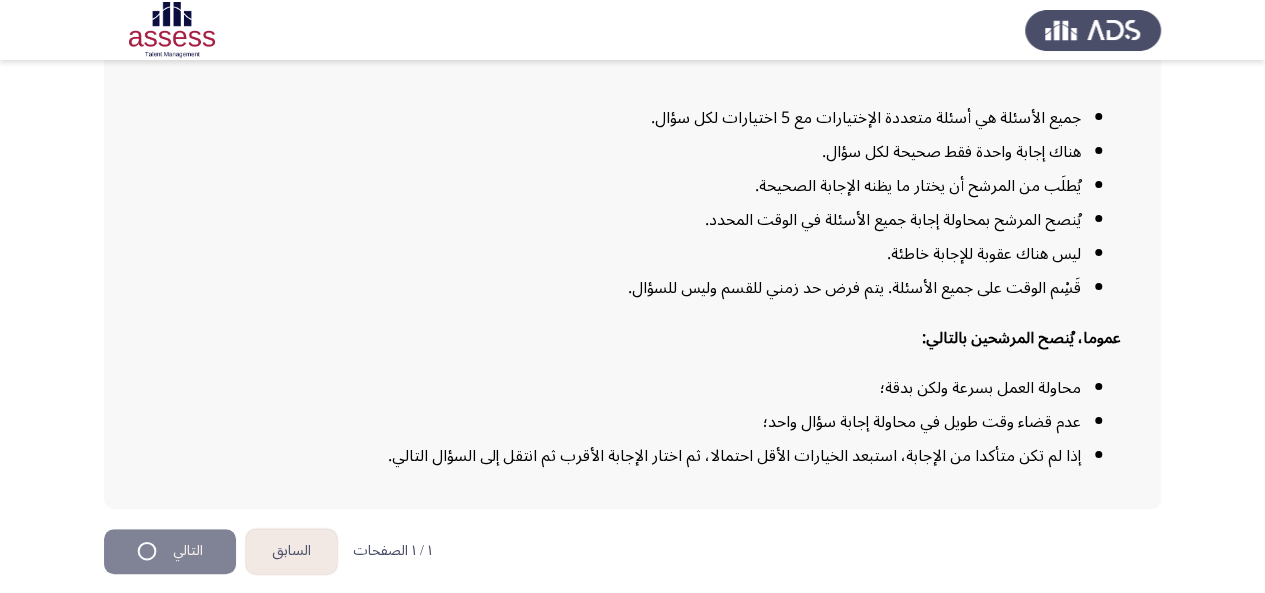 scroll, scrollTop: 0, scrollLeft: 0, axis: both 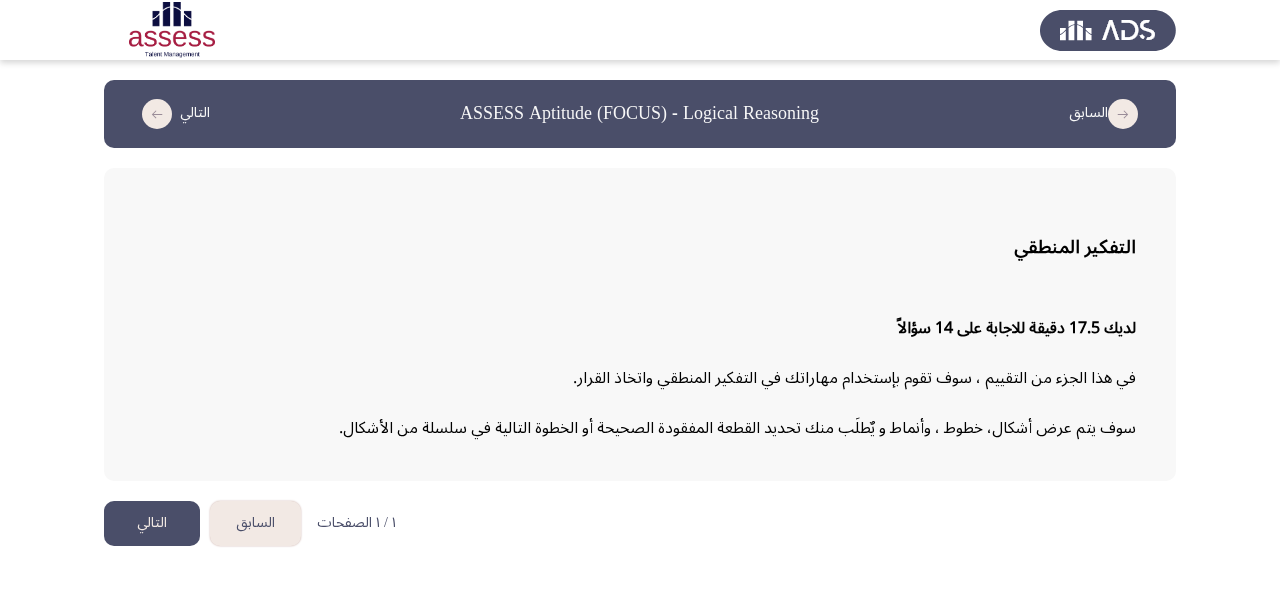 click on "التفكير المنطقي" 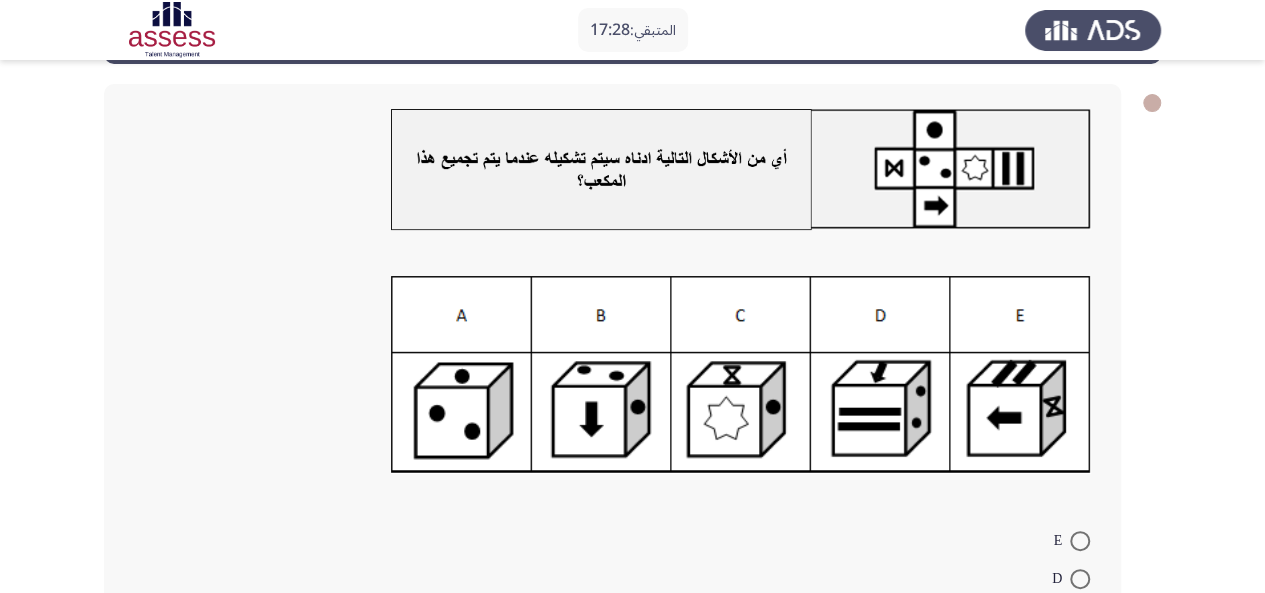 scroll, scrollTop: 88, scrollLeft: 0, axis: vertical 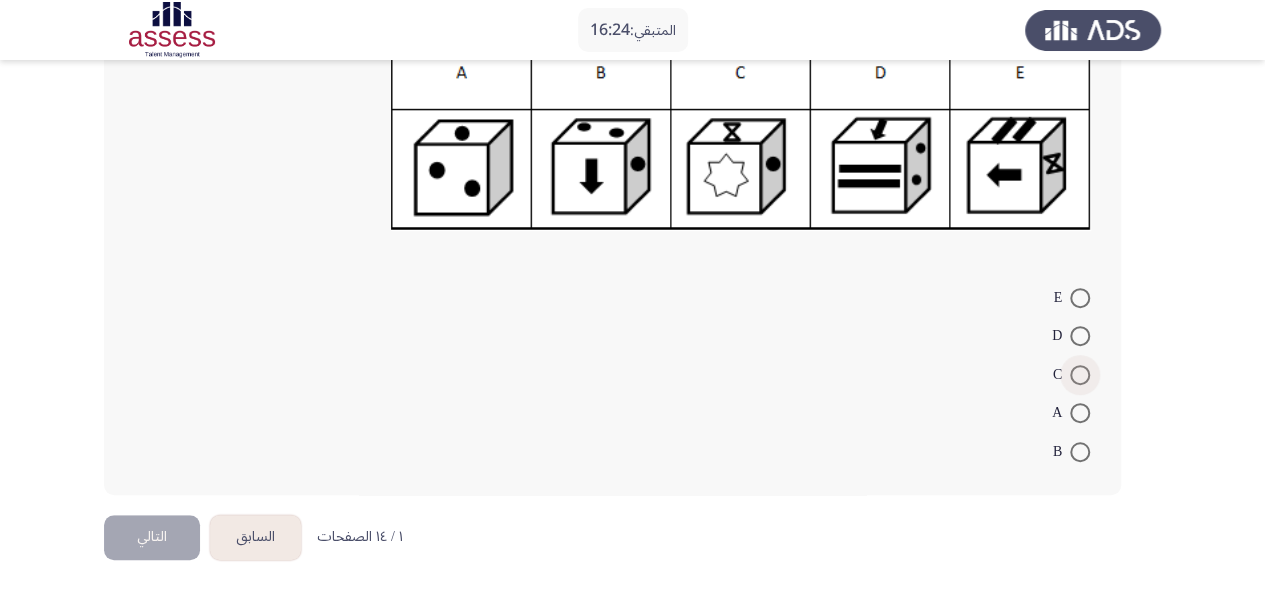click at bounding box center [1080, 375] 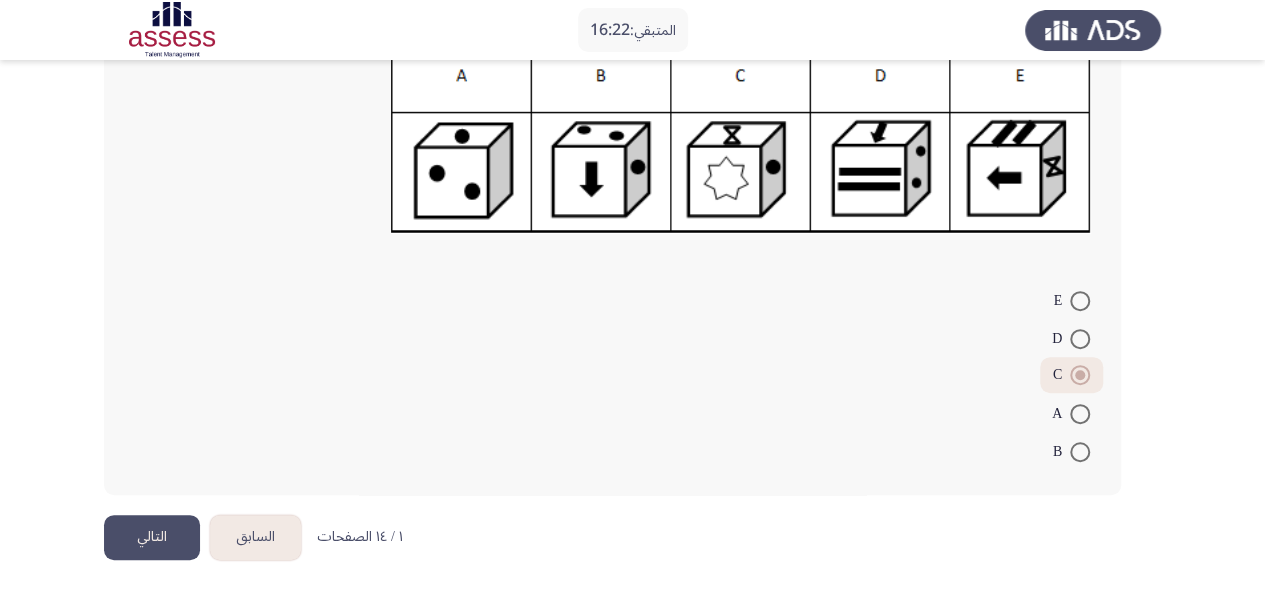 click on "التالي" 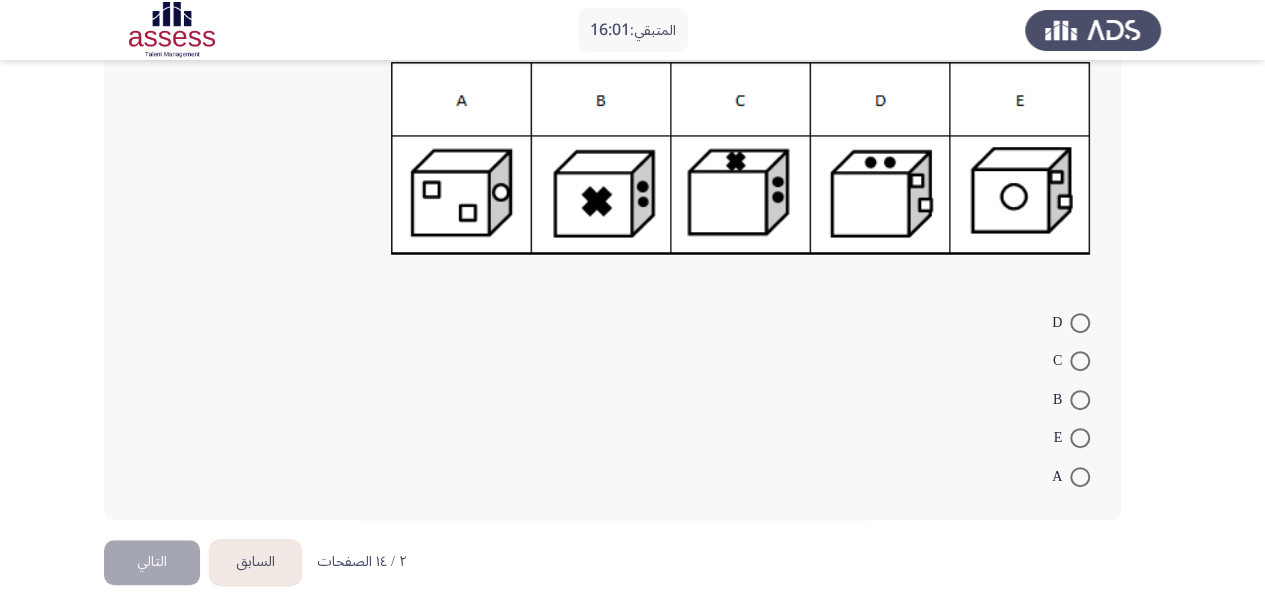 scroll, scrollTop: 292, scrollLeft: 0, axis: vertical 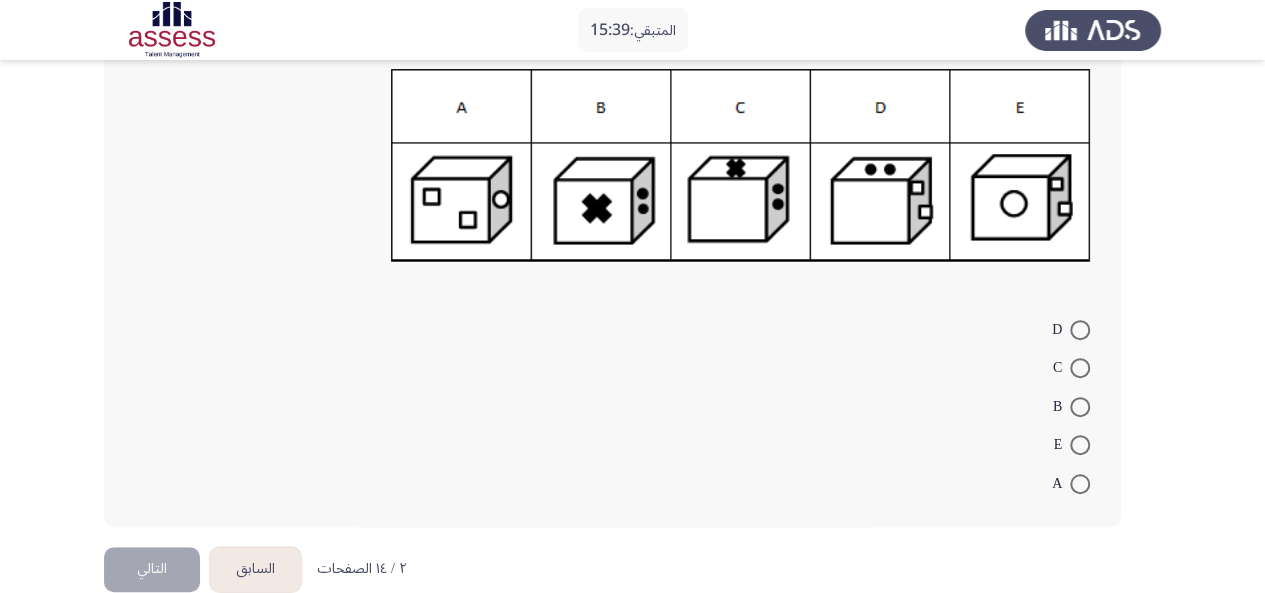 click at bounding box center [1080, 484] 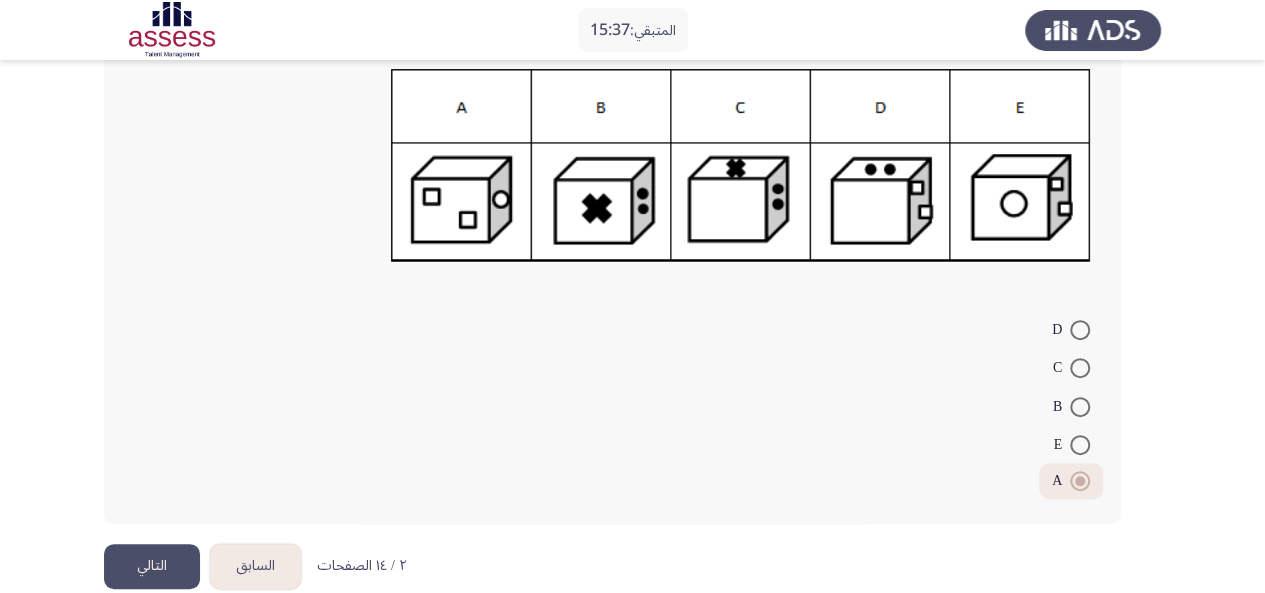 click on "التالي" 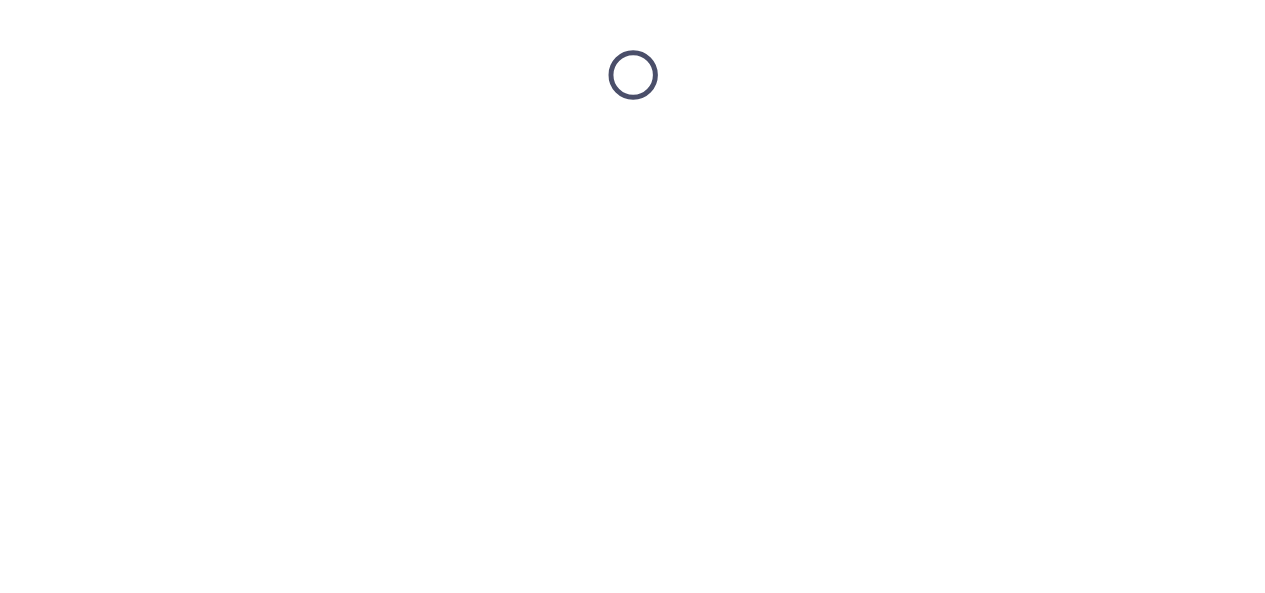scroll, scrollTop: 0, scrollLeft: 0, axis: both 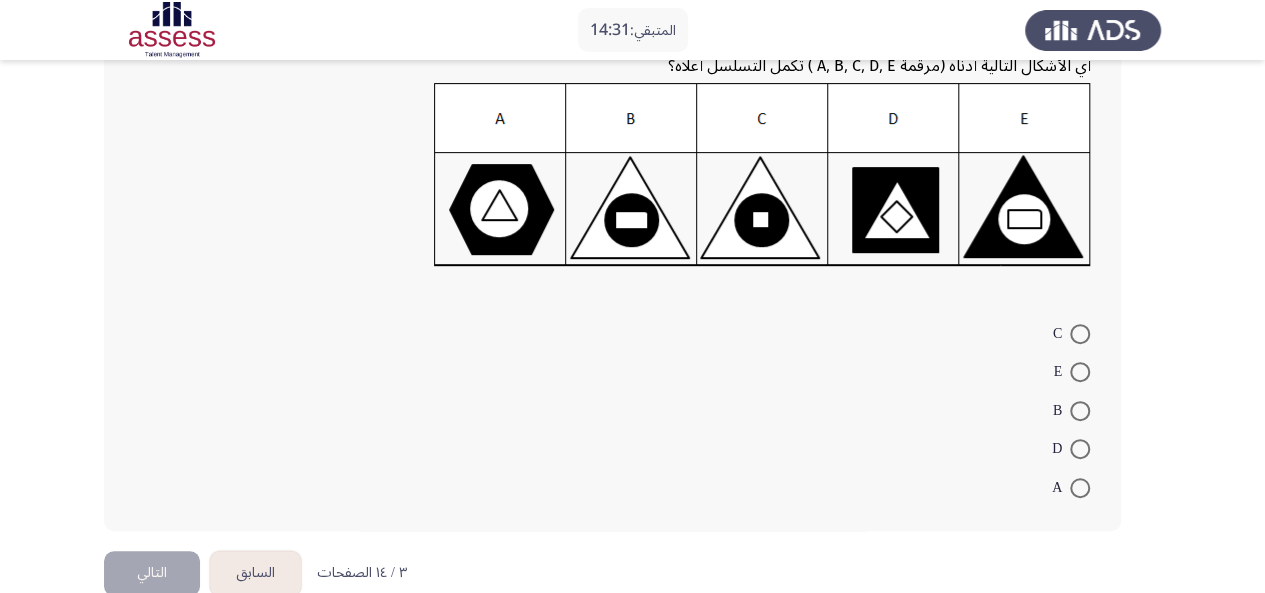click at bounding box center (1080, 488) 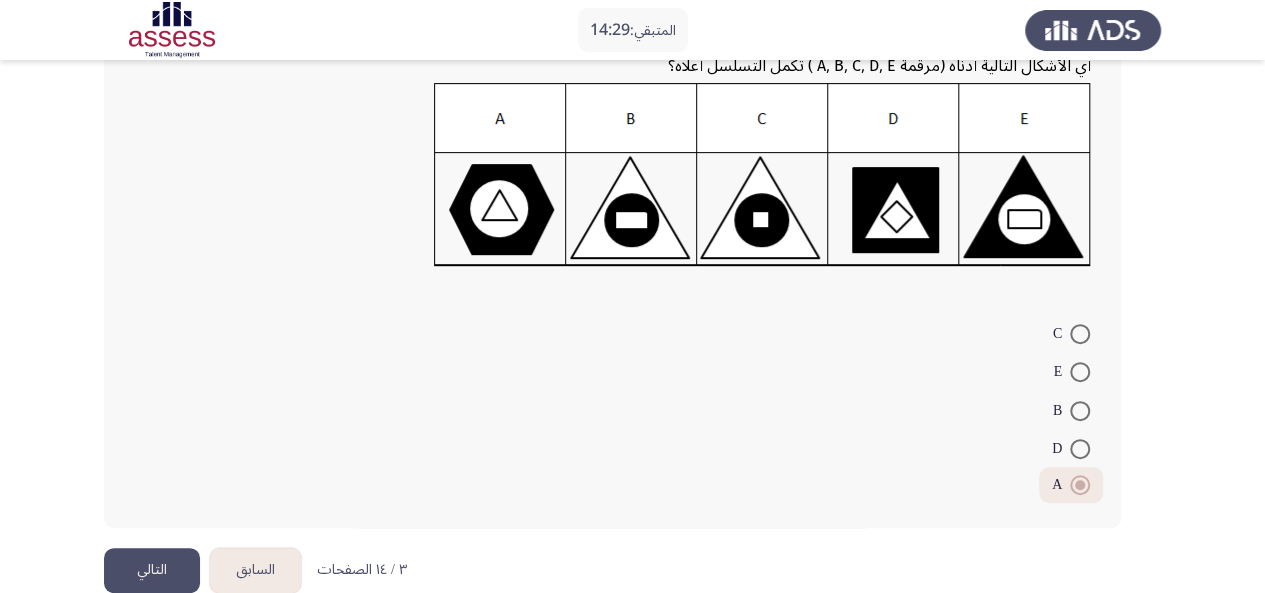 click on "التالي" 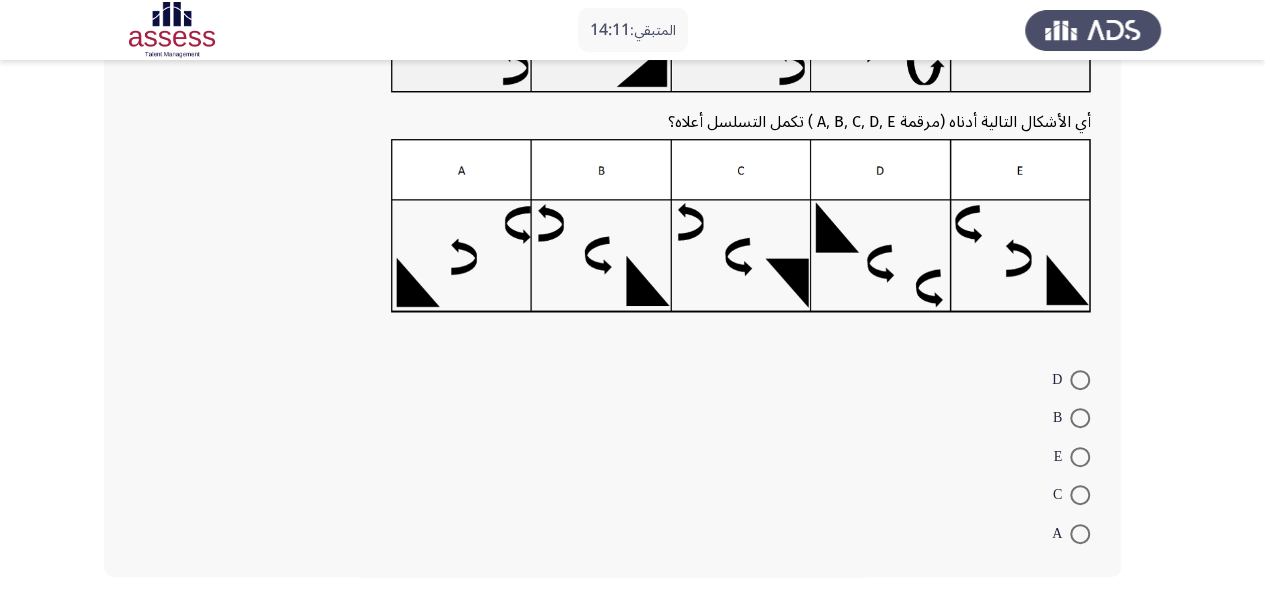 scroll, scrollTop: 214, scrollLeft: 0, axis: vertical 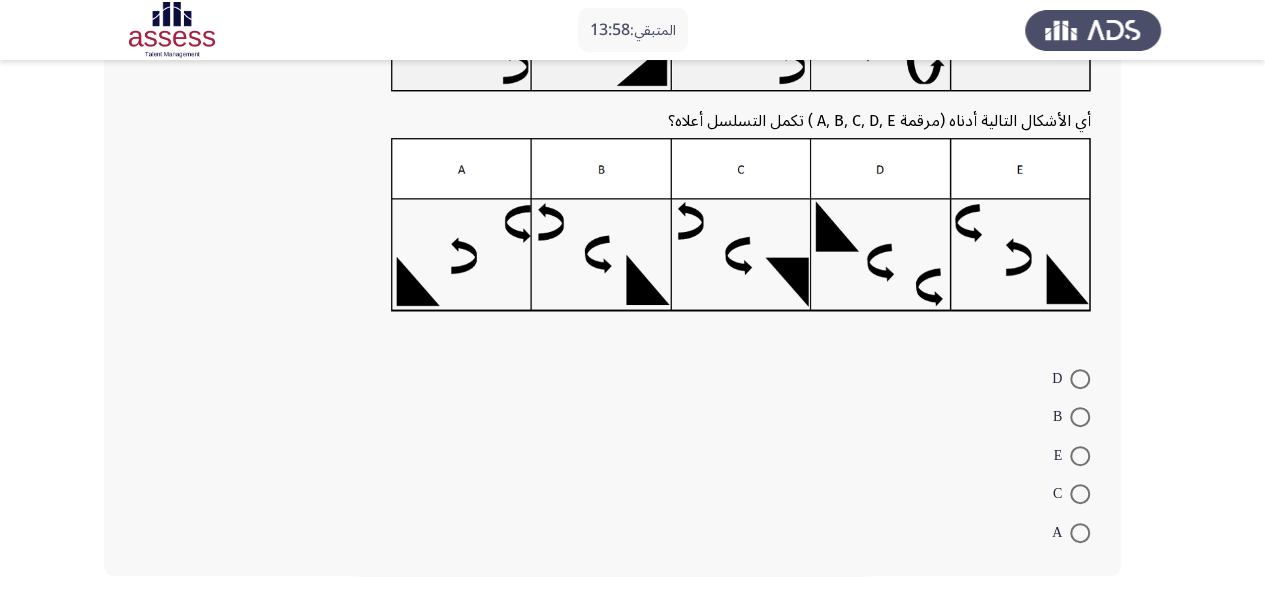 click at bounding box center [1080, 456] 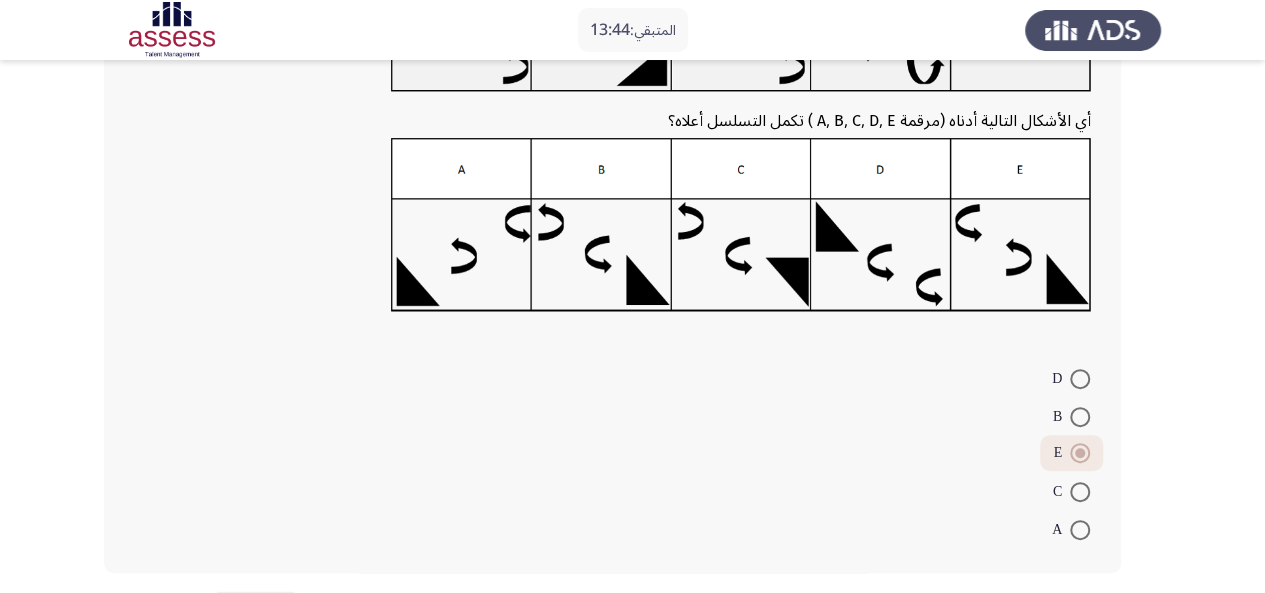 scroll, scrollTop: 292, scrollLeft: 0, axis: vertical 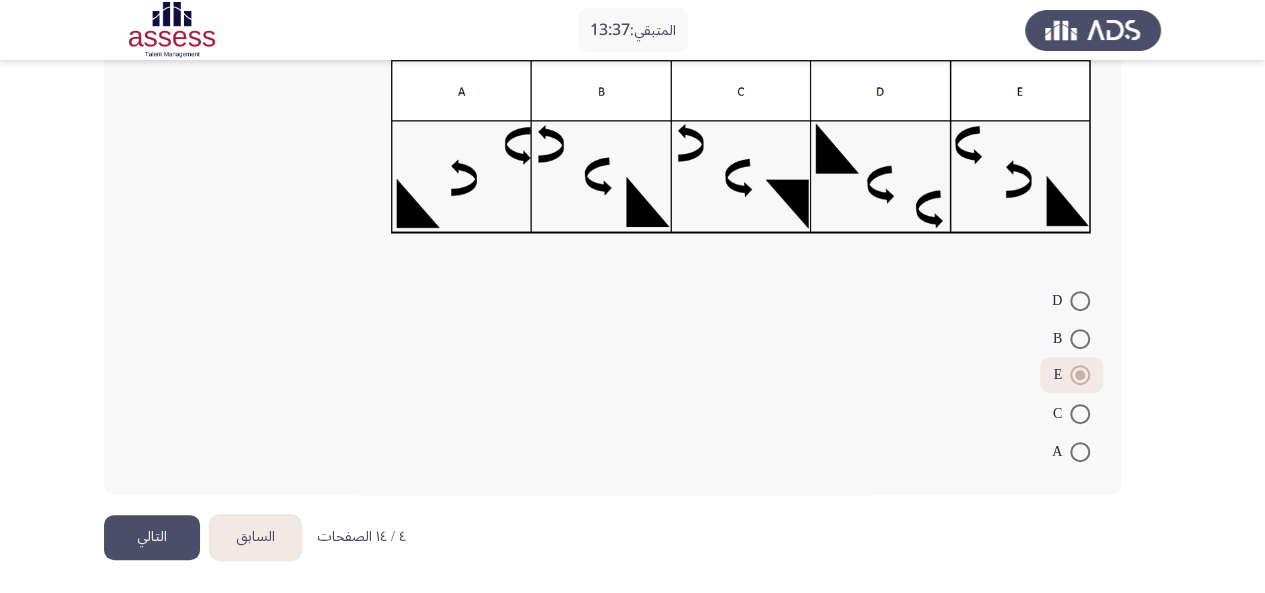 click on "التالي" 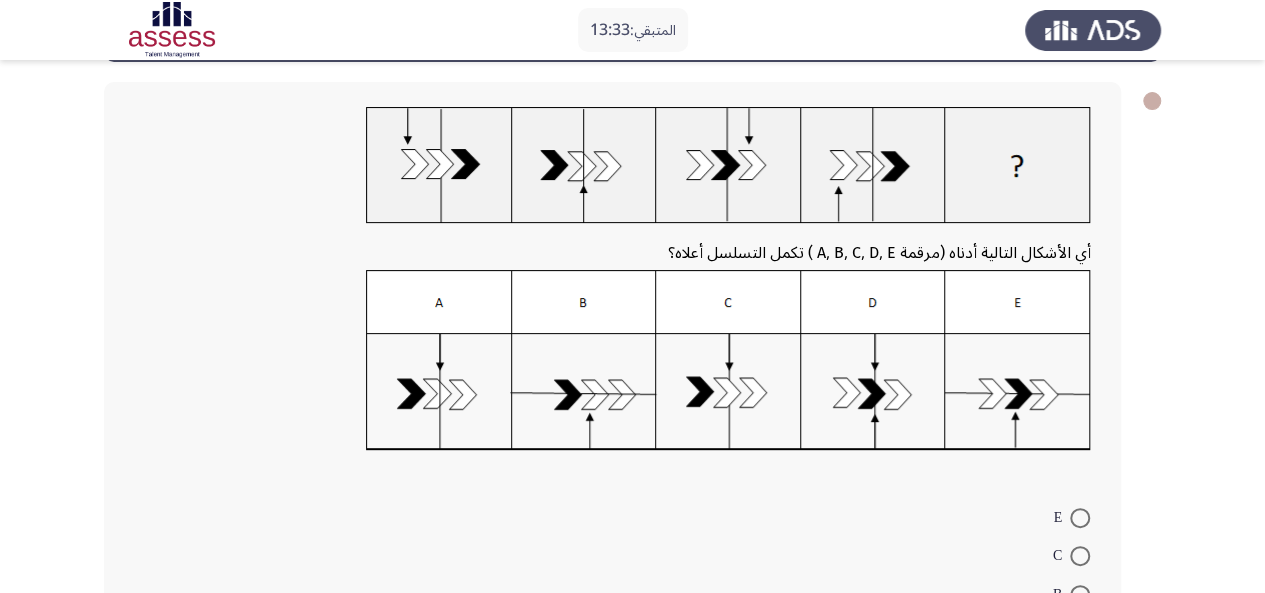 scroll, scrollTop: 88, scrollLeft: 0, axis: vertical 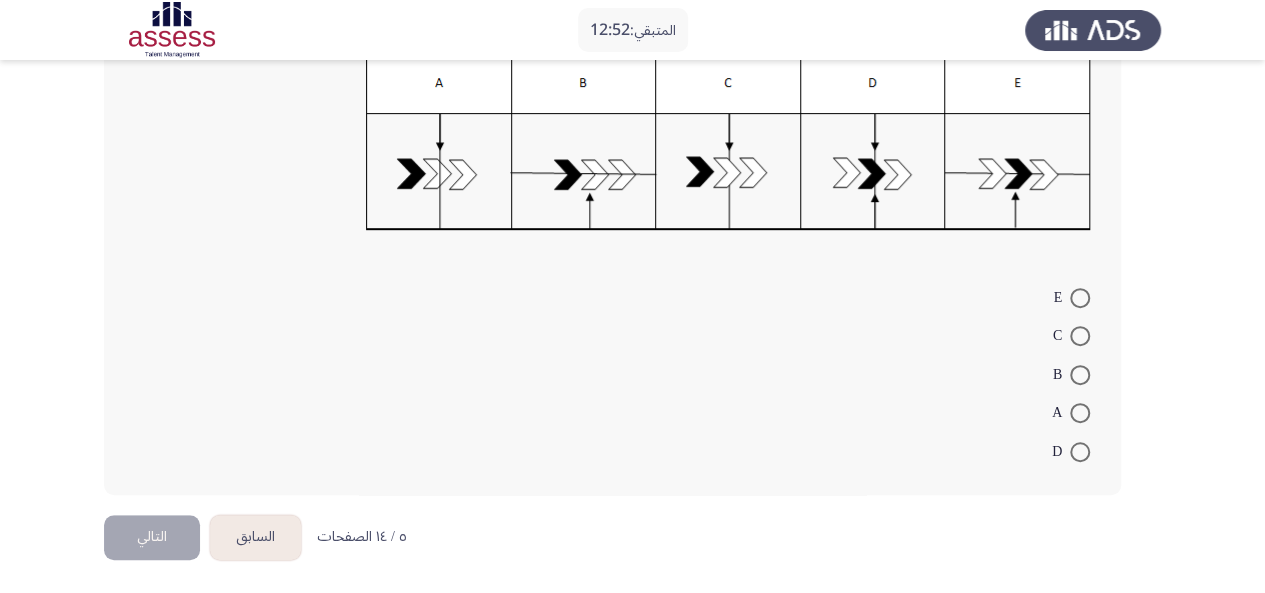 click at bounding box center (1080, 452) 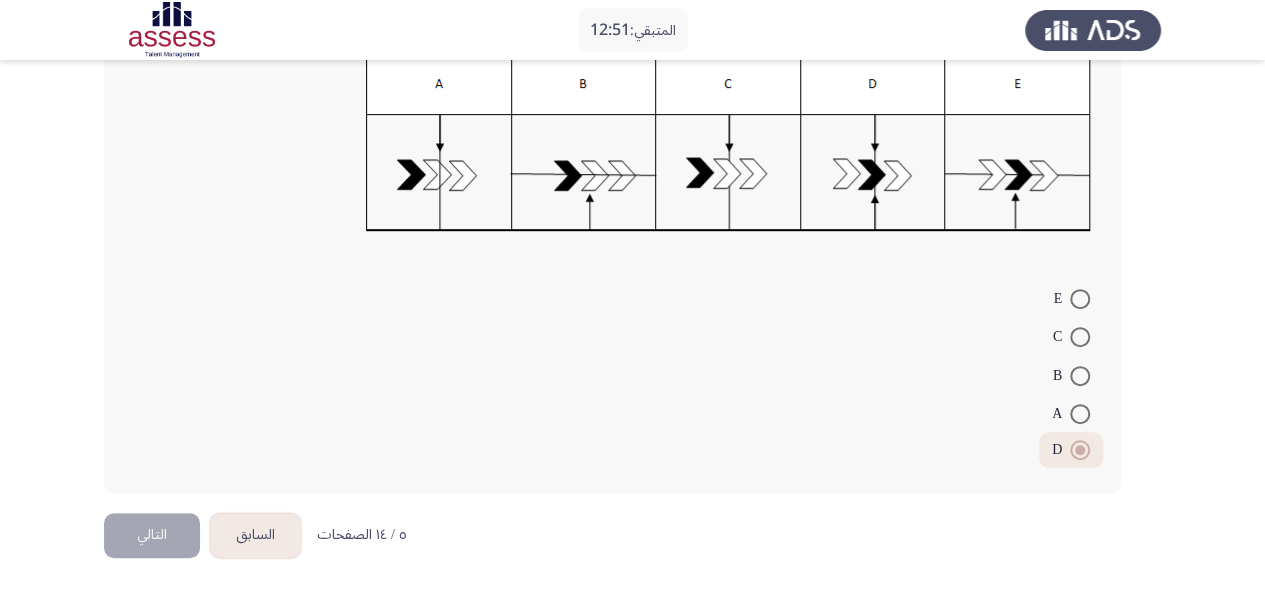 scroll, scrollTop: 303, scrollLeft: 0, axis: vertical 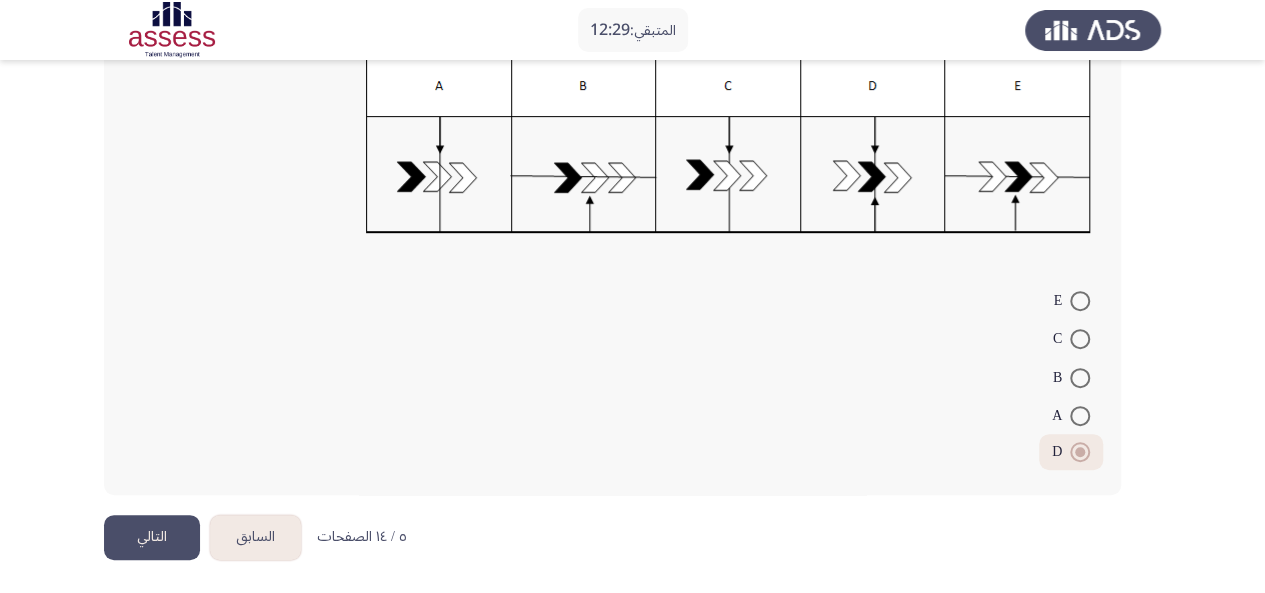 click on "التالي" 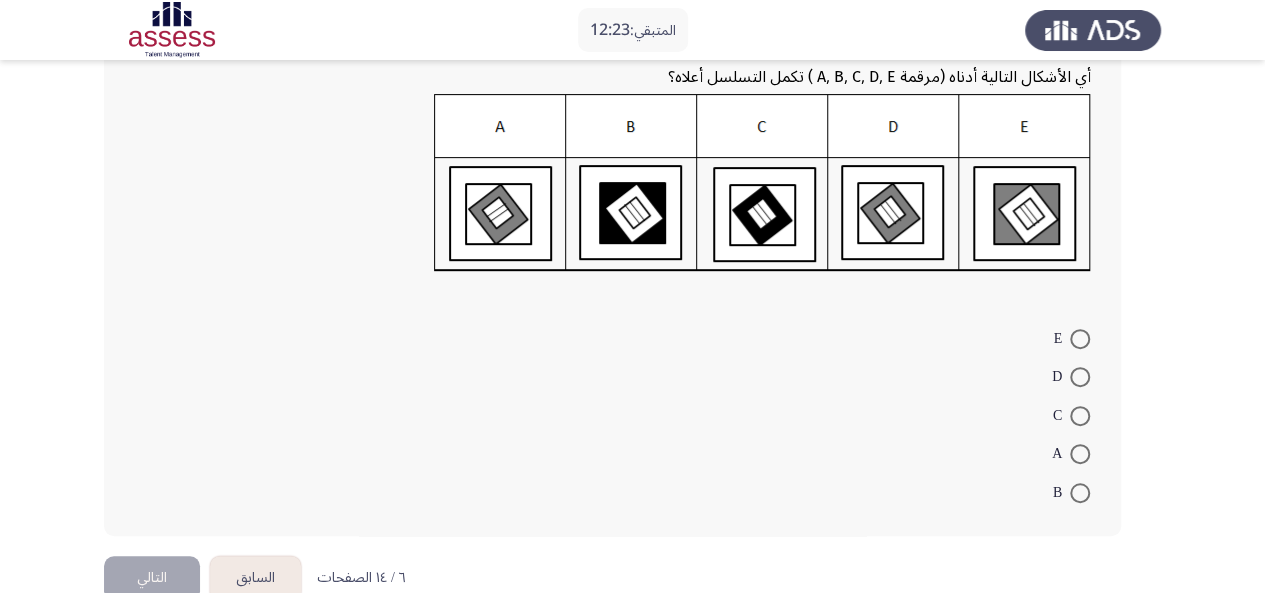 scroll, scrollTop: 300, scrollLeft: 0, axis: vertical 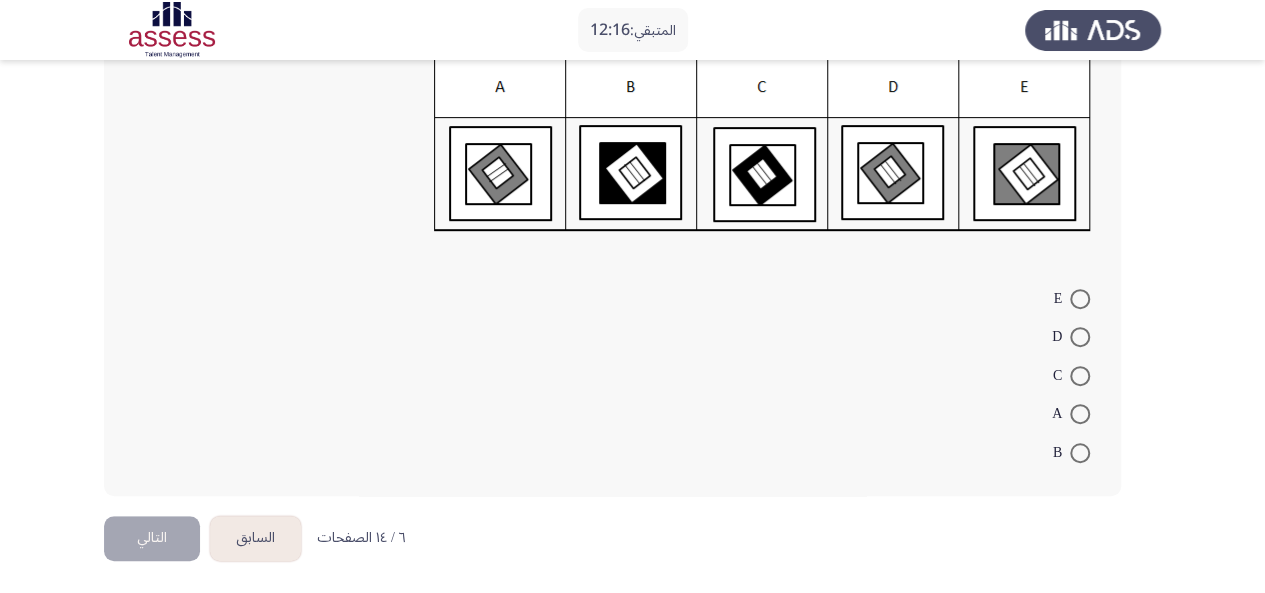 click on "السابق" 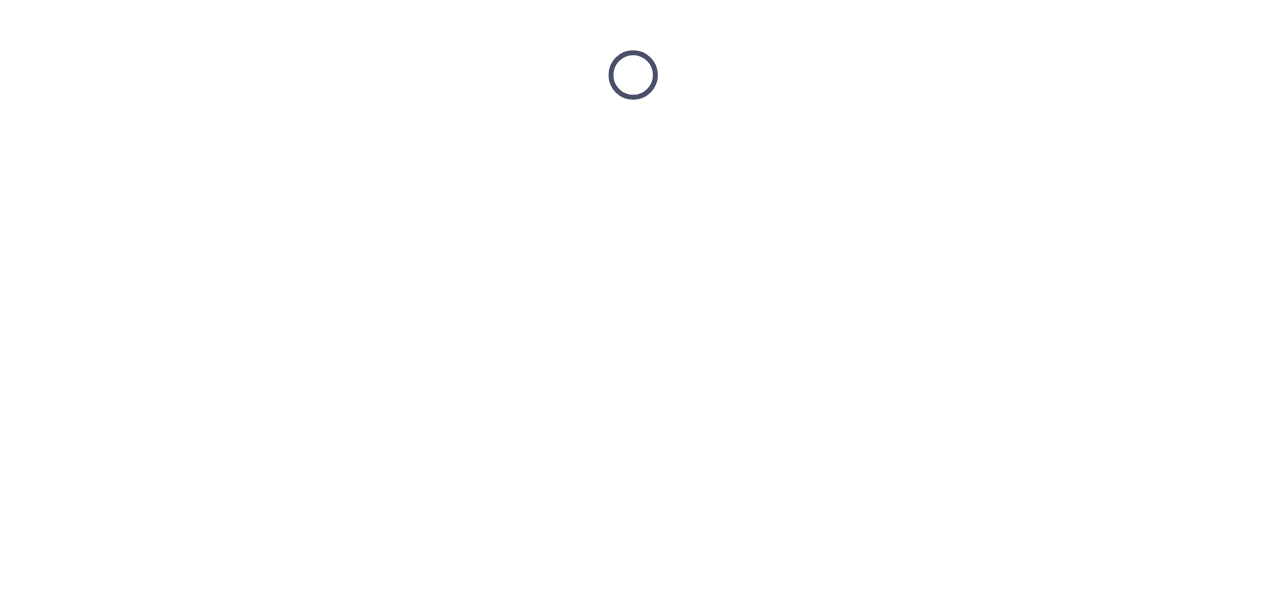 scroll, scrollTop: 0, scrollLeft: 0, axis: both 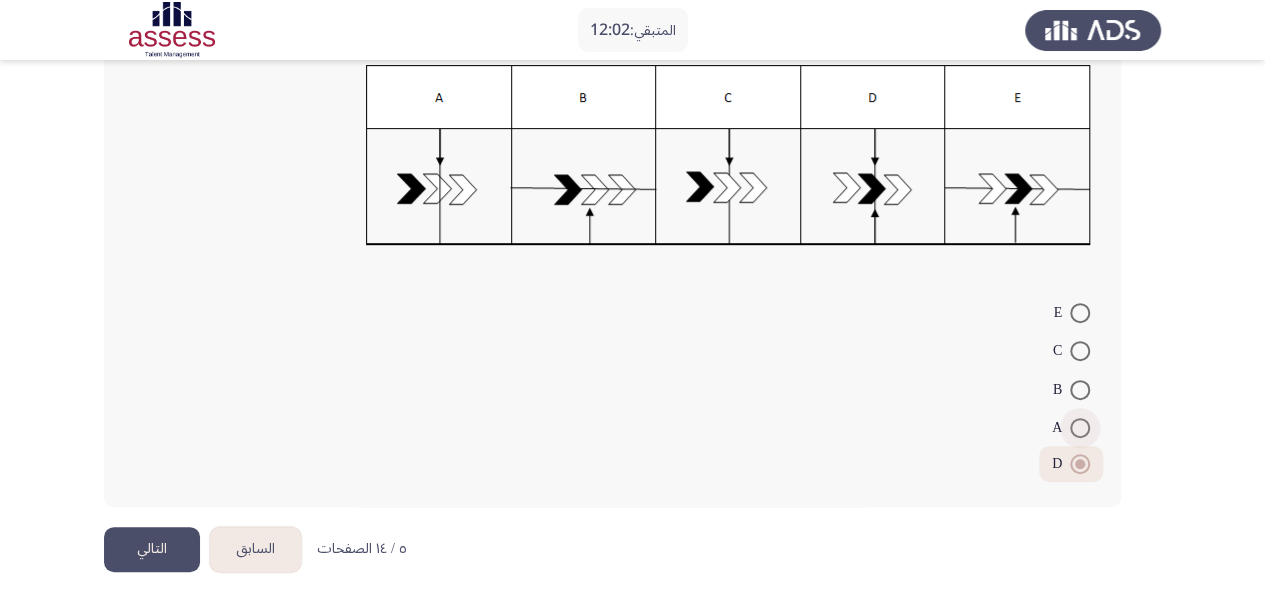 click at bounding box center [1080, 428] 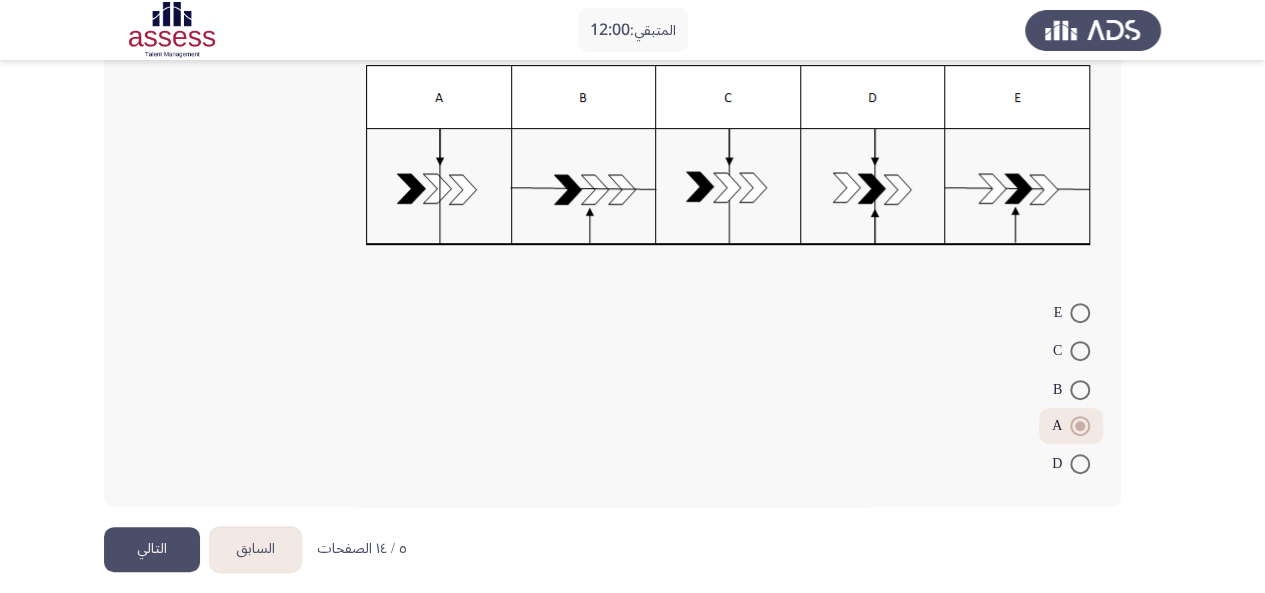 click on "التالي" 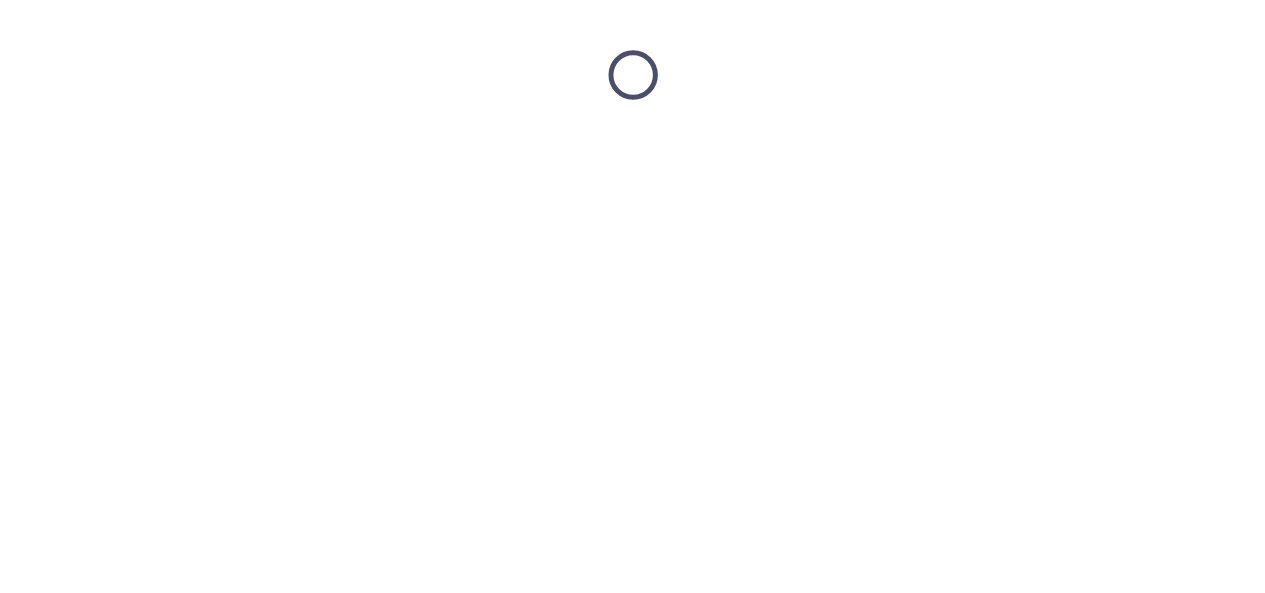 scroll, scrollTop: 0, scrollLeft: 0, axis: both 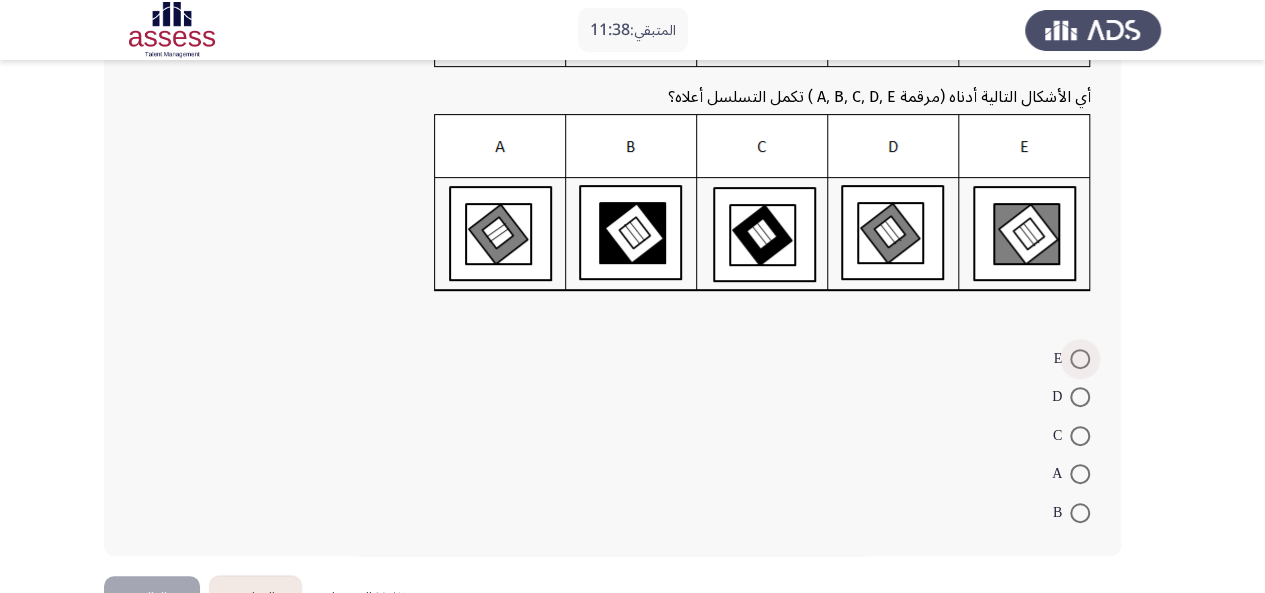 click at bounding box center [1080, 359] 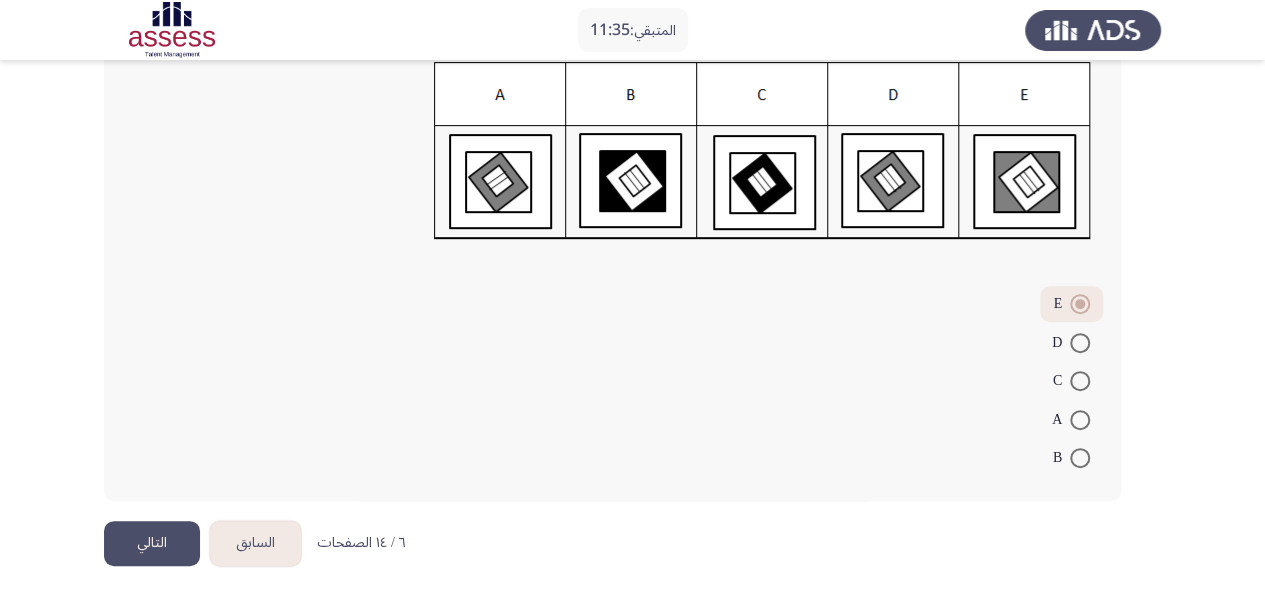 scroll, scrollTop: 298, scrollLeft: 0, axis: vertical 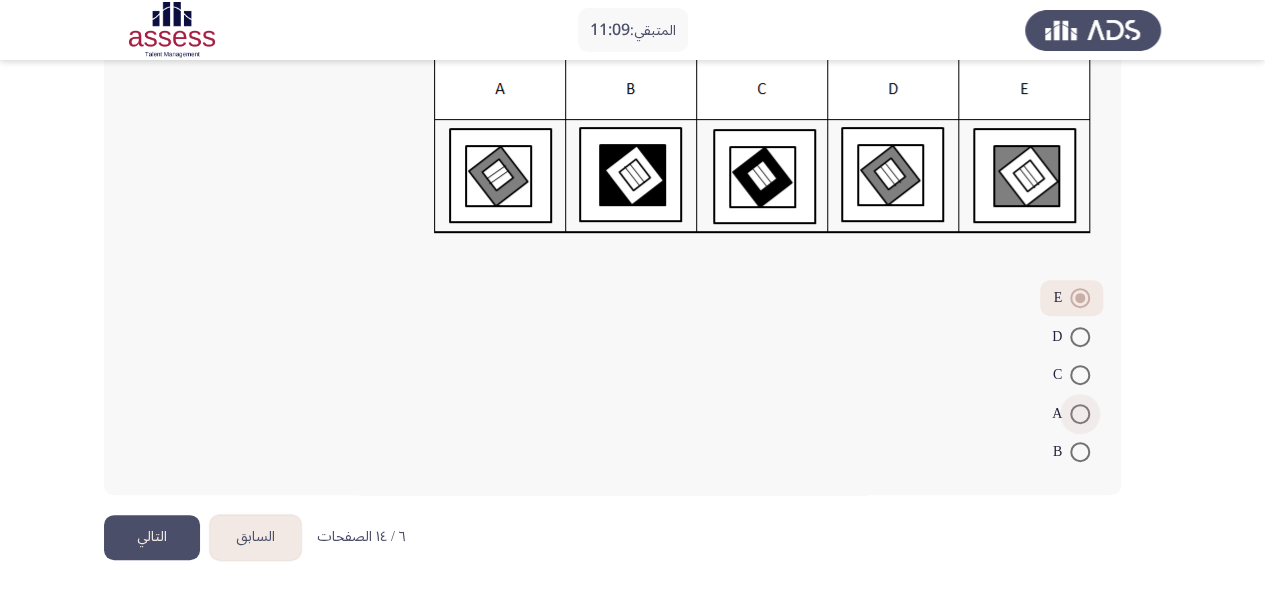 click at bounding box center [1080, 414] 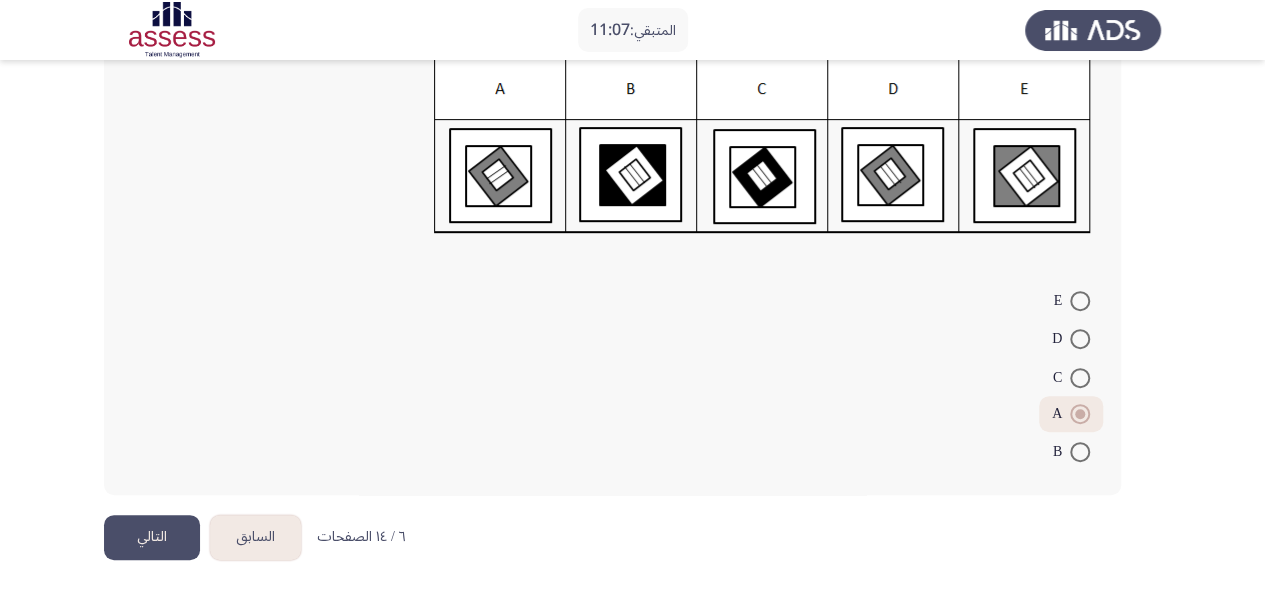 click on "التالي" 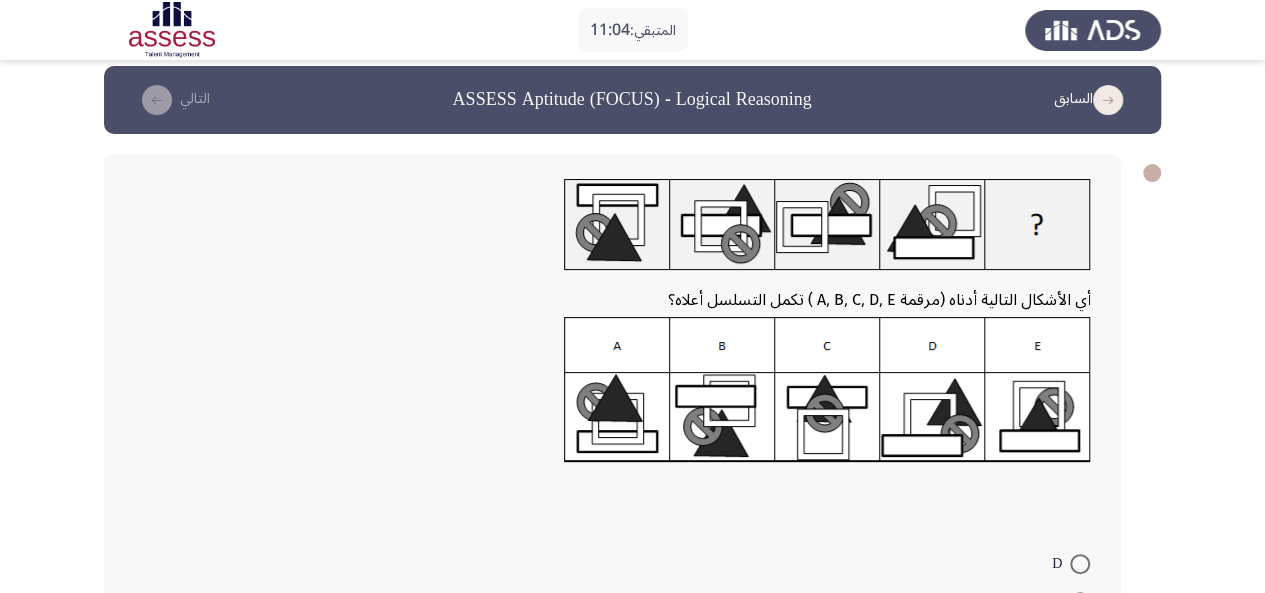 scroll, scrollTop: 10, scrollLeft: 0, axis: vertical 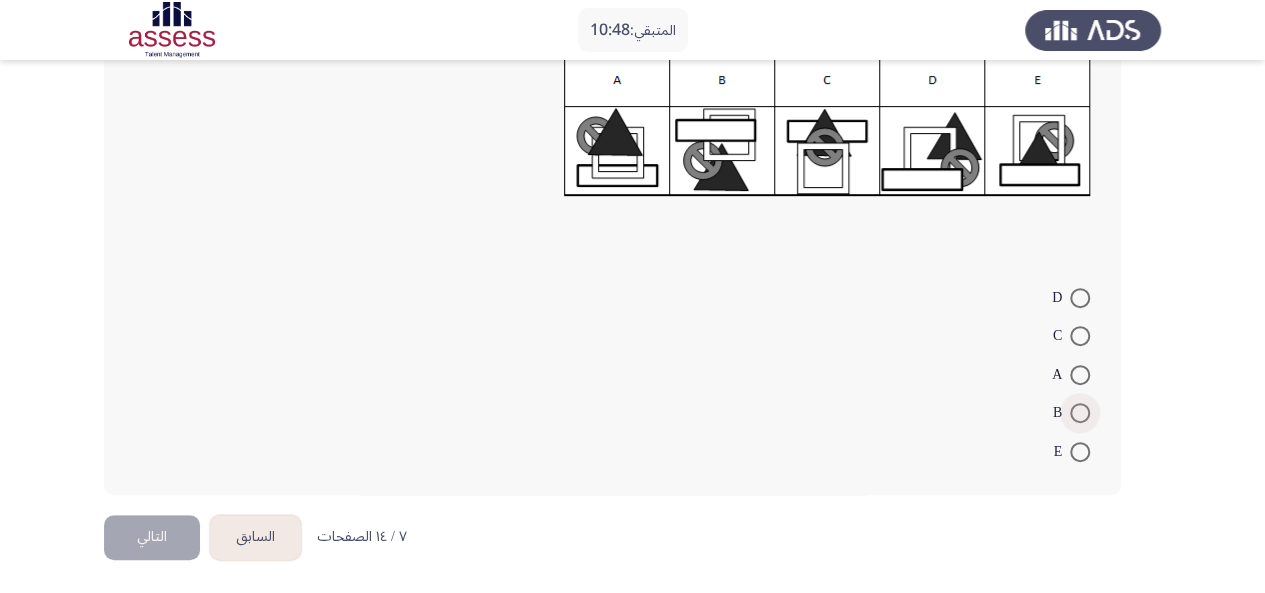 click at bounding box center [1080, 413] 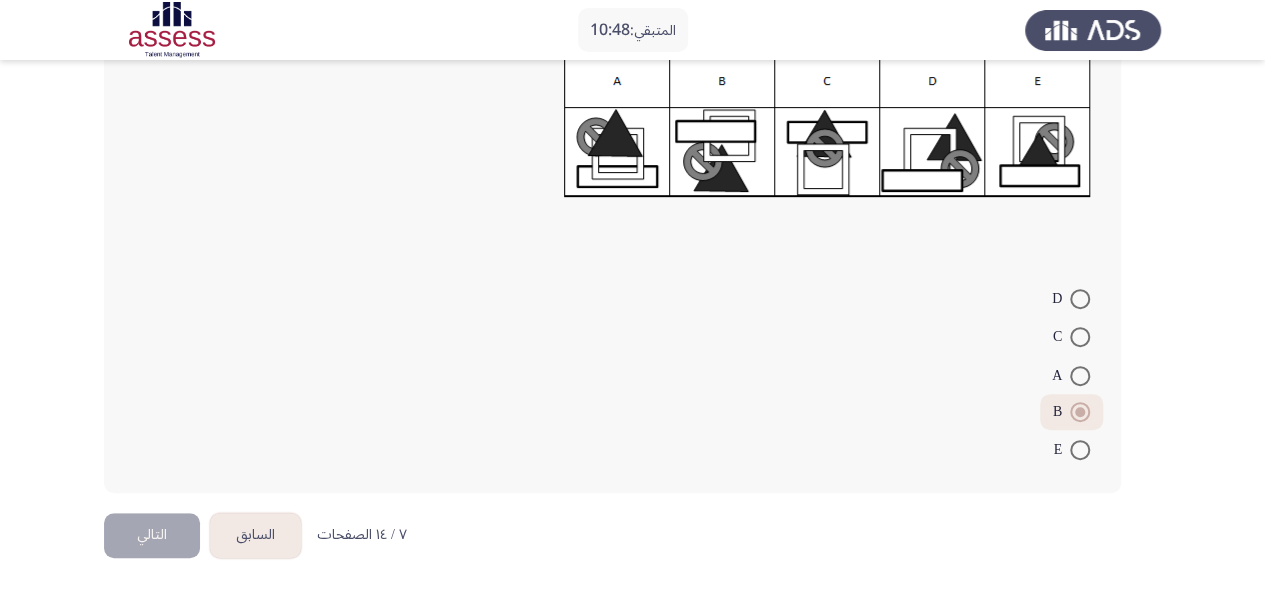 scroll, scrollTop: 277, scrollLeft: 0, axis: vertical 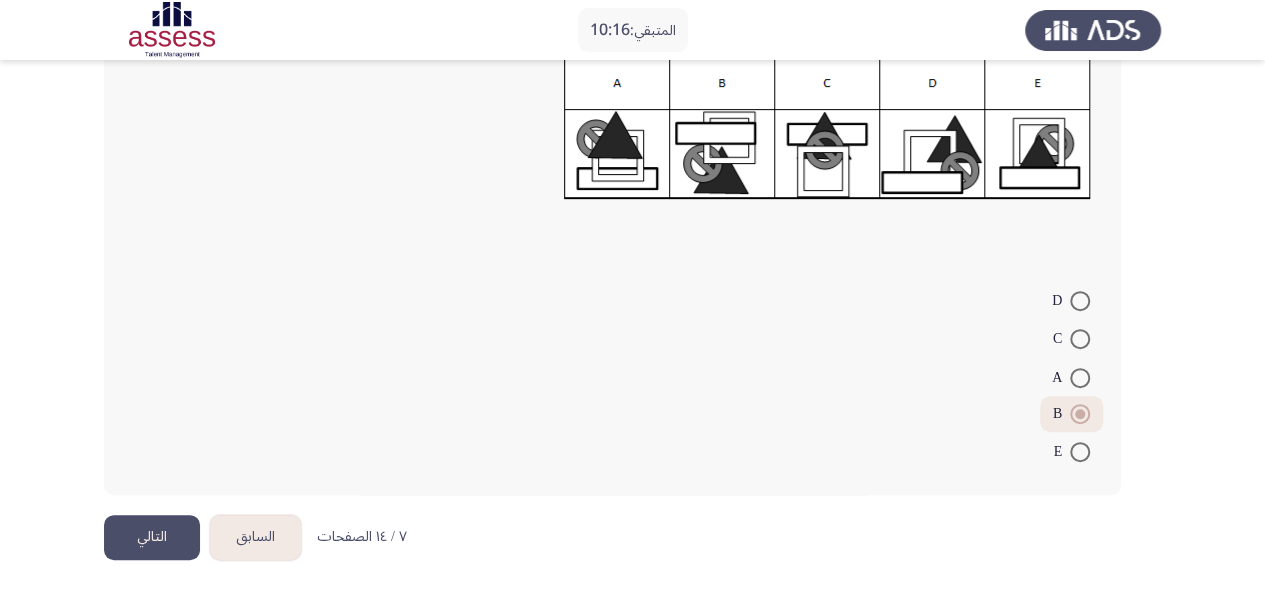 click on "التالي" 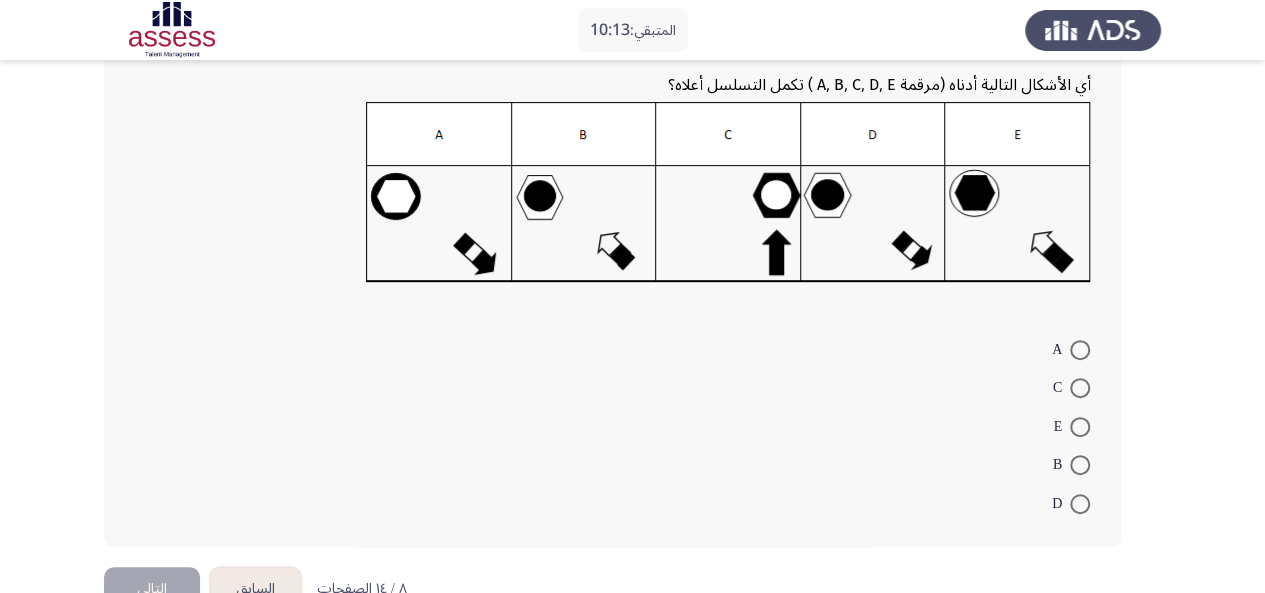 scroll, scrollTop: 268, scrollLeft: 0, axis: vertical 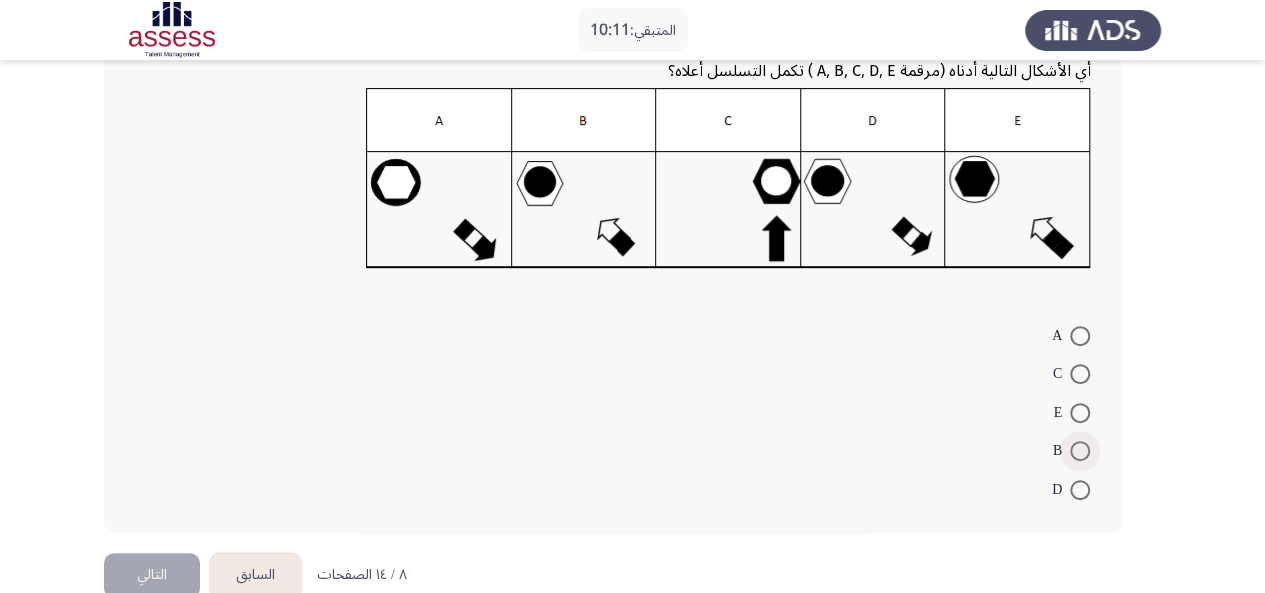 click at bounding box center [1080, 451] 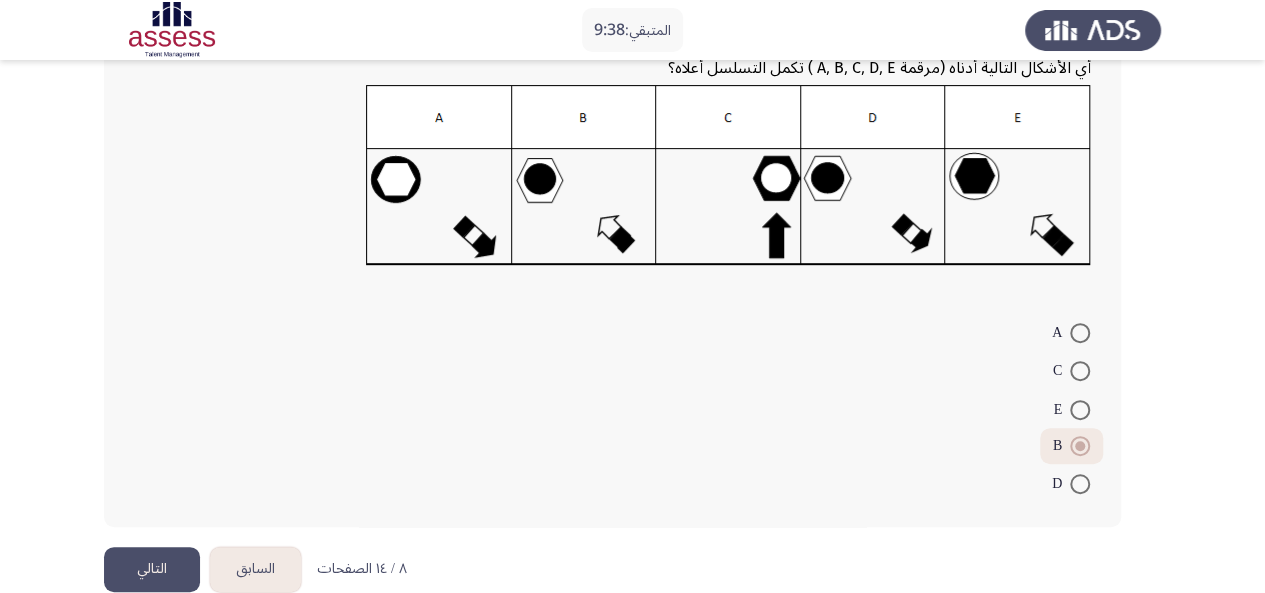 scroll, scrollTop: 303, scrollLeft: 0, axis: vertical 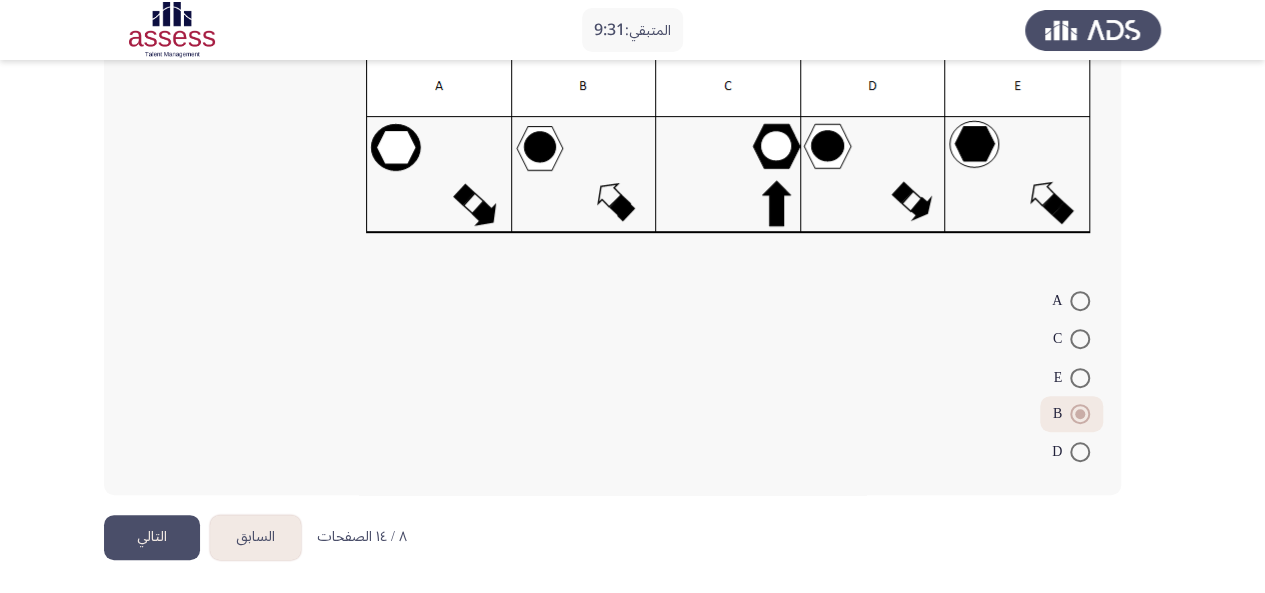 click on "السابق" 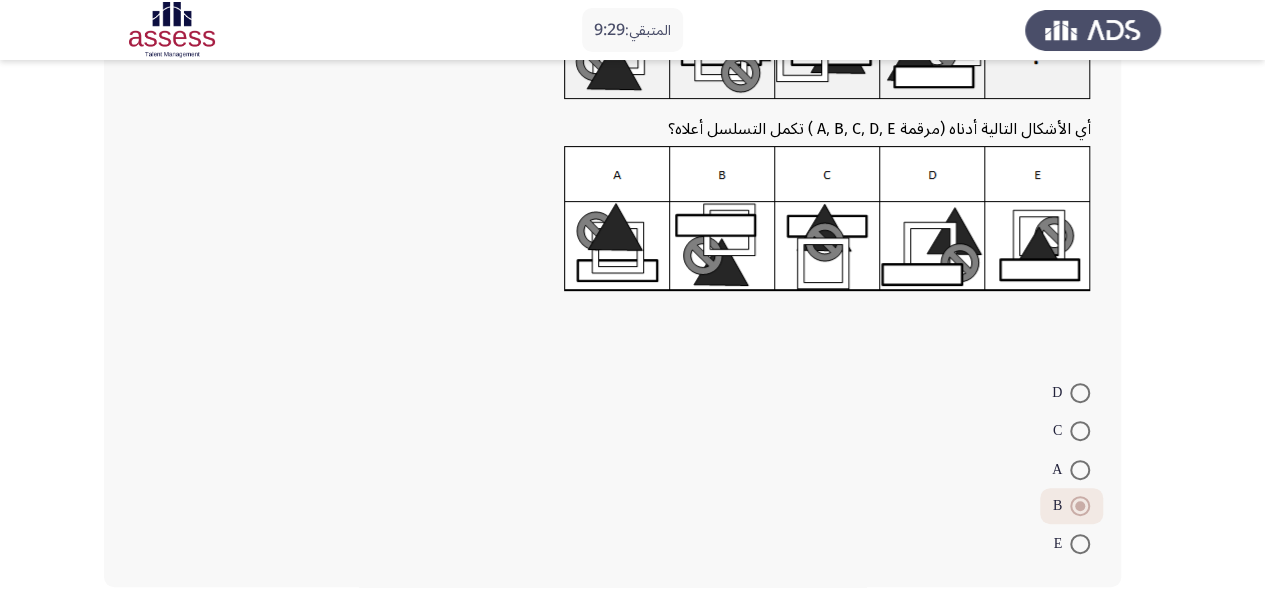 scroll, scrollTop: 206, scrollLeft: 0, axis: vertical 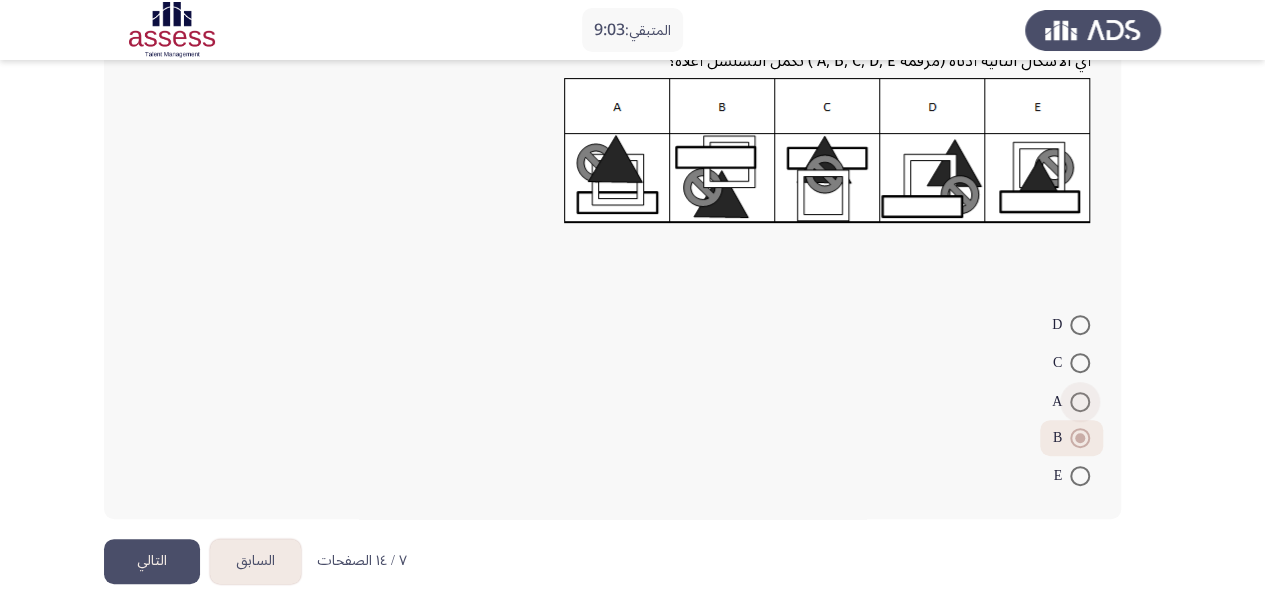 click at bounding box center [1080, 402] 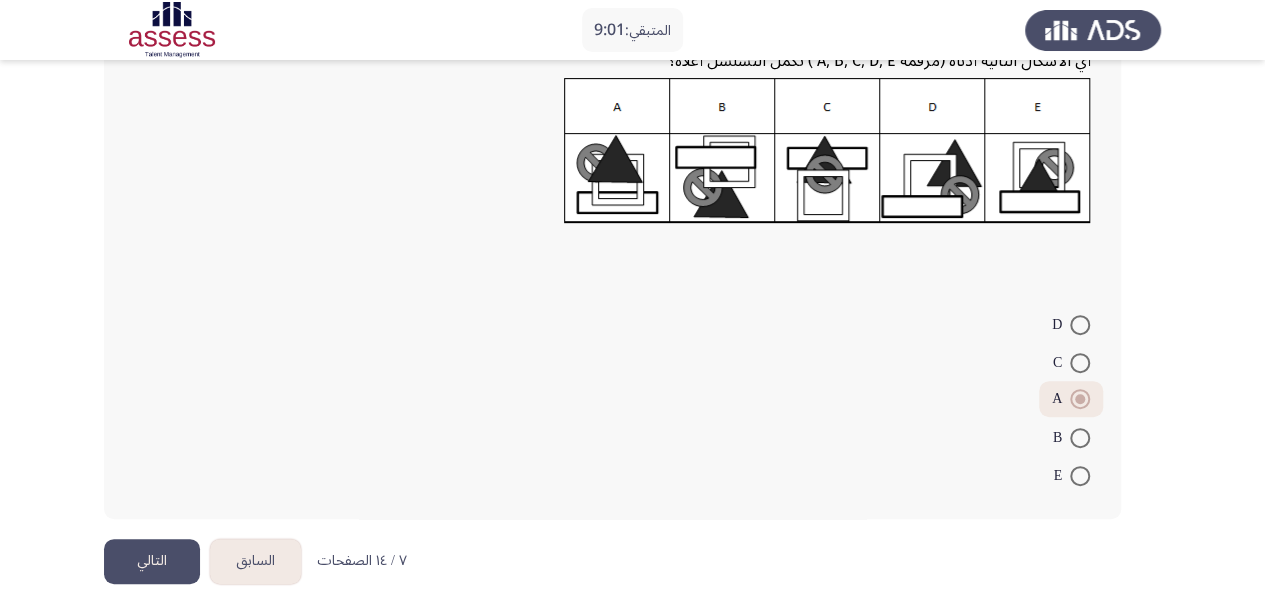 click on "التالي" 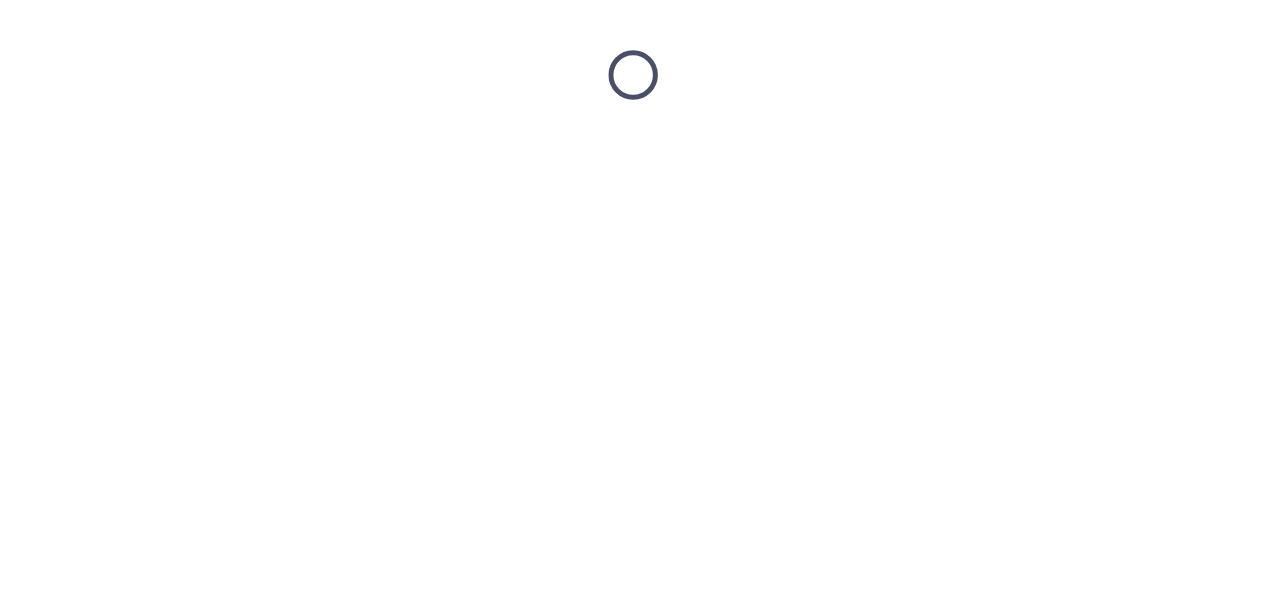 scroll, scrollTop: 0, scrollLeft: 0, axis: both 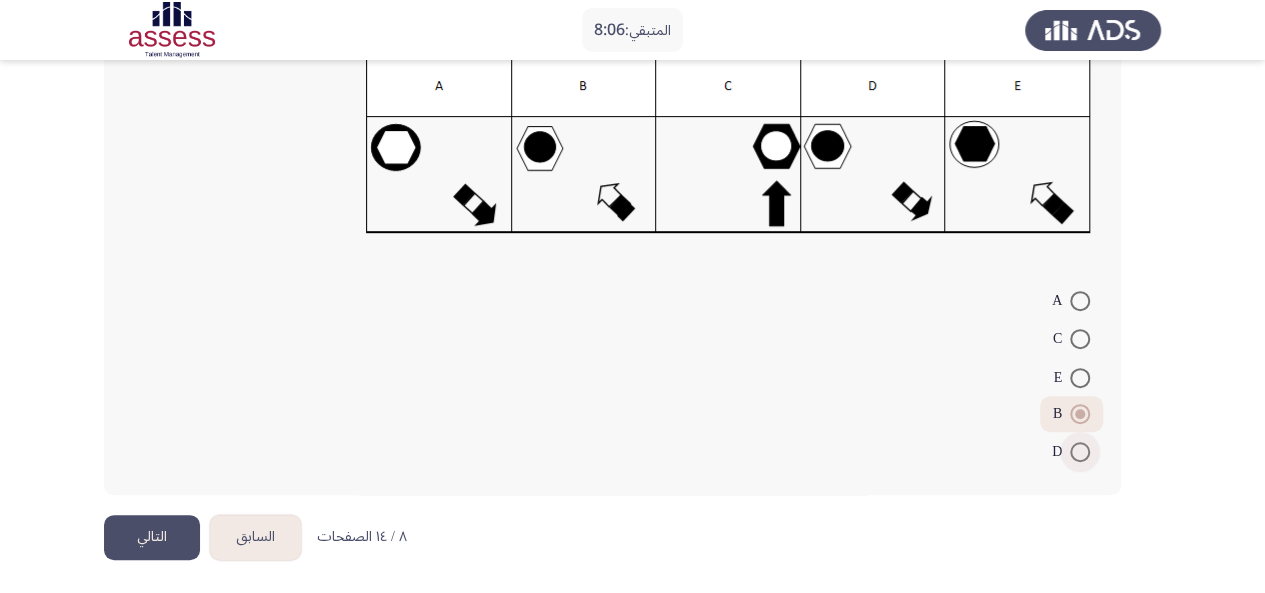 click at bounding box center (1080, 452) 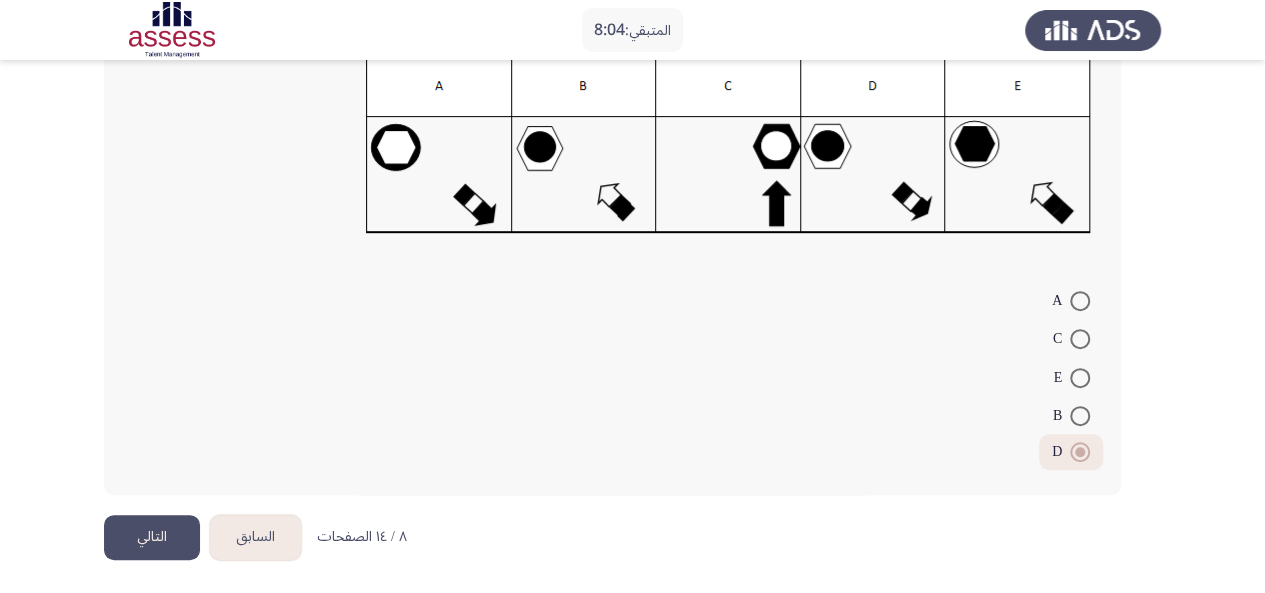 click on "التالي" 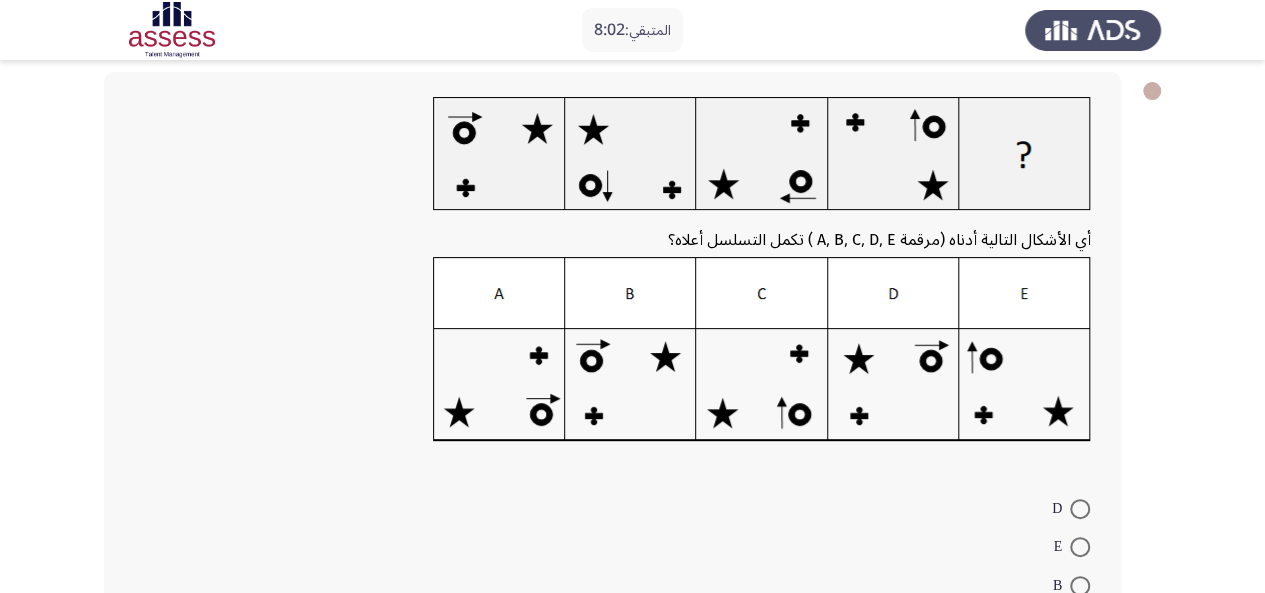 scroll, scrollTop: 97, scrollLeft: 0, axis: vertical 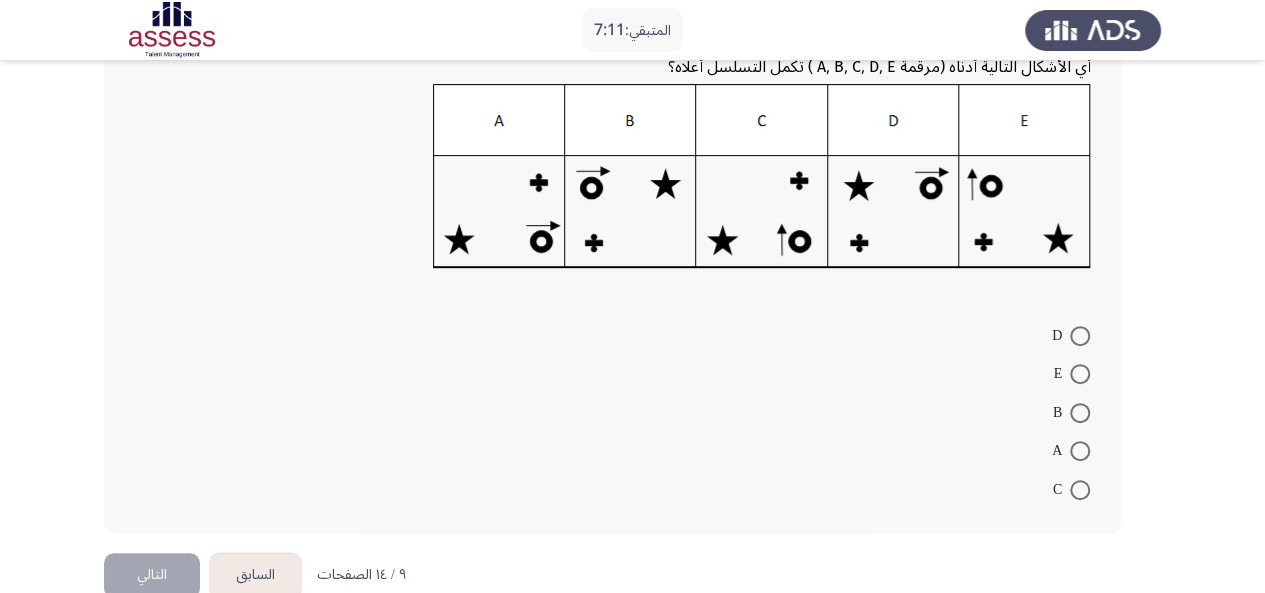 click at bounding box center [1080, 413] 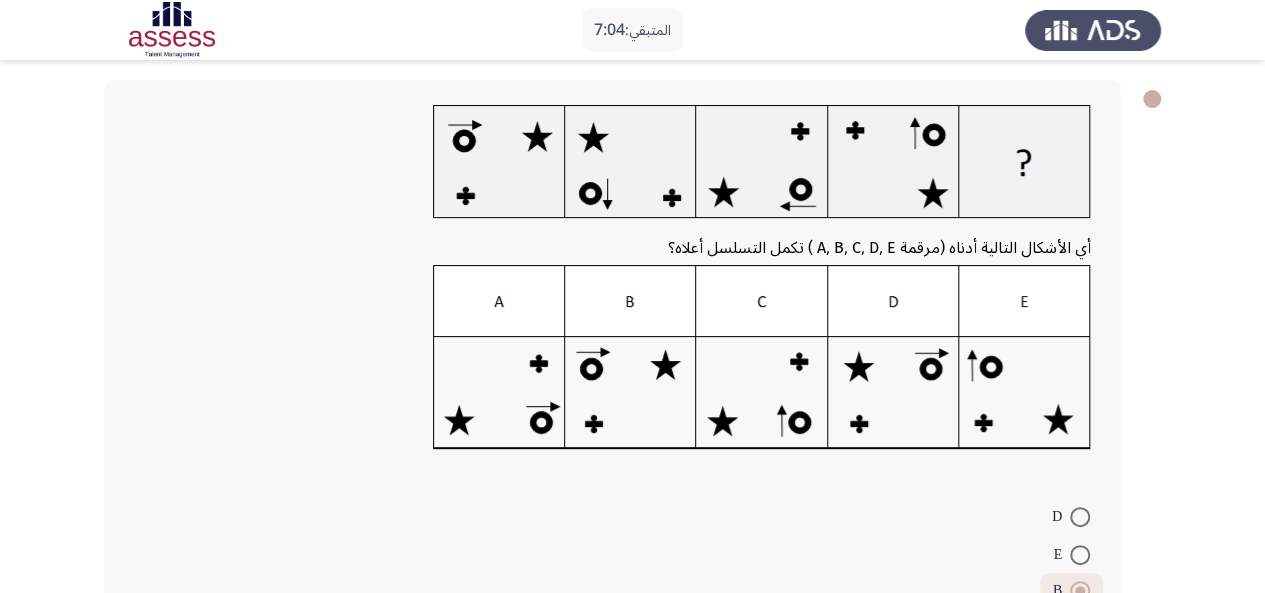 scroll, scrollTop: 92, scrollLeft: 0, axis: vertical 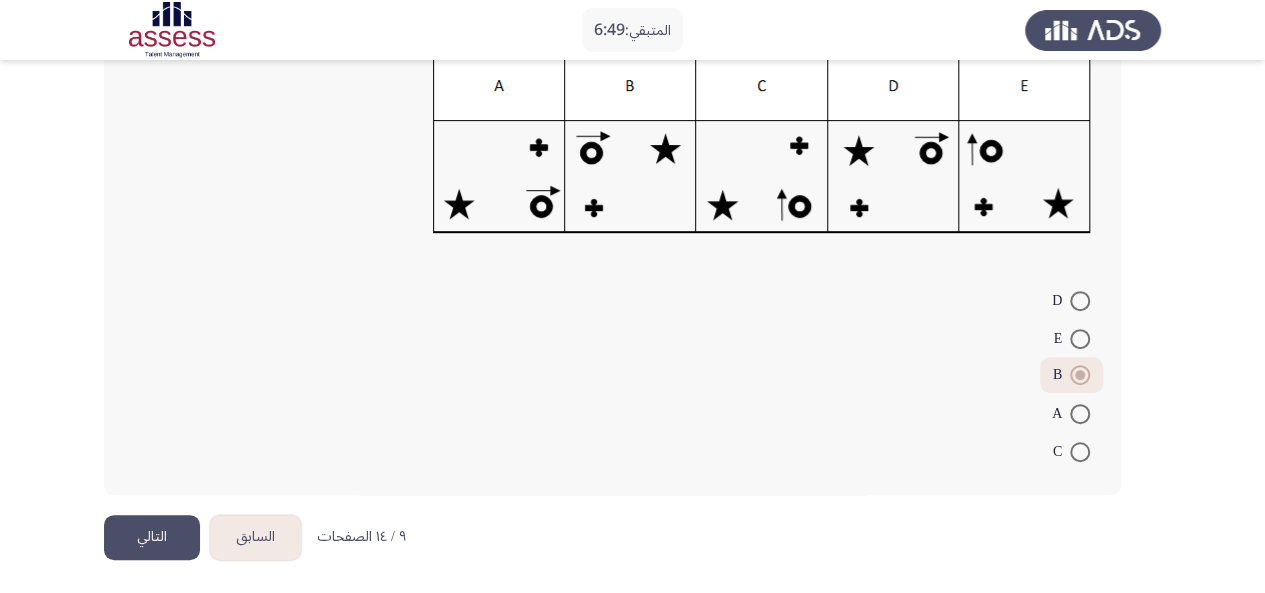 click on "التالي" 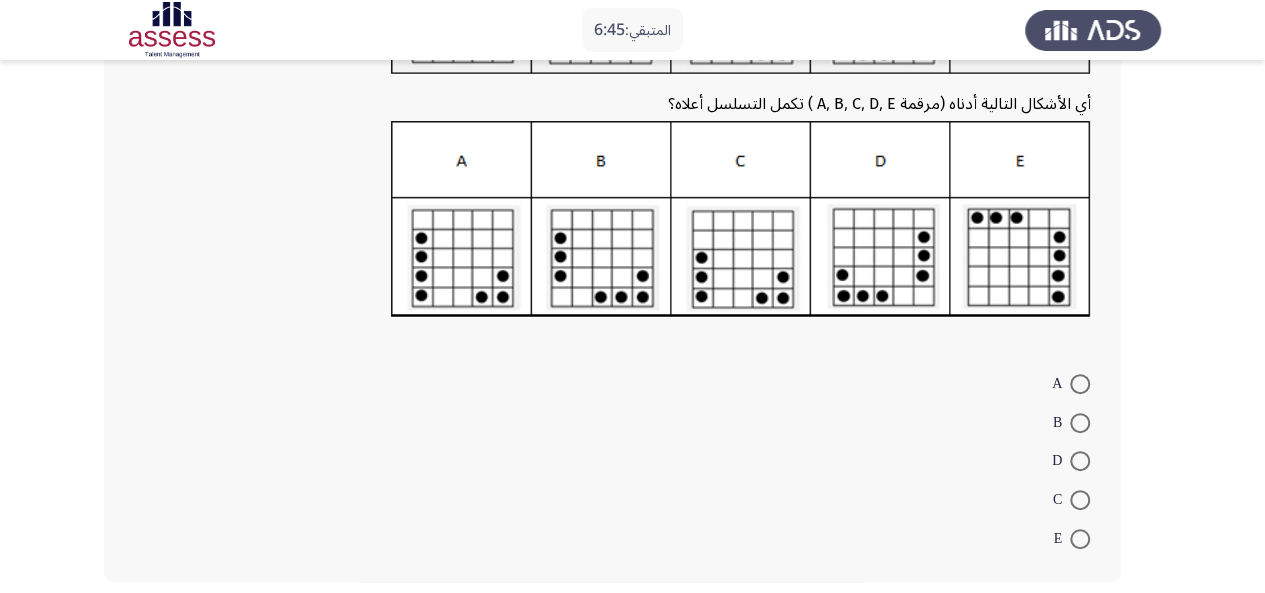 scroll, scrollTop: 326, scrollLeft: 0, axis: vertical 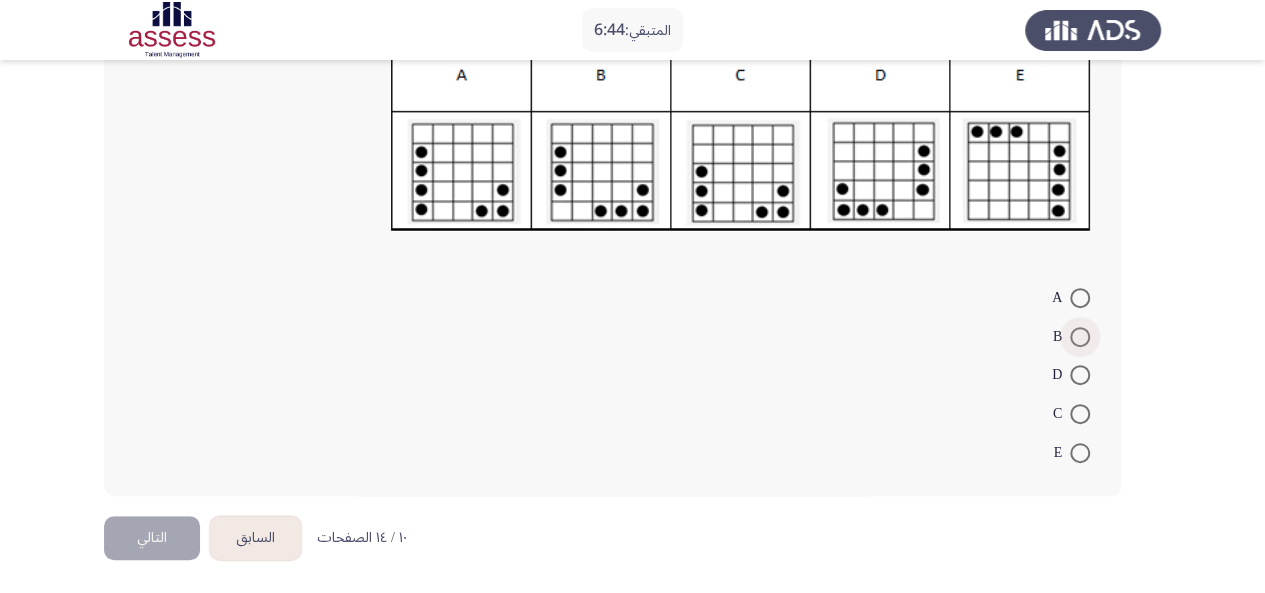 click at bounding box center [1080, 337] 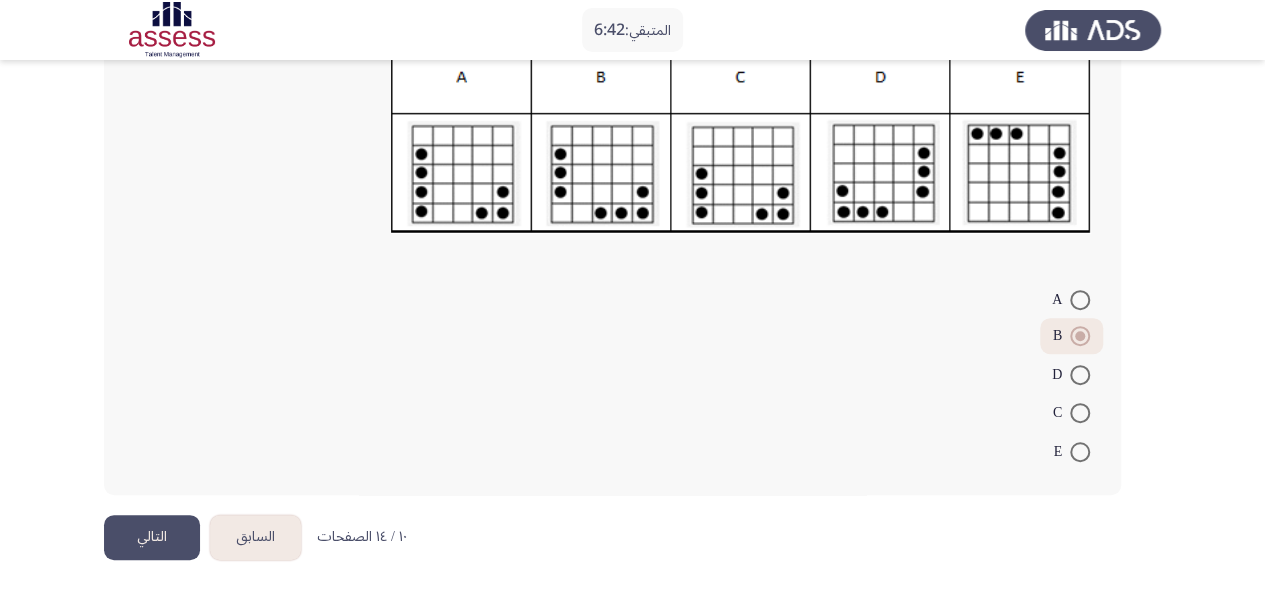 click on "التالي" 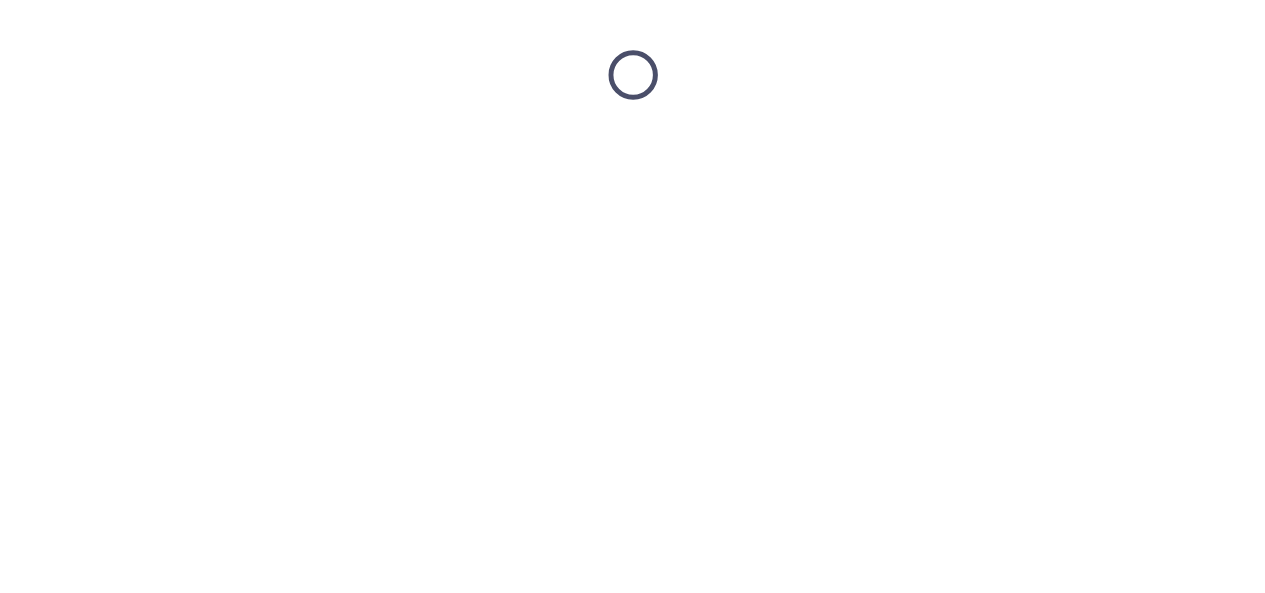 scroll, scrollTop: 0, scrollLeft: 0, axis: both 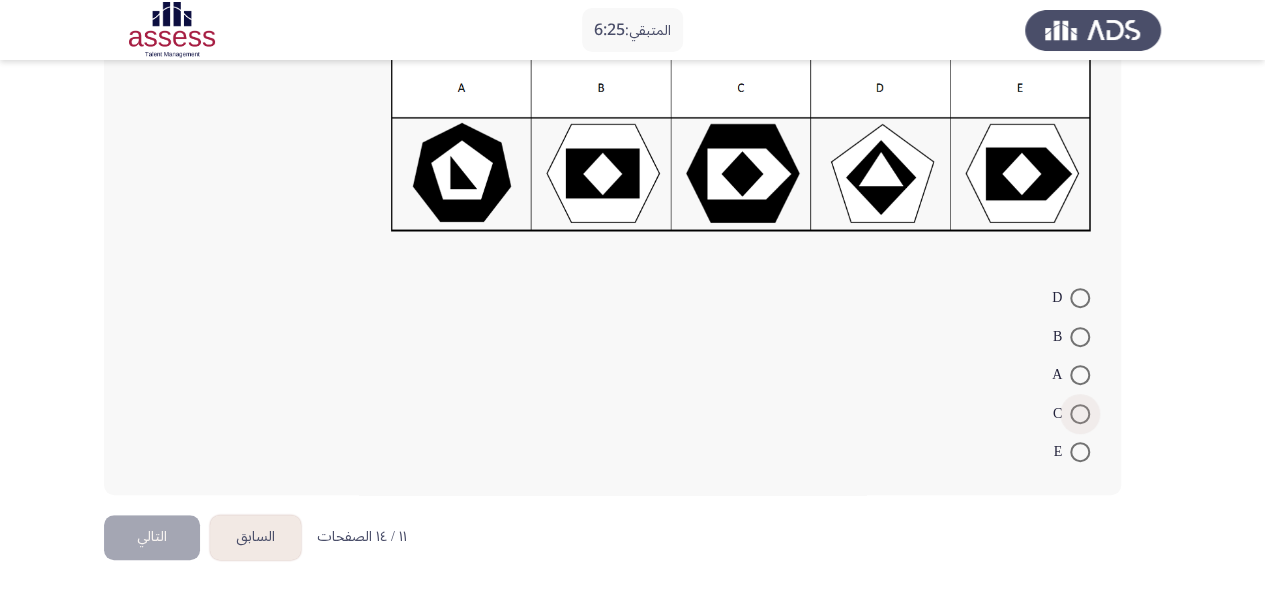click at bounding box center (1080, 414) 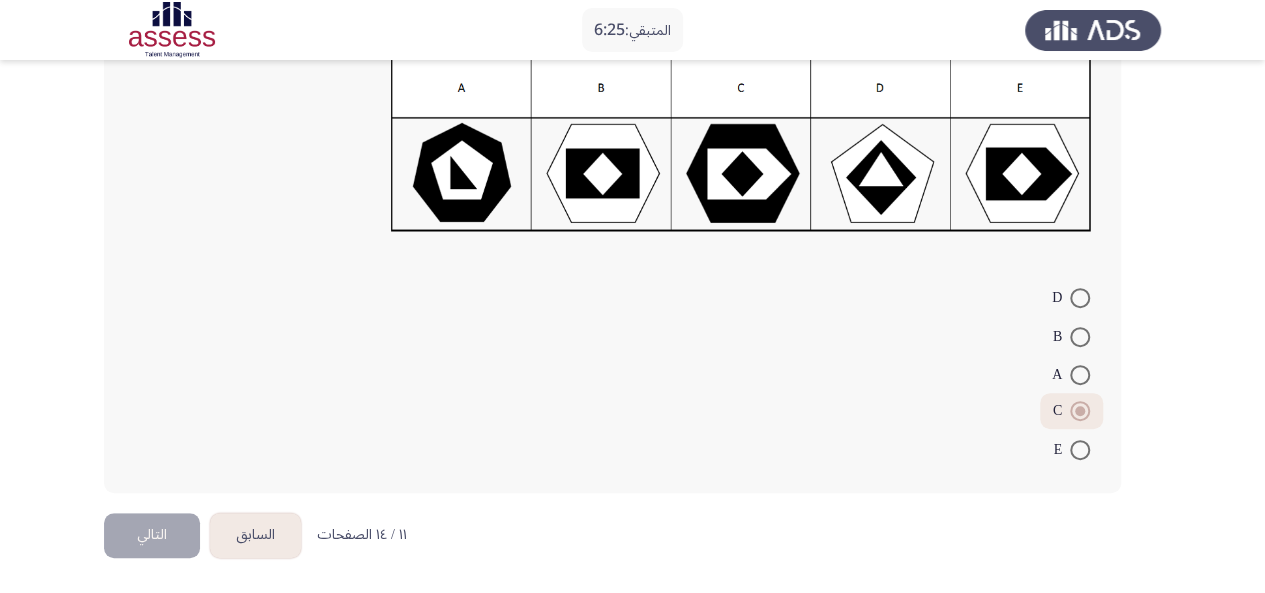 scroll, scrollTop: 294, scrollLeft: 0, axis: vertical 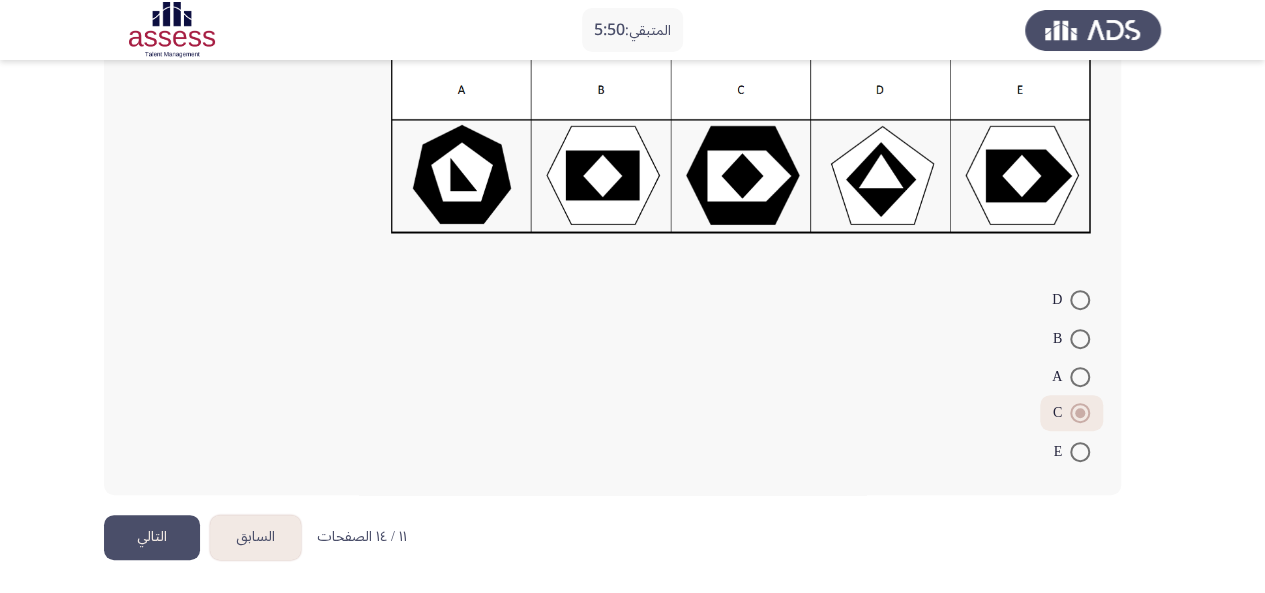 click on "التالي" 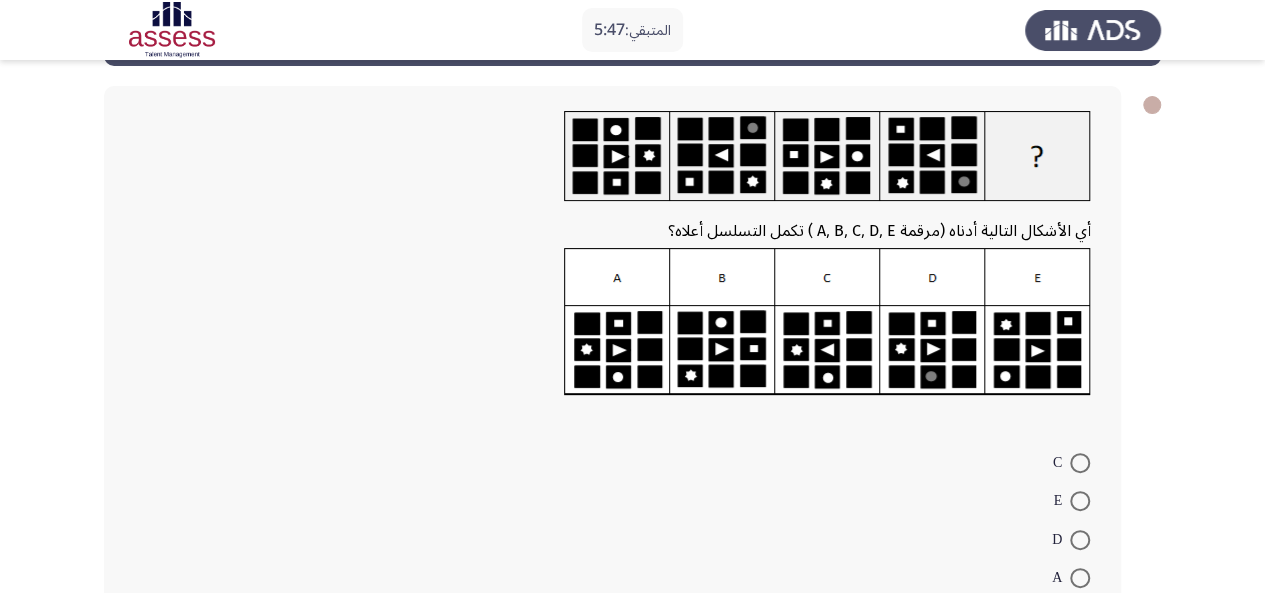 scroll, scrollTop: 74, scrollLeft: 0, axis: vertical 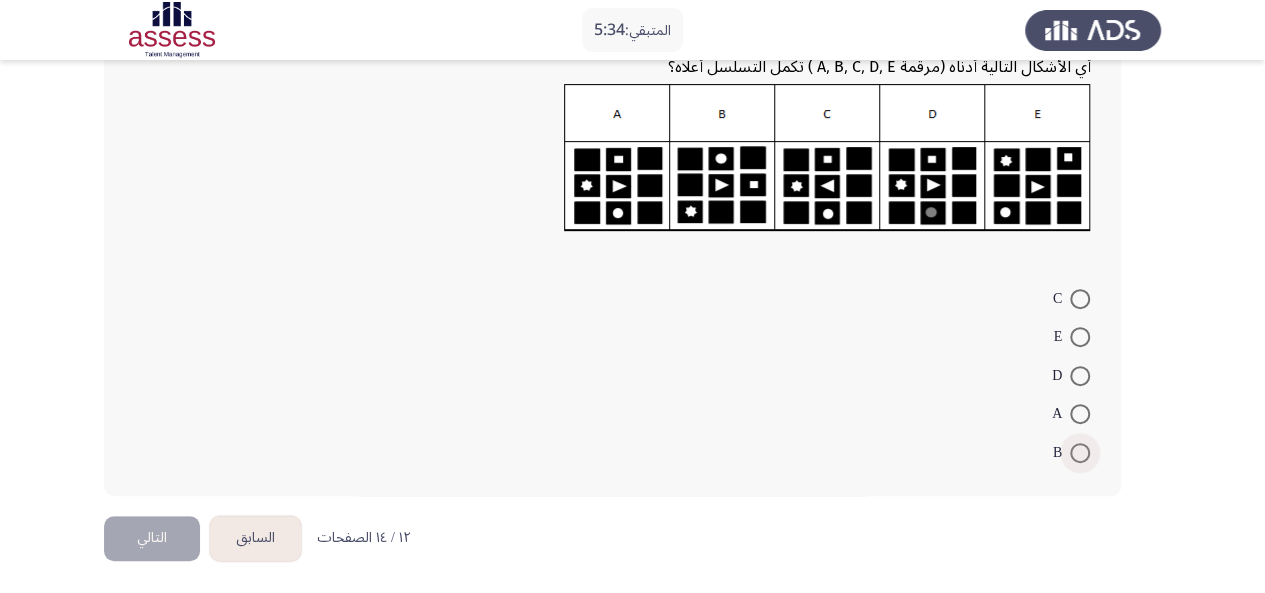 click on "B" at bounding box center (1061, 453) 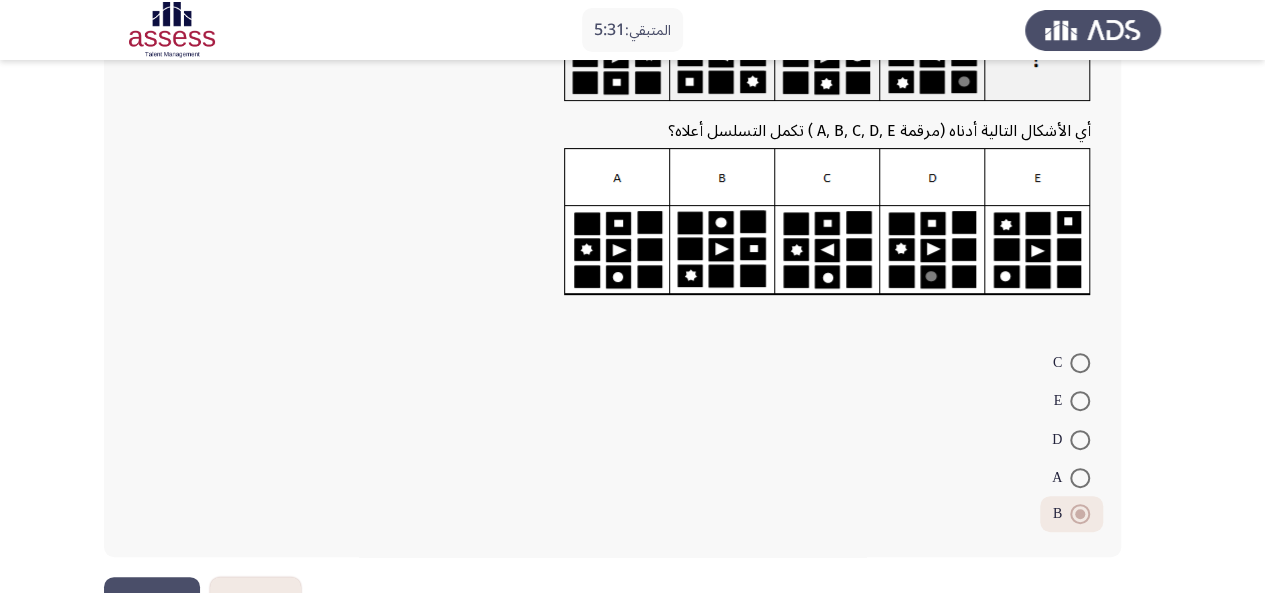 scroll, scrollTop: 180, scrollLeft: 0, axis: vertical 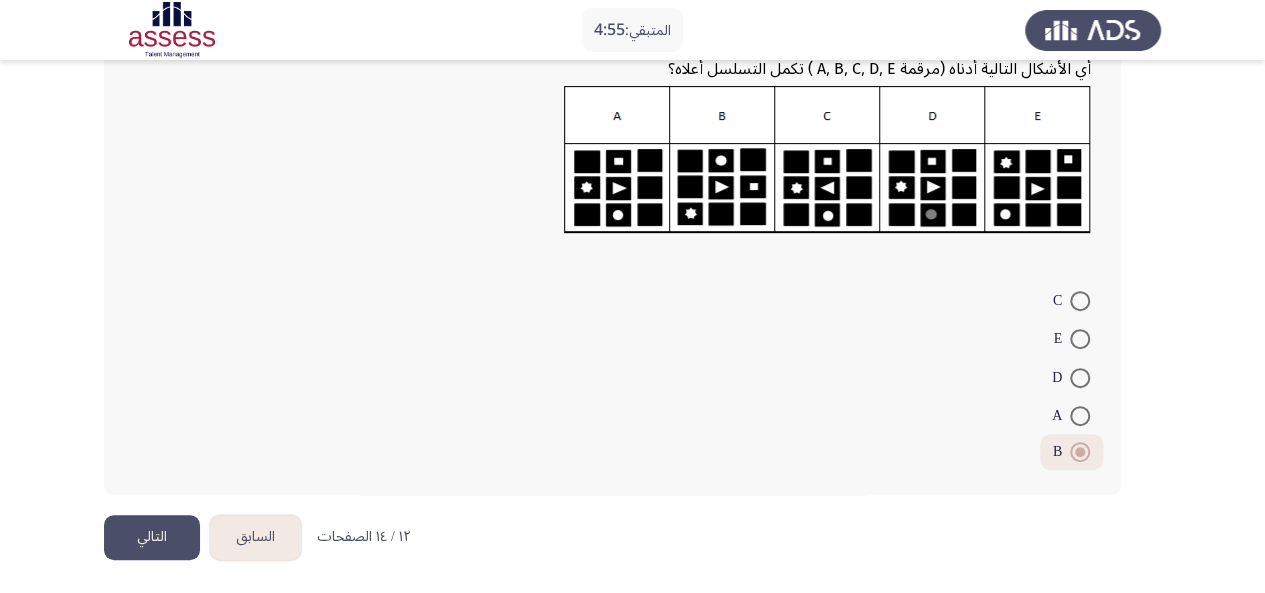 click at bounding box center (1080, 301) 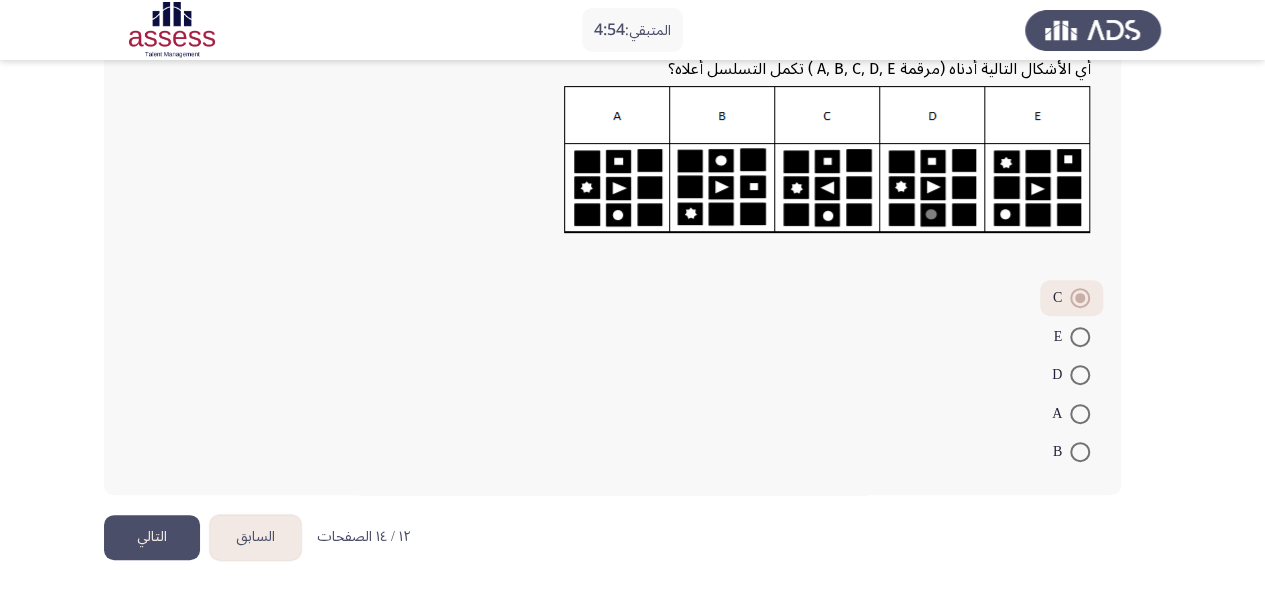 click on "التالي" 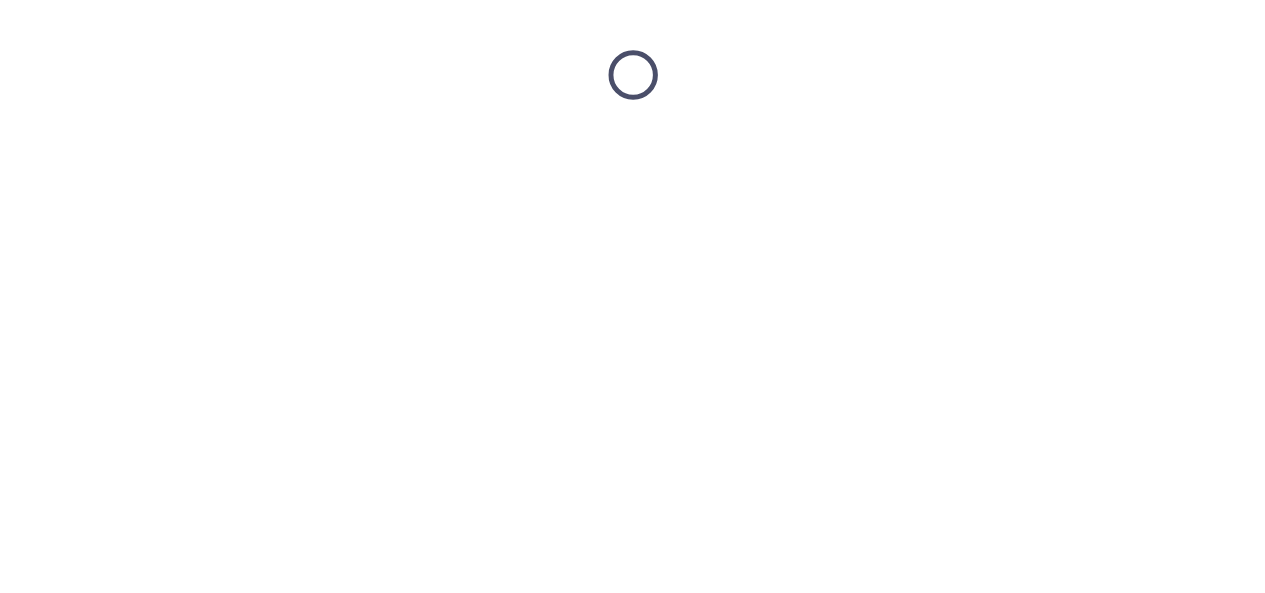 scroll, scrollTop: 0, scrollLeft: 0, axis: both 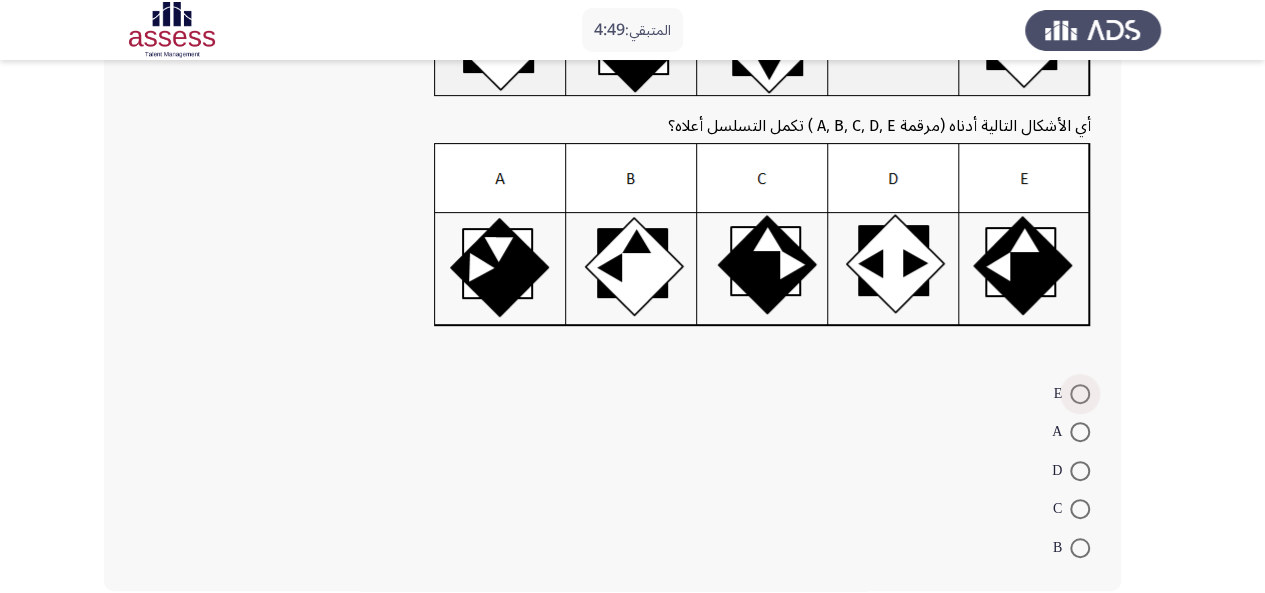 click at bounding box center (1080, 394) 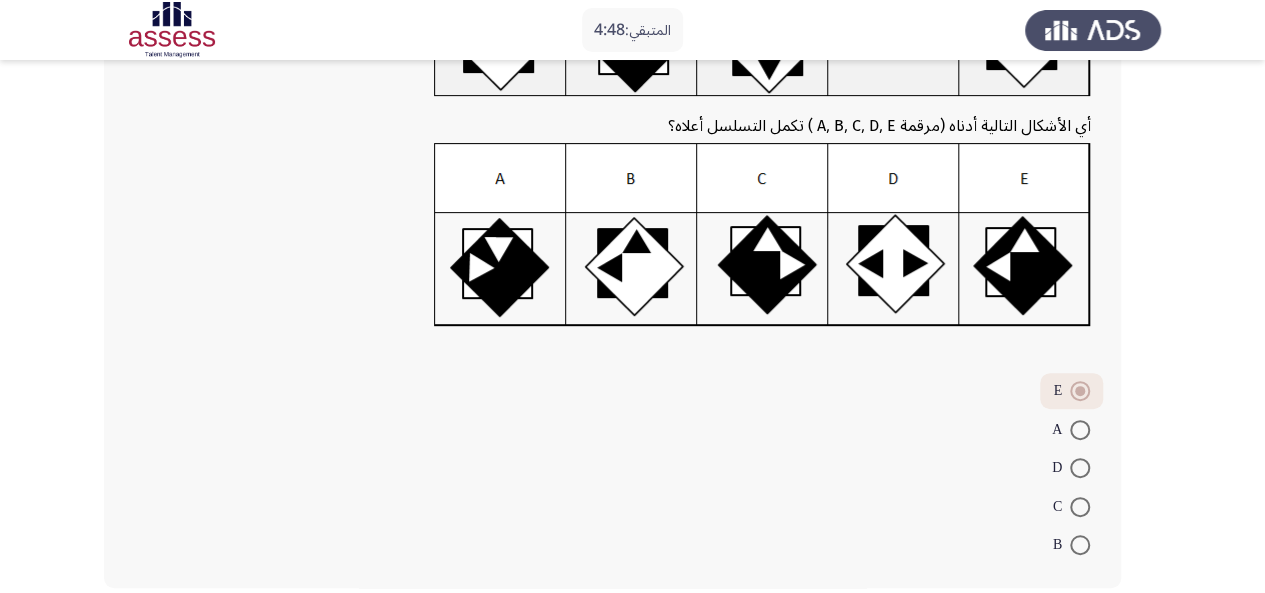 scroll, scrollTop: 304, scrollLeft: 0, axis: vertical 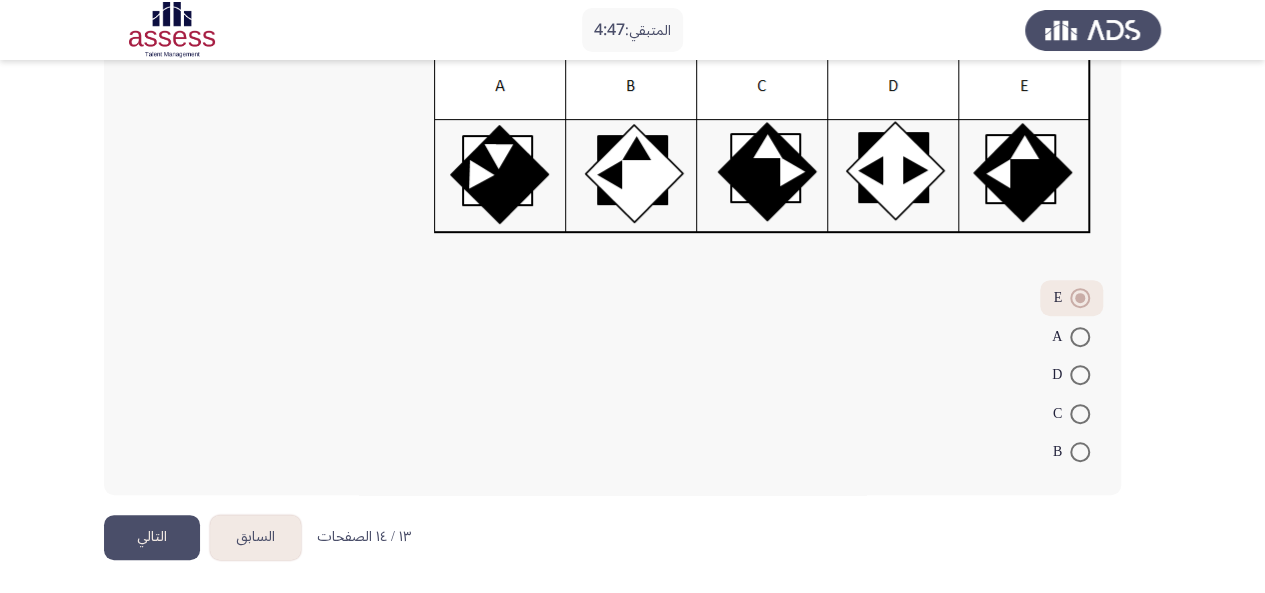 click on "التالي" 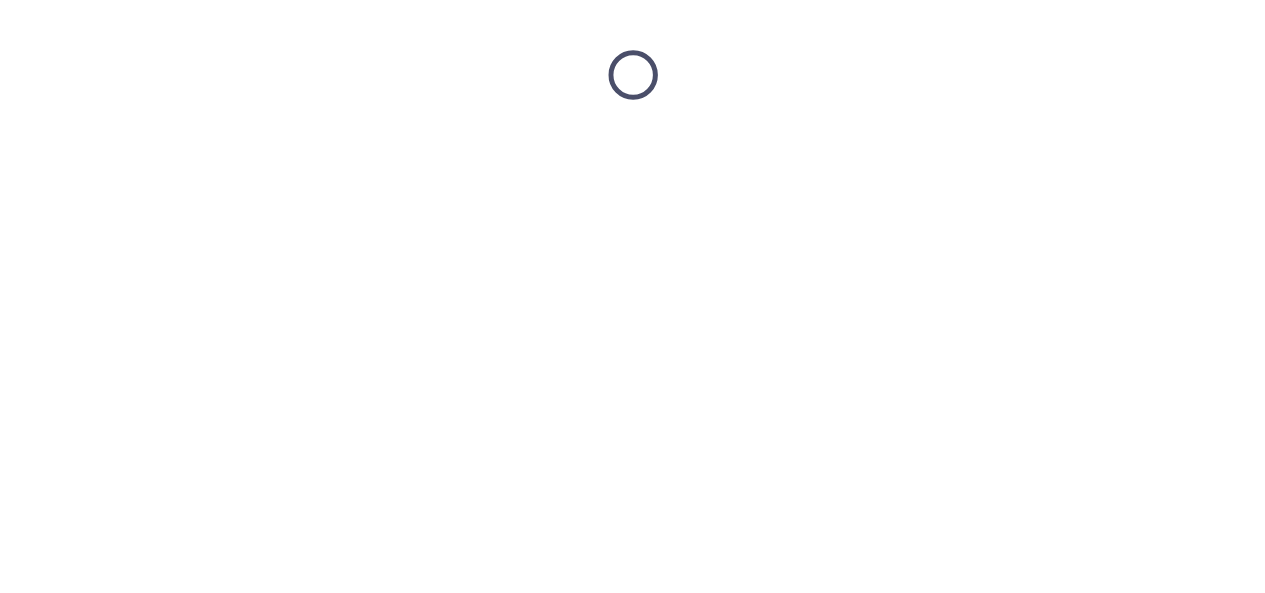 scroll, scrollTop: 0, scrollLeft: 0, axis: both 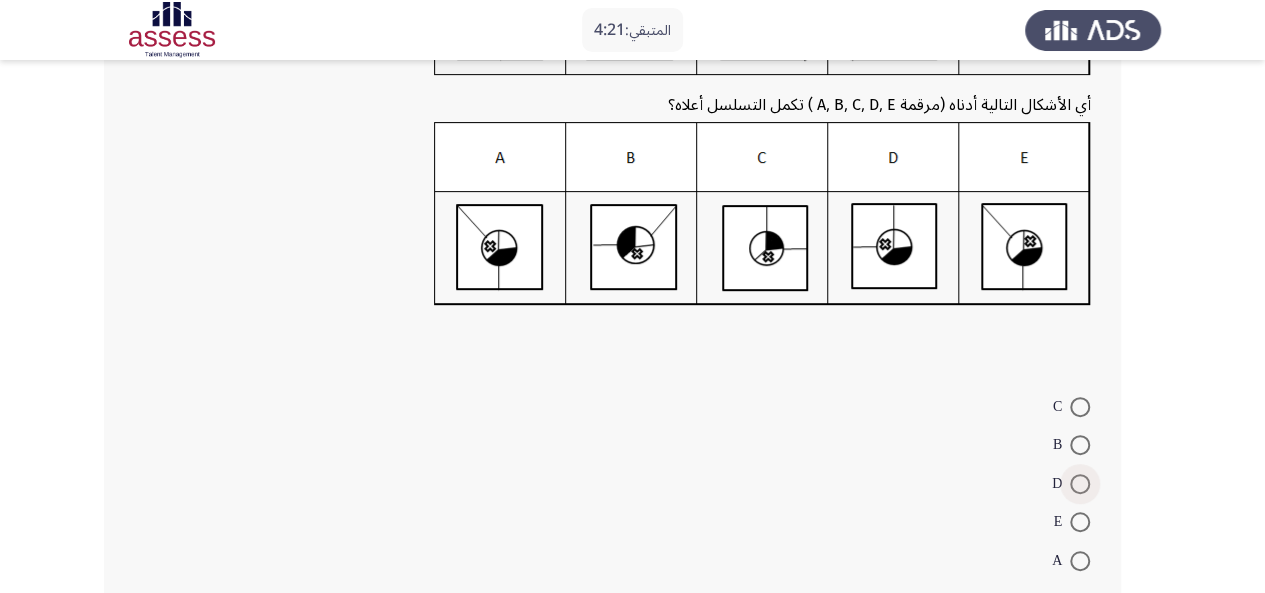click at bounding box center [1080, 484] 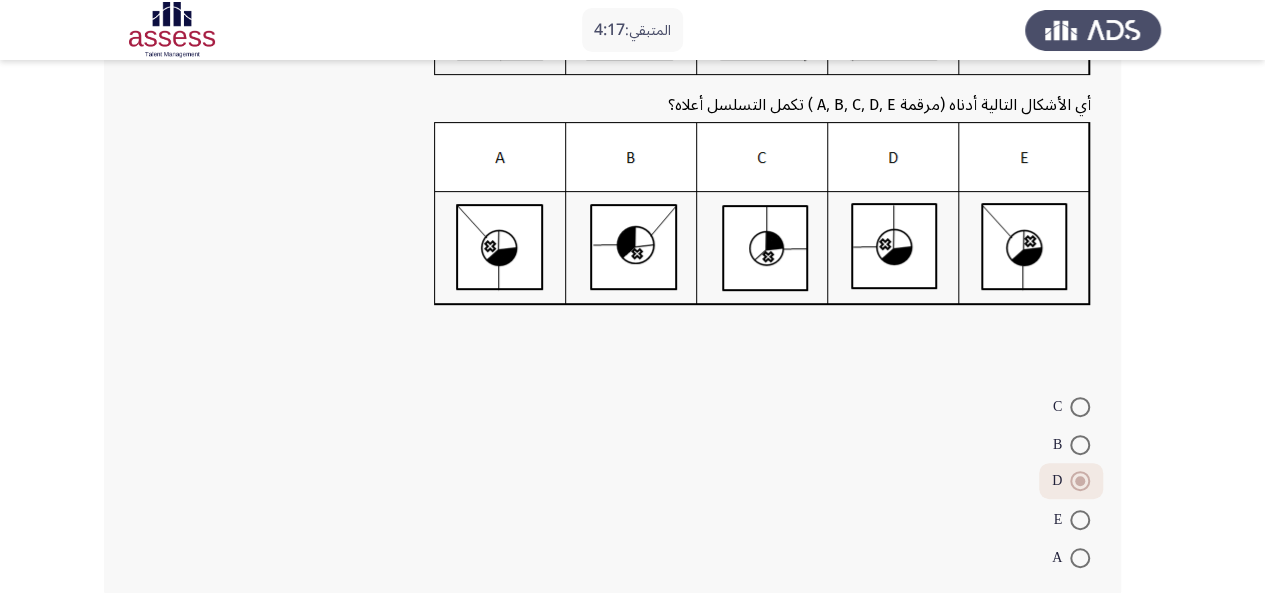 scroll, scrollTop: 338, scrollLeft: 0, axis: vertical 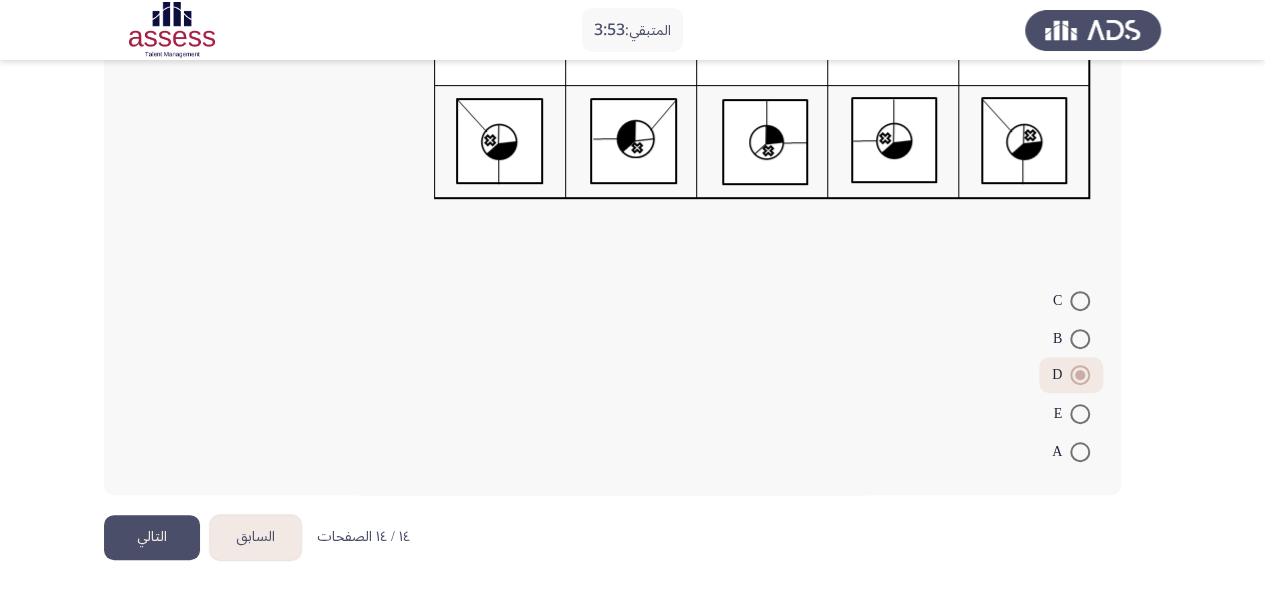 click at bounding box center (1080, 414) 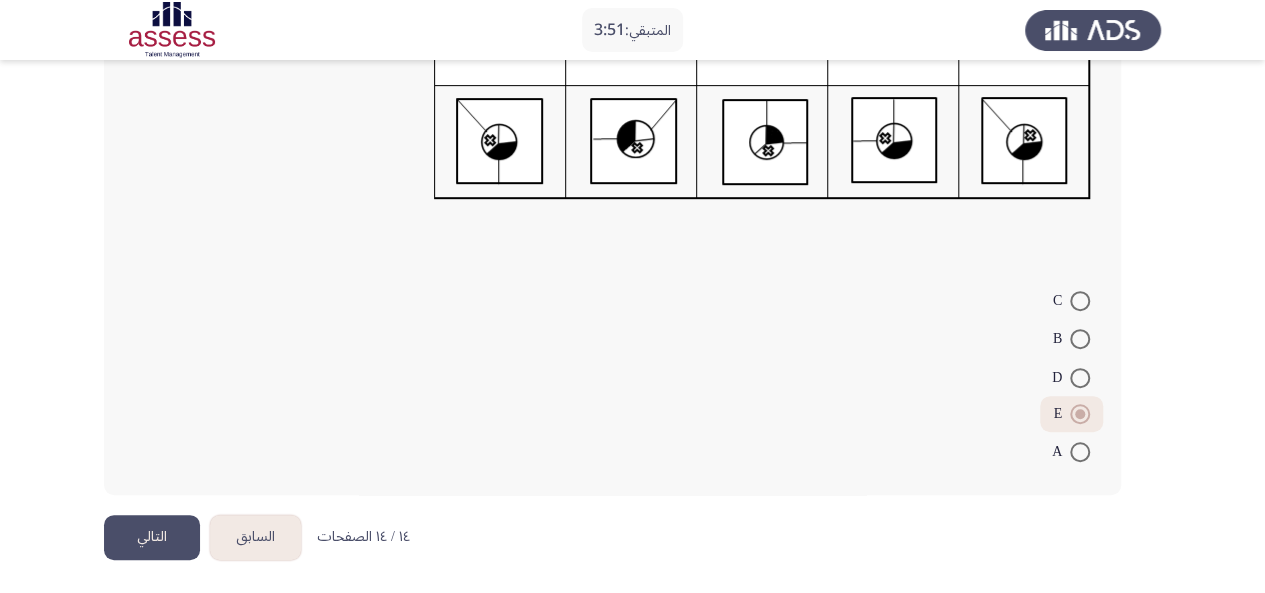 click on "التالي" 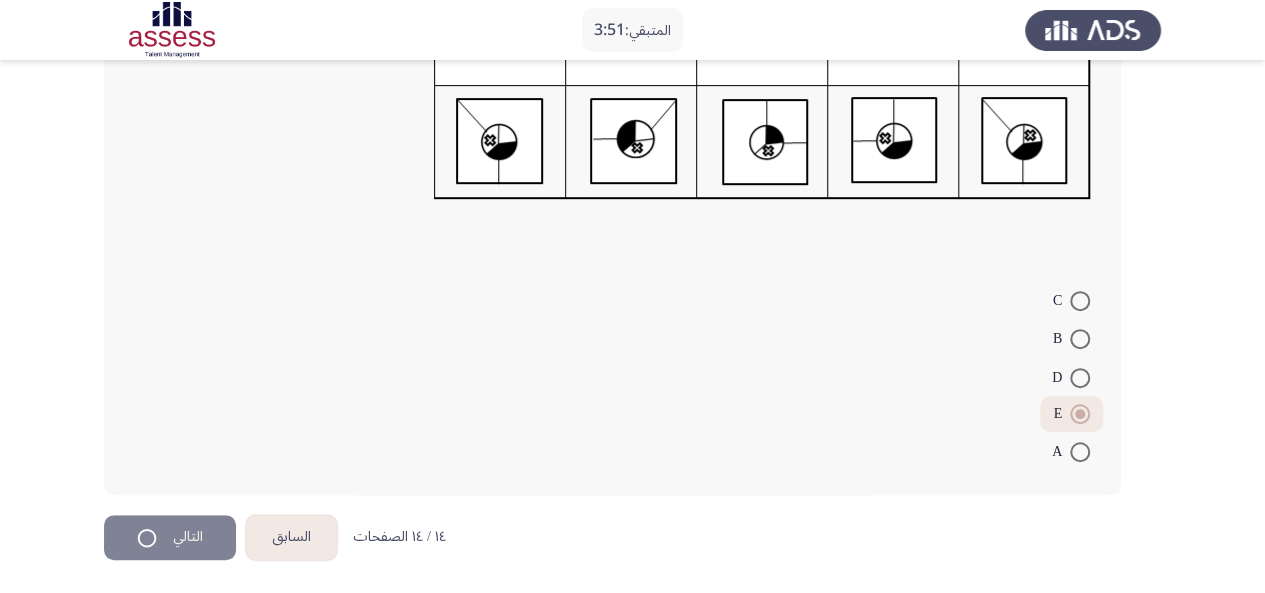 scroll, scrollTop: 0, scrollLeft: 0, axis: both 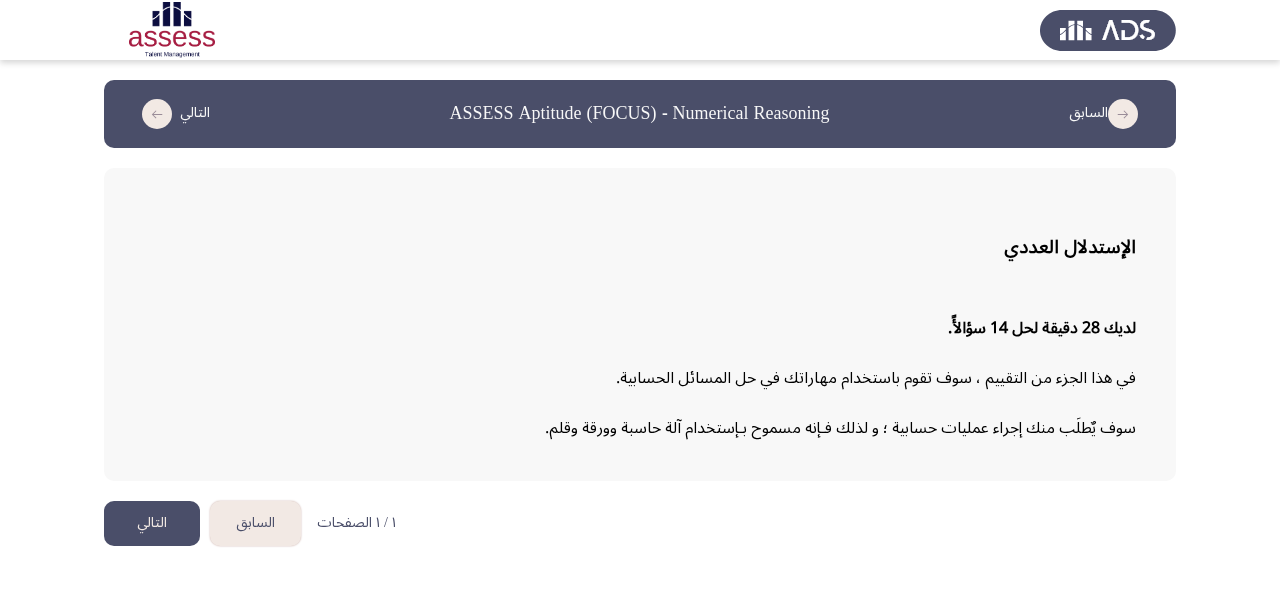 click on "التالي" 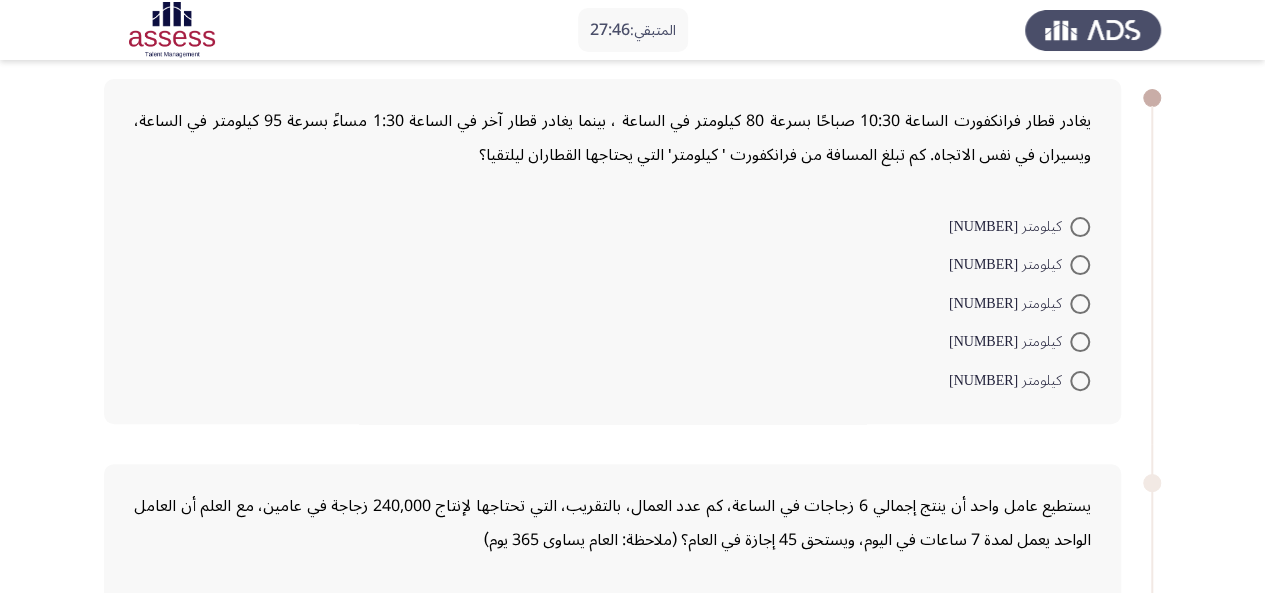 scroll, scrollTop: 72, scrollLeft: 0, axis: vertical 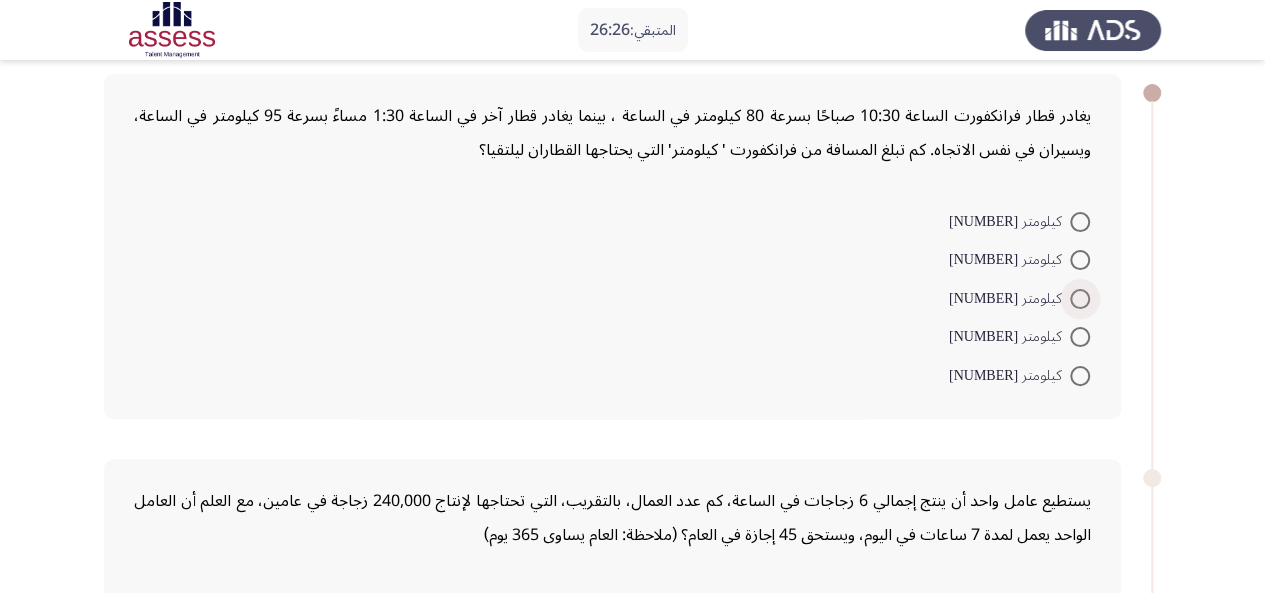 click at bounding box center (1080, 299) 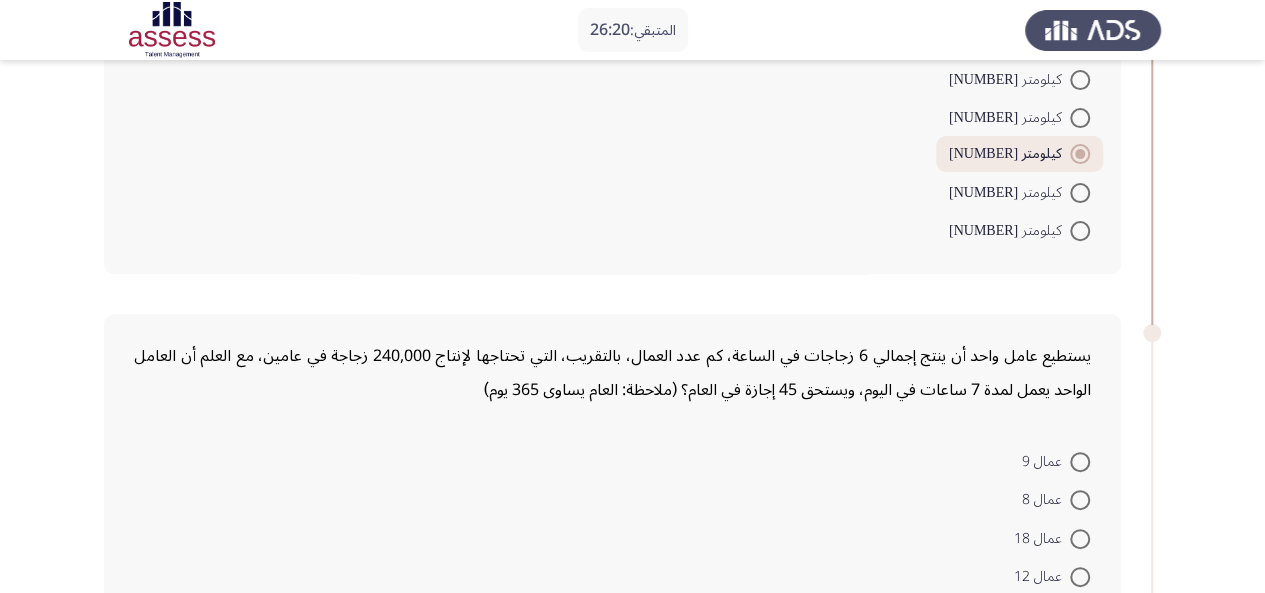 scroll, scrollTop: 244, scrollLeft: 0, axis: vertical 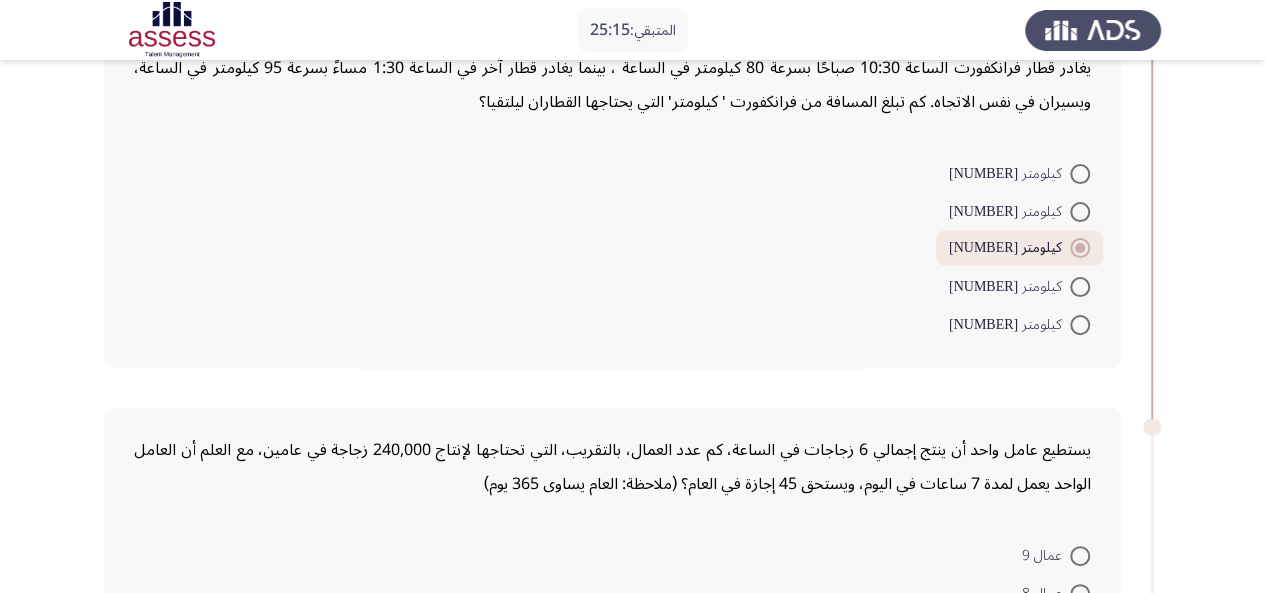 click at bounding box center (1080, 174) 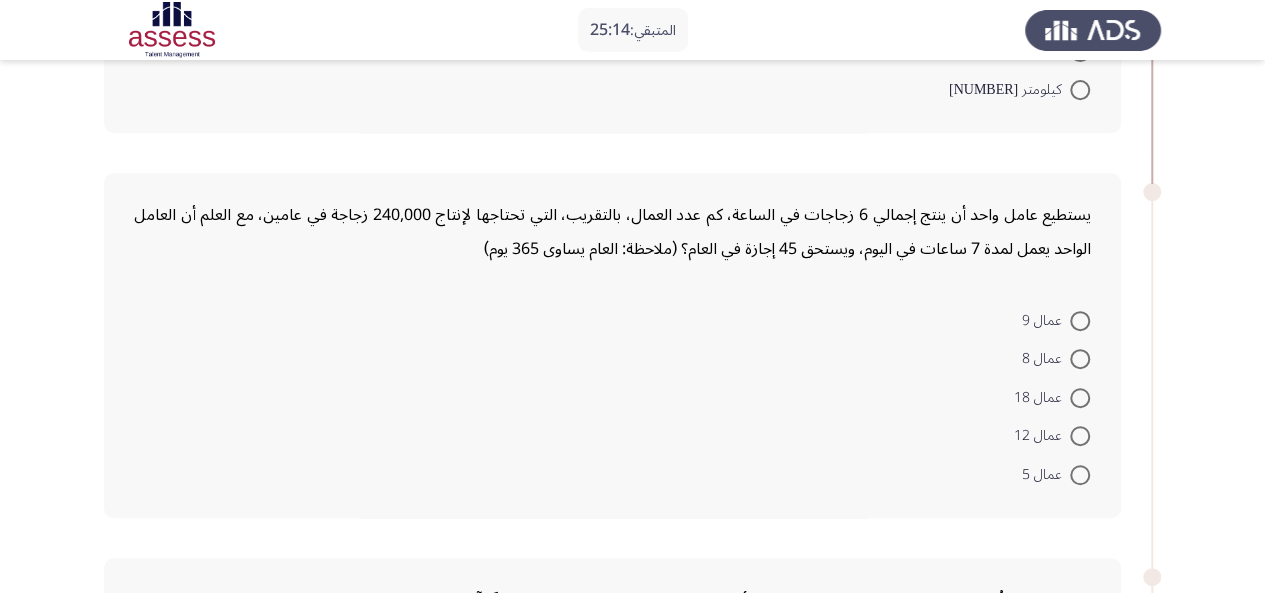 scroll, scrollTop: 382, scrollLeft: 0, axis: vertical 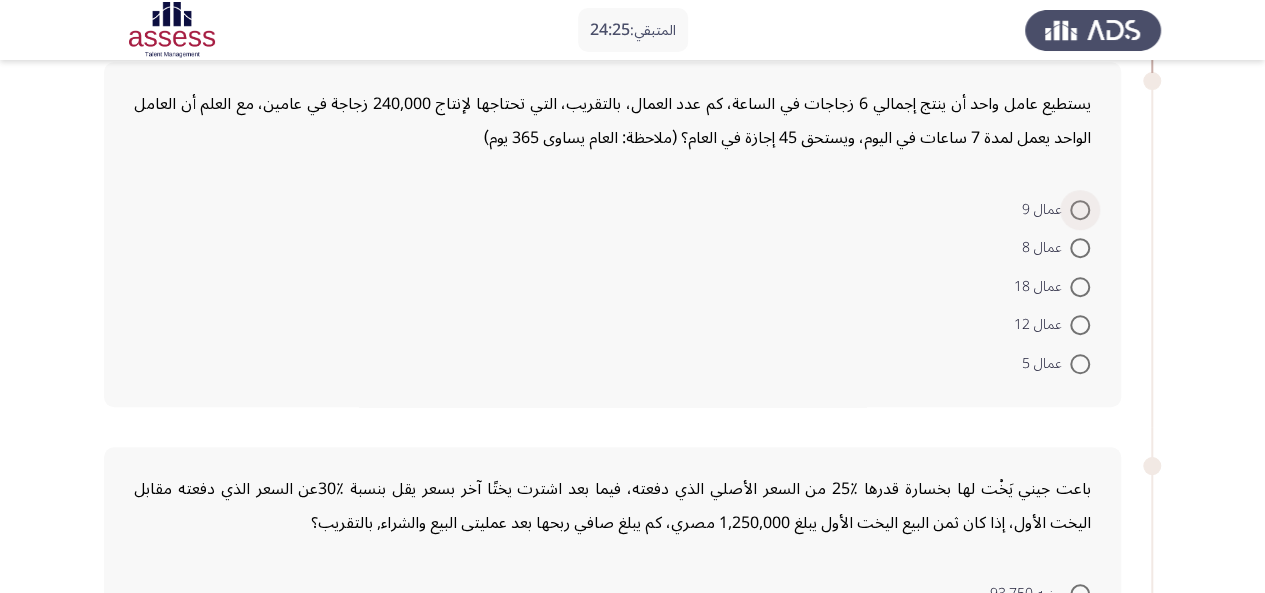 click at bounding box center [1080, 210] 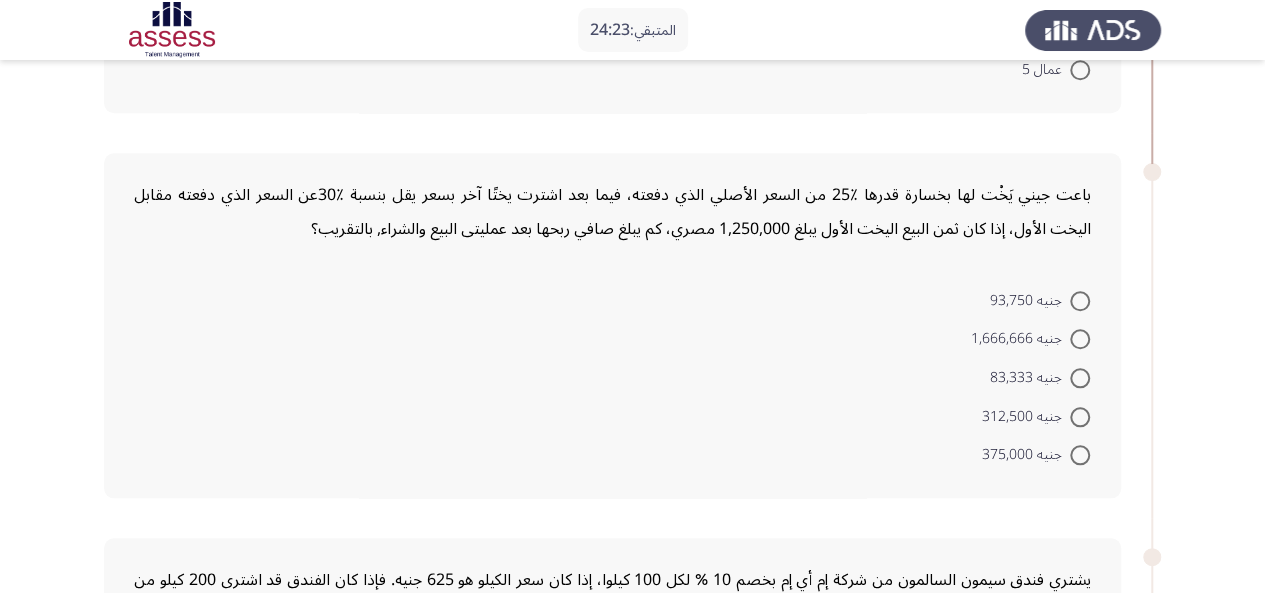 scroll, scrollTop: 794, scrollLeft: 0, axis: vertical 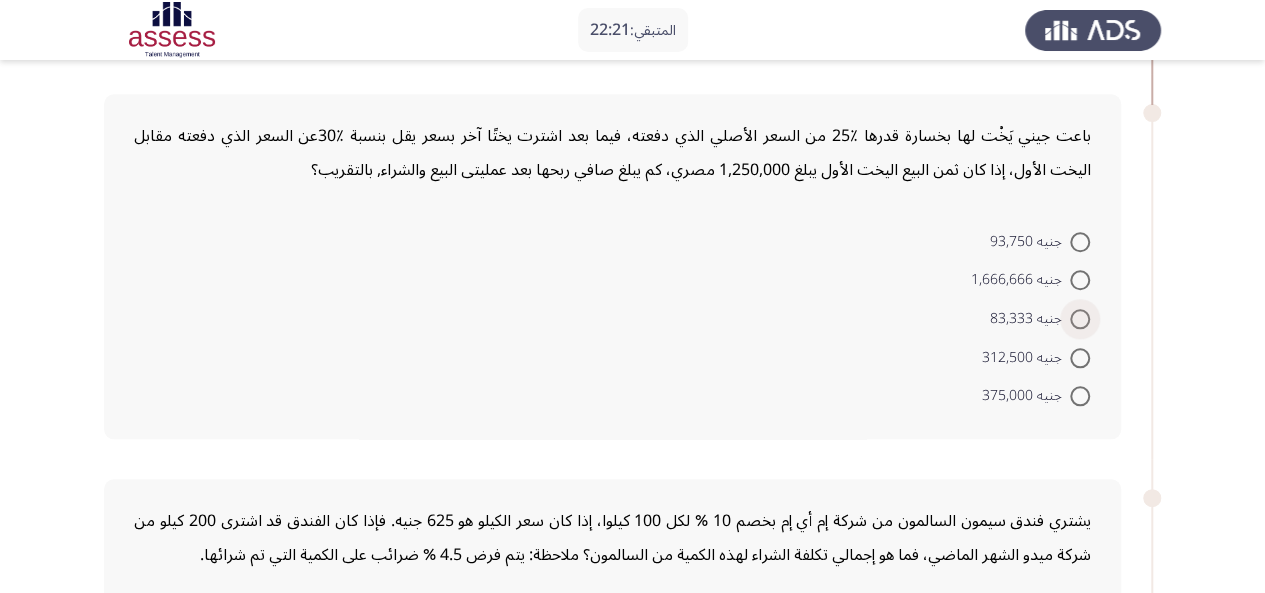 click at bounding box center (1080, 319) 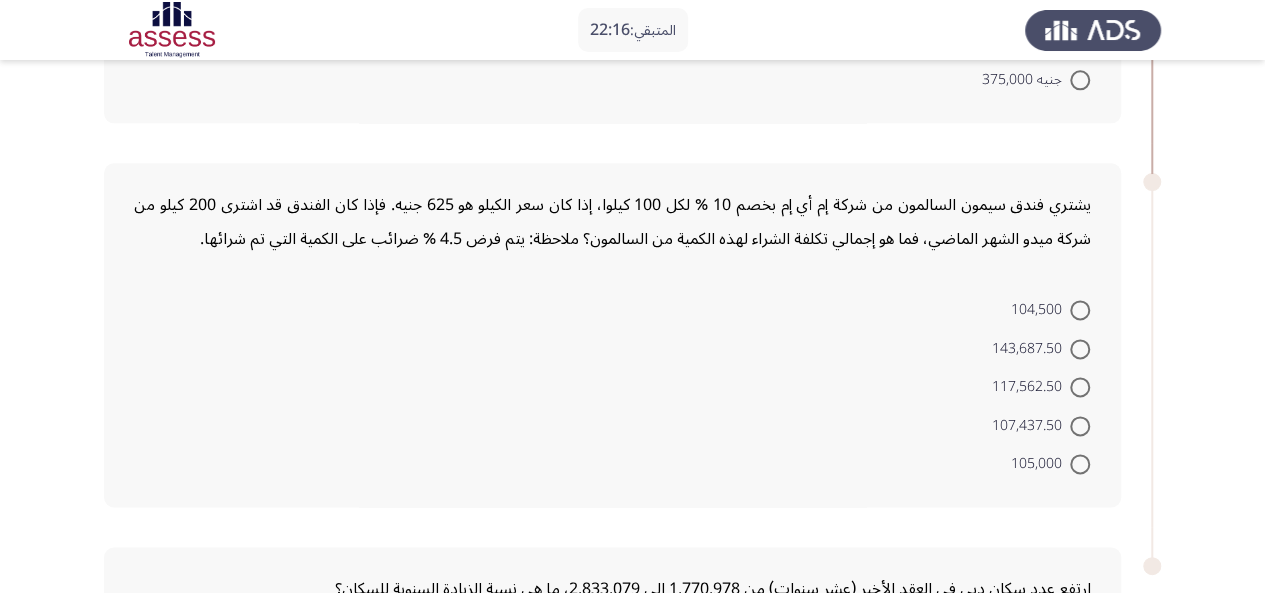 scroll, scrollTop: 1148, scrollLeft: 0, axis: vertical 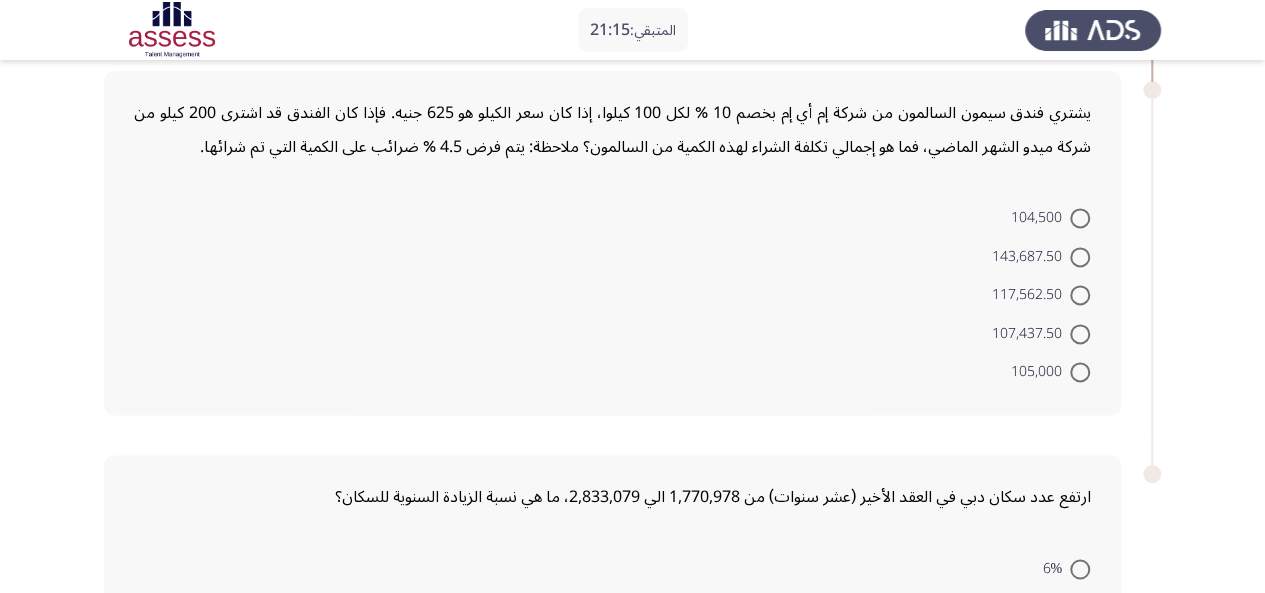 click on "104,500" at bounding box center [1050, 217] 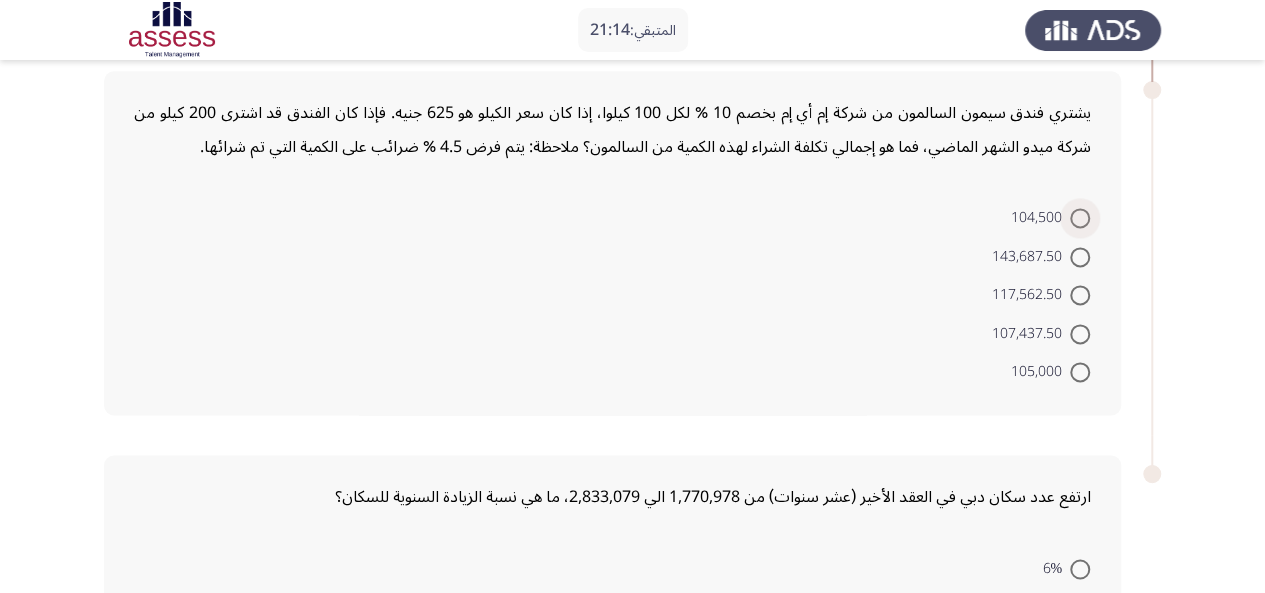 click at bounding box center (1080, 218) 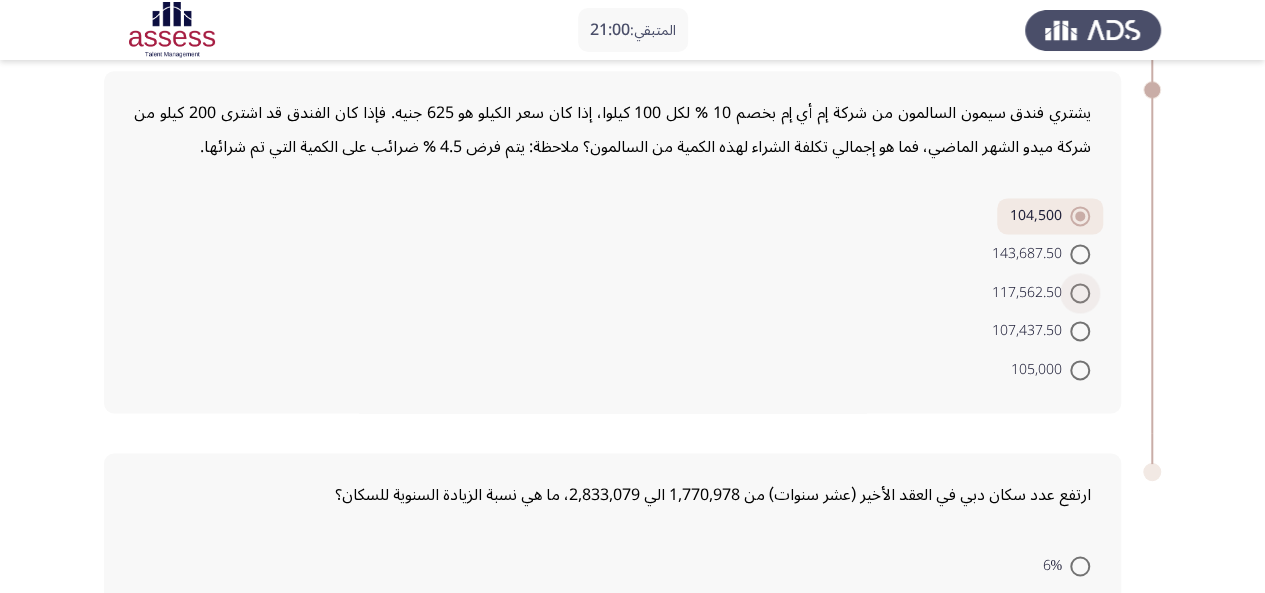 click at bounding box center (1080, 293) 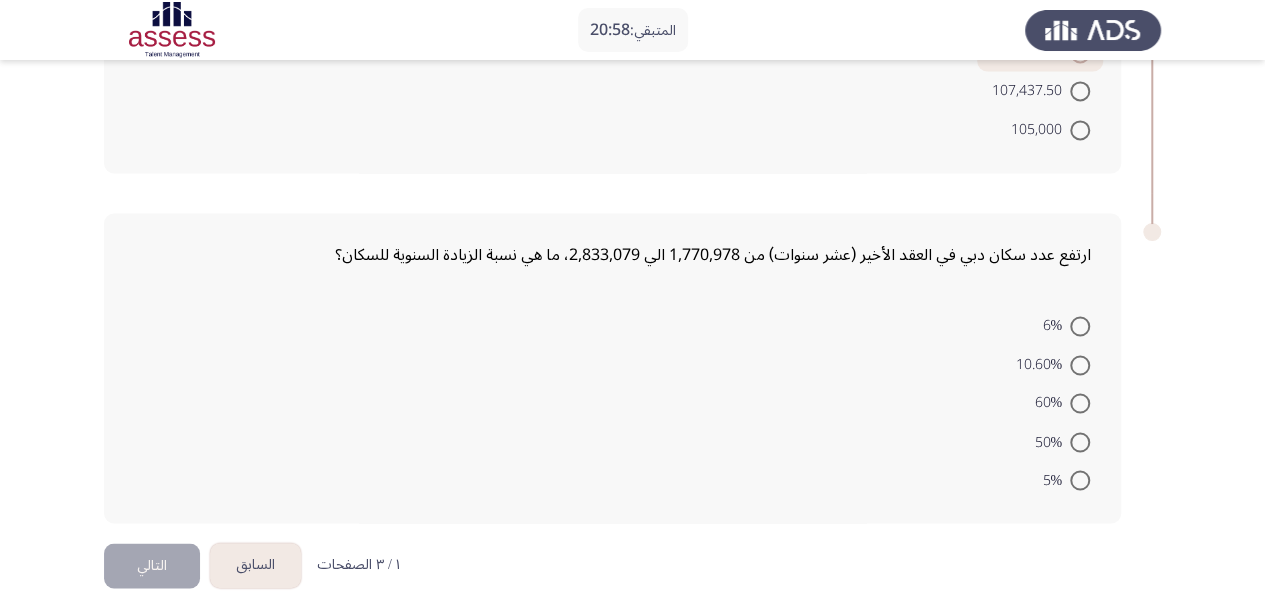 scroll, scrollTop: 1507, scrollLeft: 0, axis: vertical 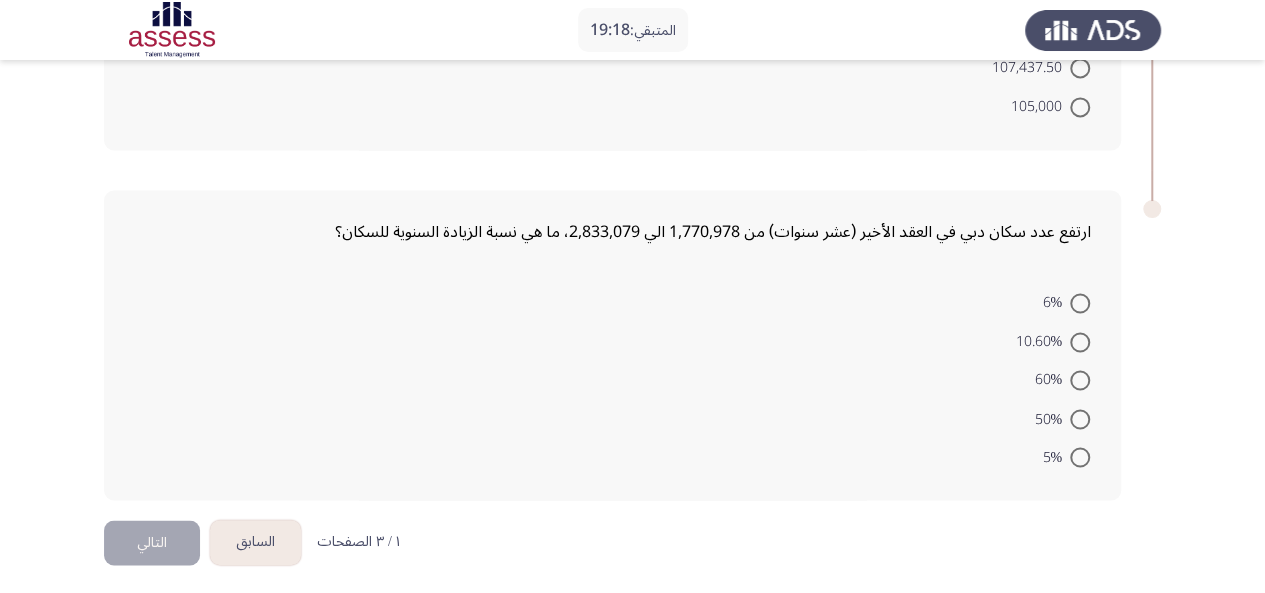 click at bounding box center [1080, 303] 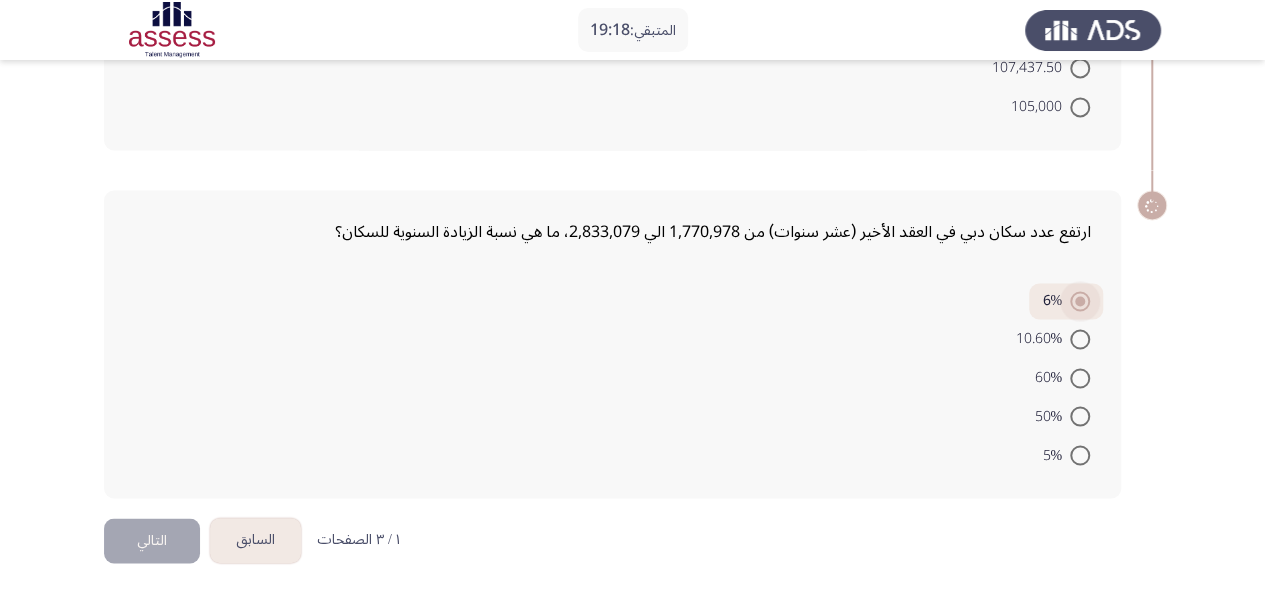 scroll, scrollTop: 1505, scrollLeft: 0, axis: vertical 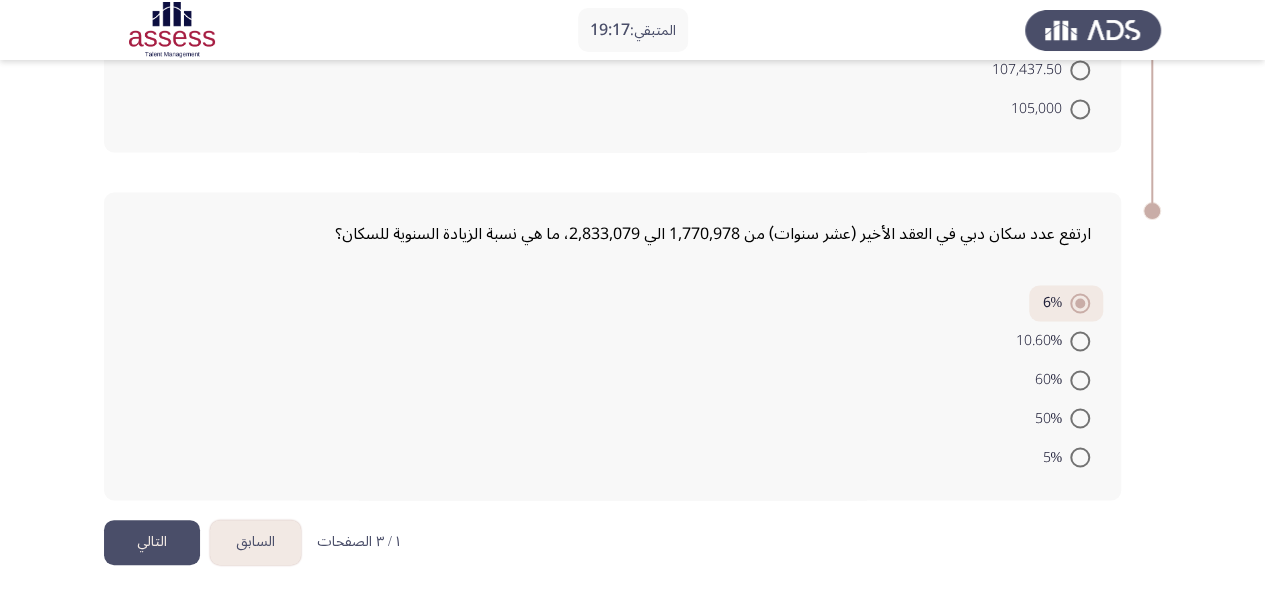 click on "التالي" 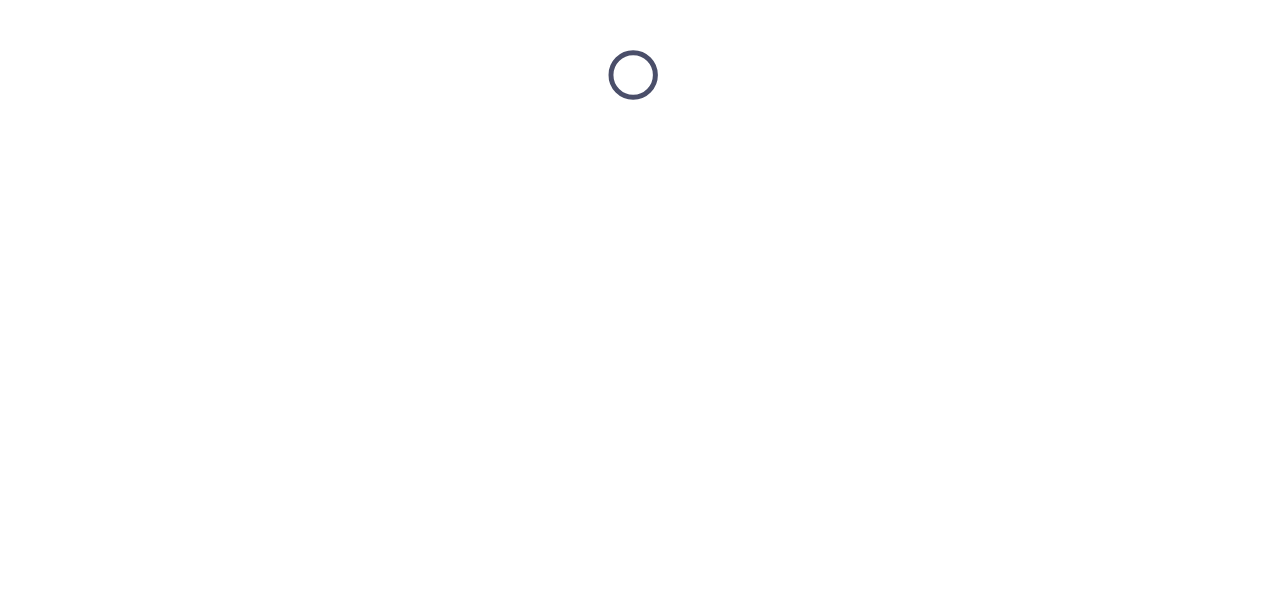 scroll, scrollTop: 0, scrollLeft: 0, axis: both 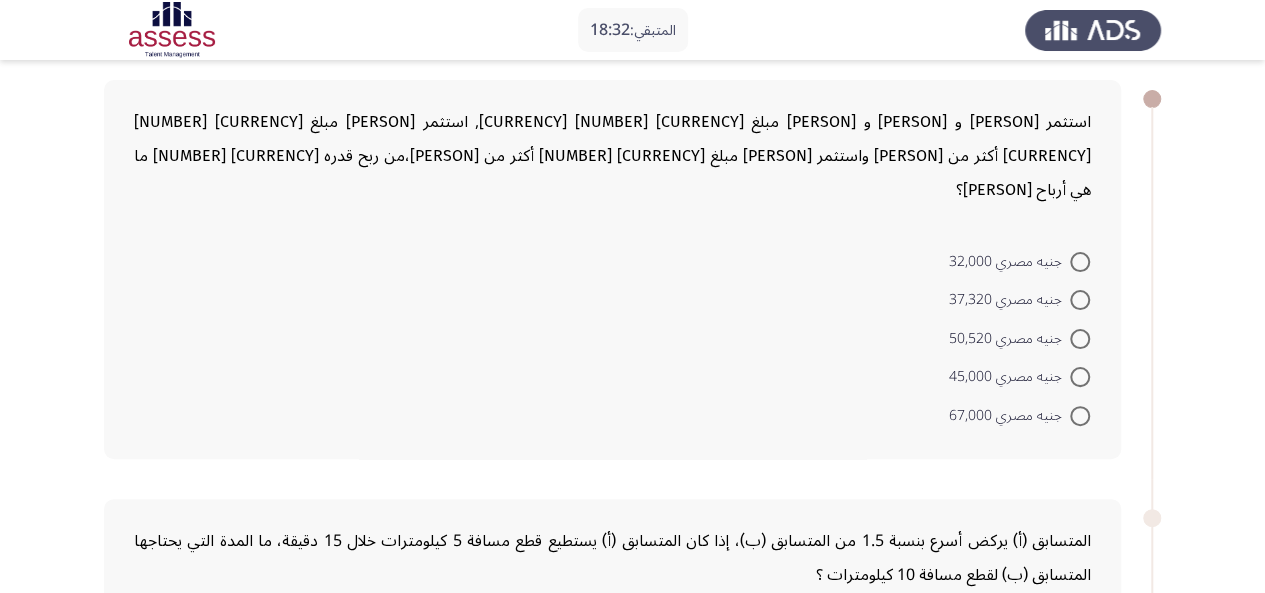 click at bounding box center (1080, 339) 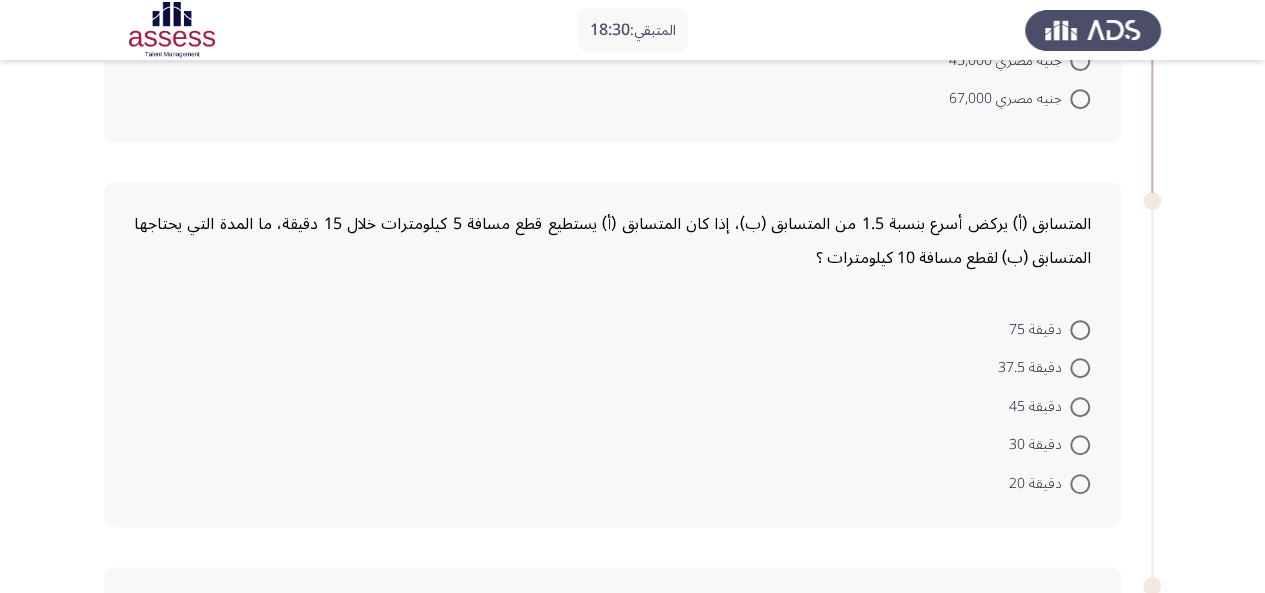 scroll, scrollTop: 410, scrollLeft: 0, axis: vertical 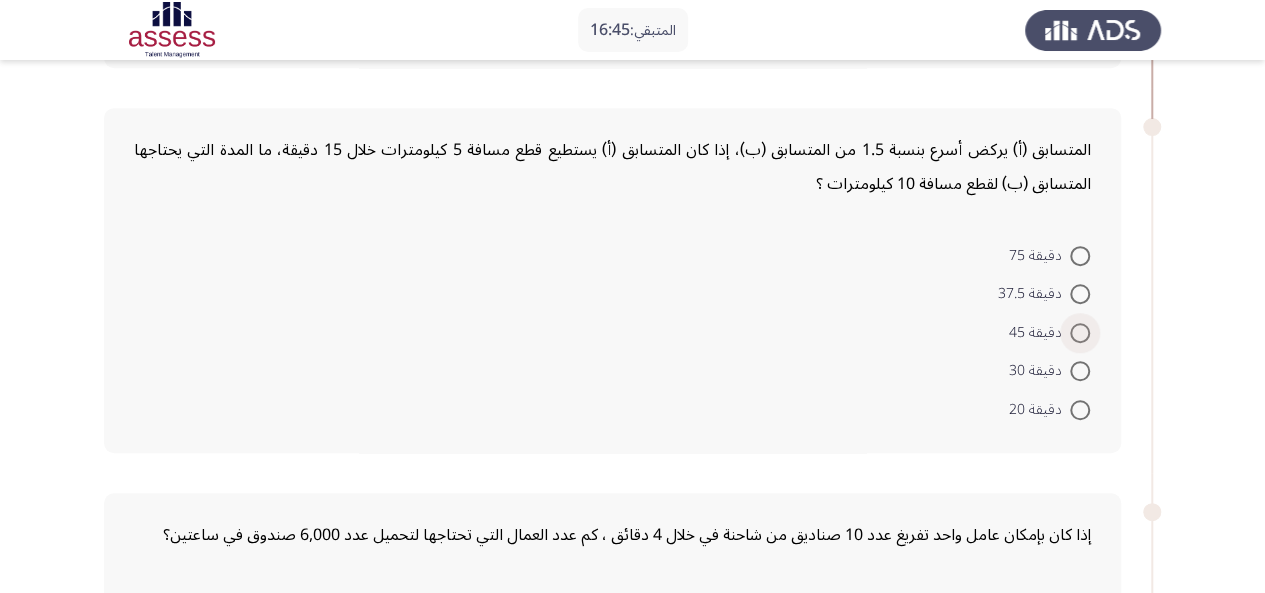 click at bounding box center [1080, 333] 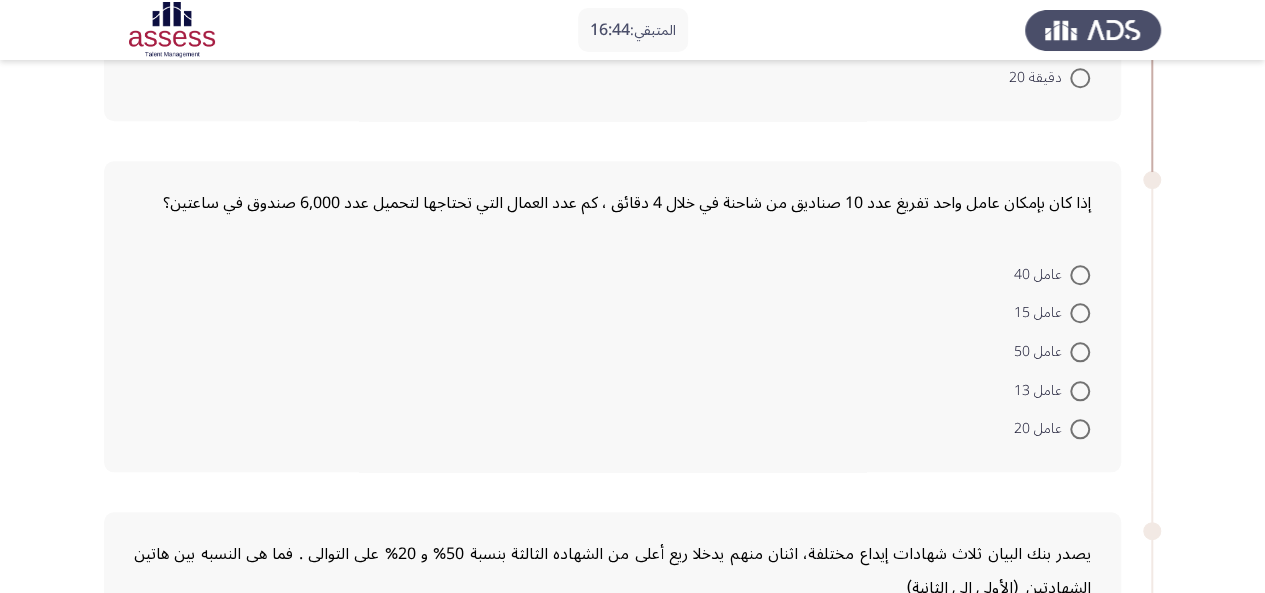 scroll, scrollTop: 828, scrollLeft: 0, axis: vertical 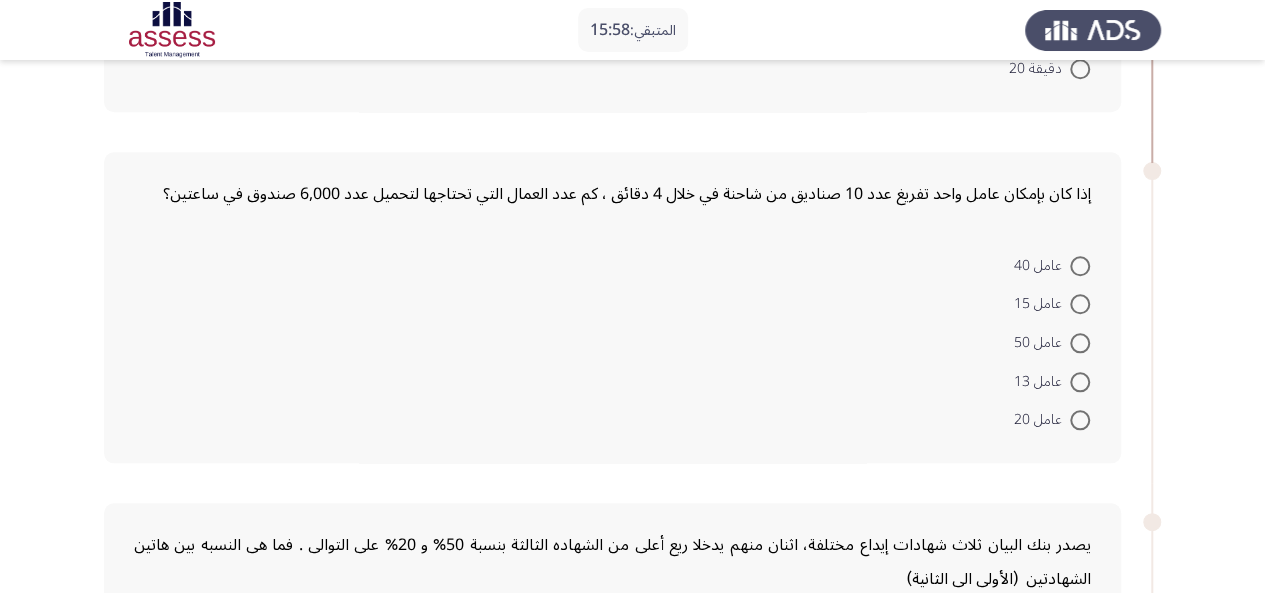click at bounding box center [1080, 266] 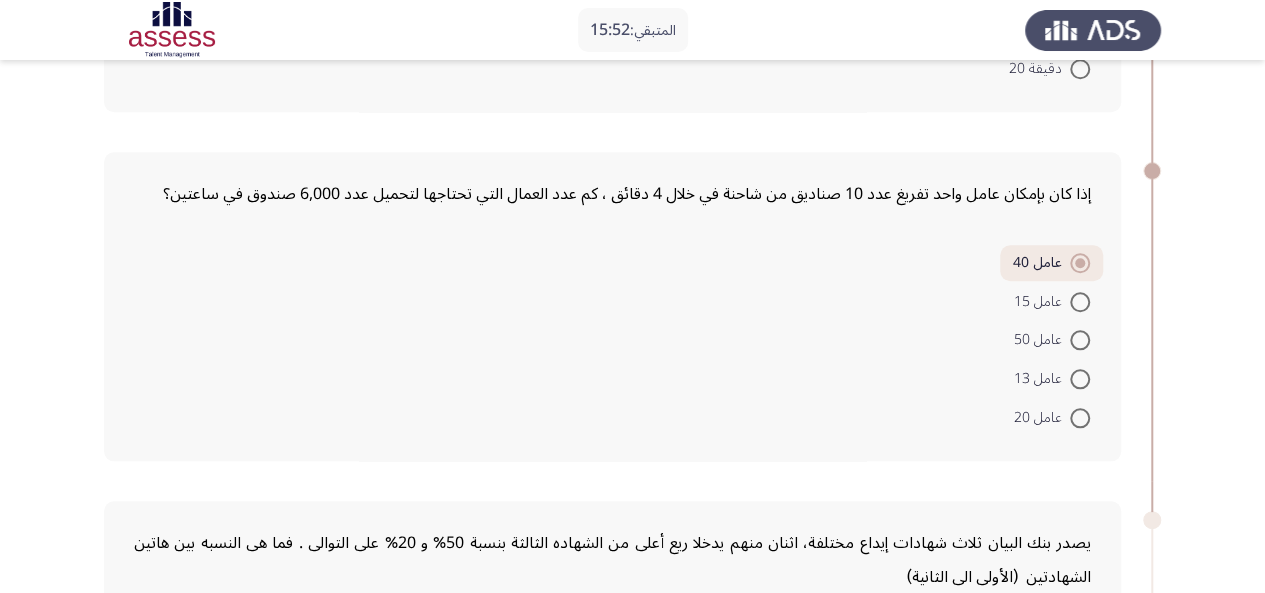 scroll, scrollTop: 846, scrollLeft: 0, axis: vertical 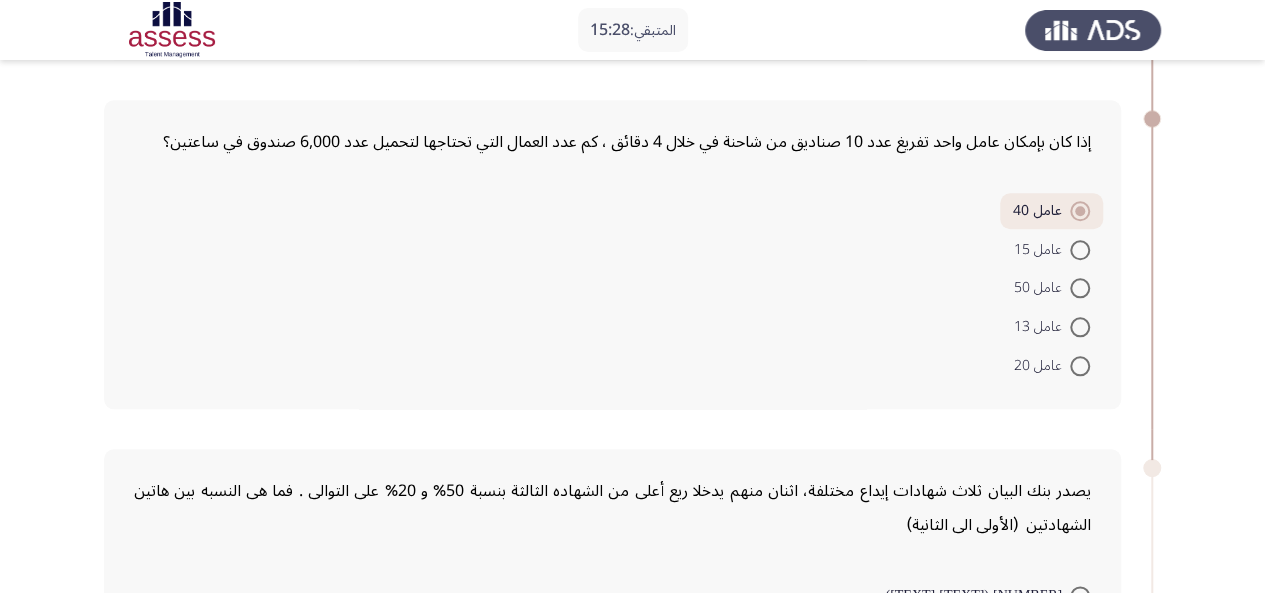 click at bounding box center (1080, 366) 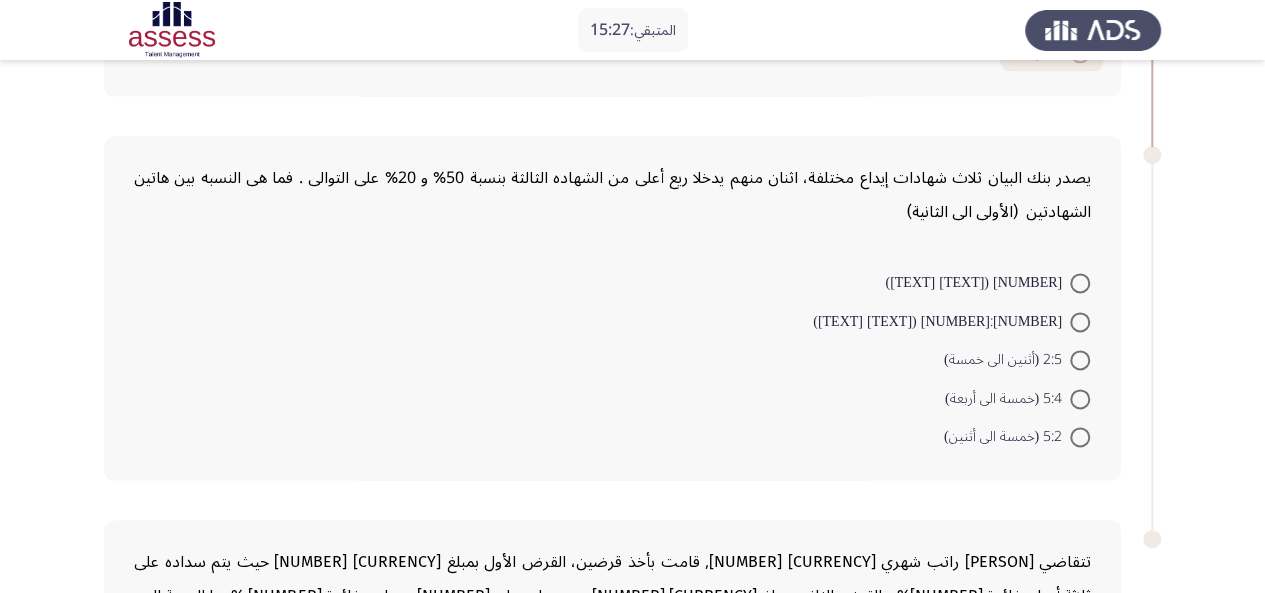 scroll, scrollTop: 1184, scrollLeft: 0, axis: vertical 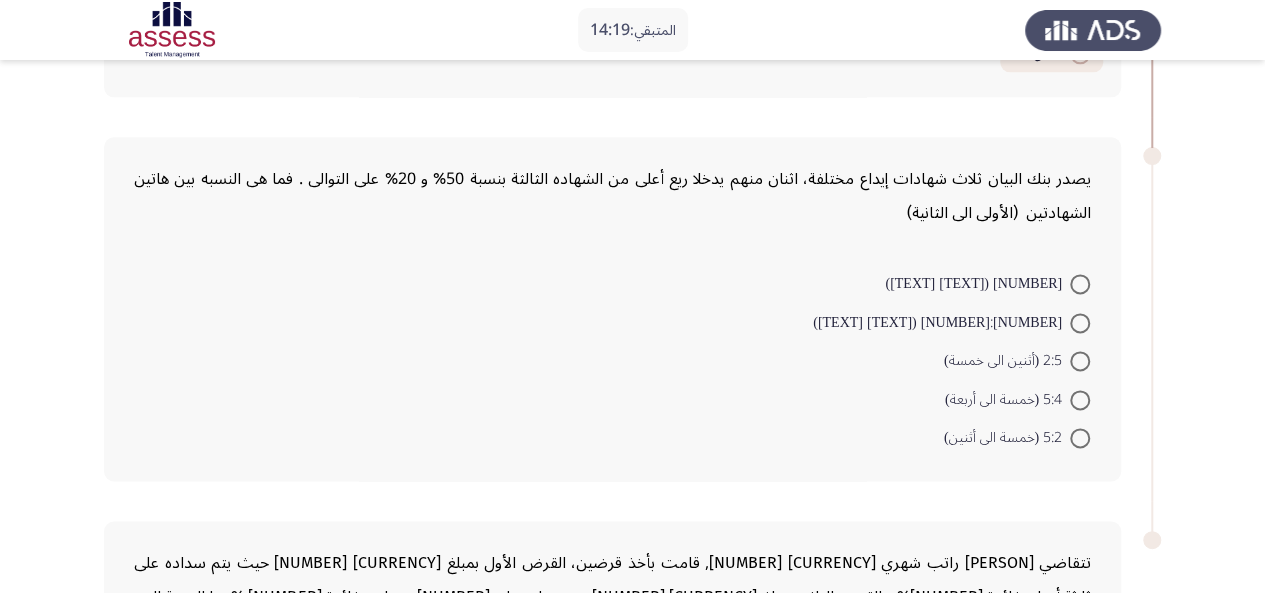 click at bounding box center (1080, 400) 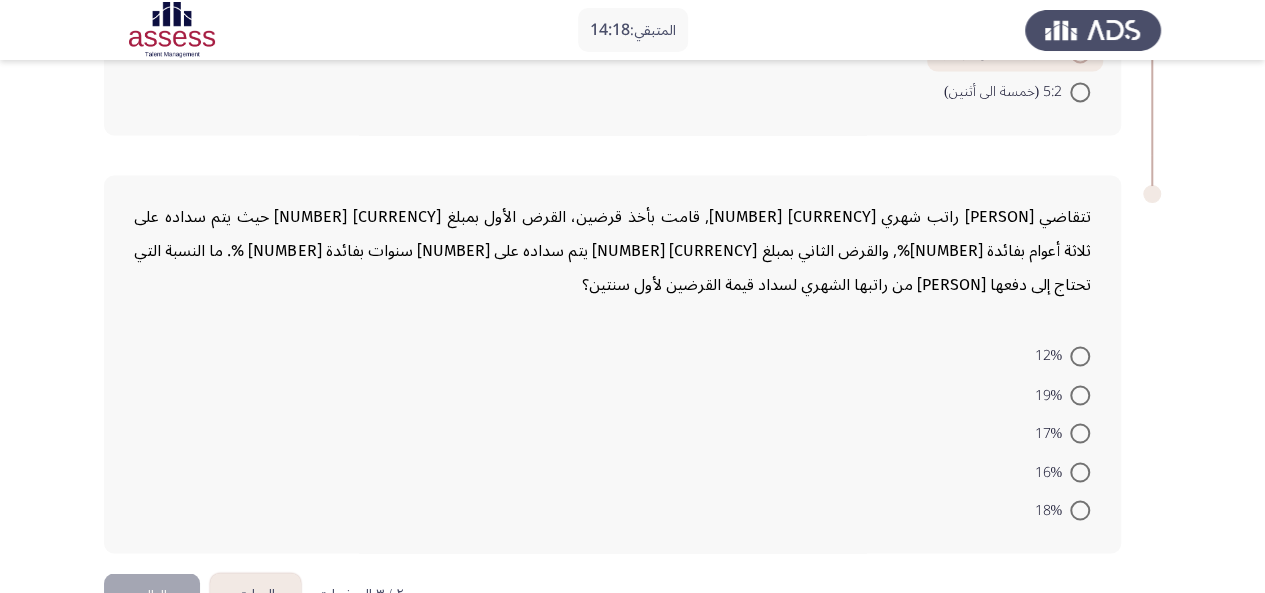 scroll, scrollTop: 1524, scrollLeft: 0, axis: vertical 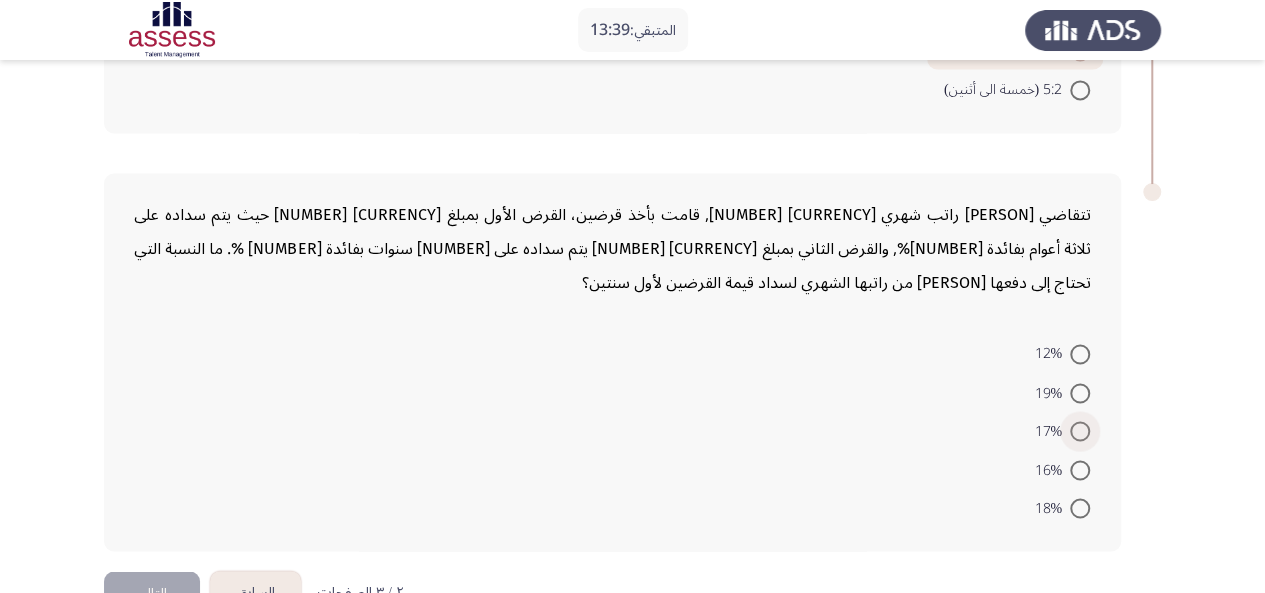 click at bounding box center [1080, 431] 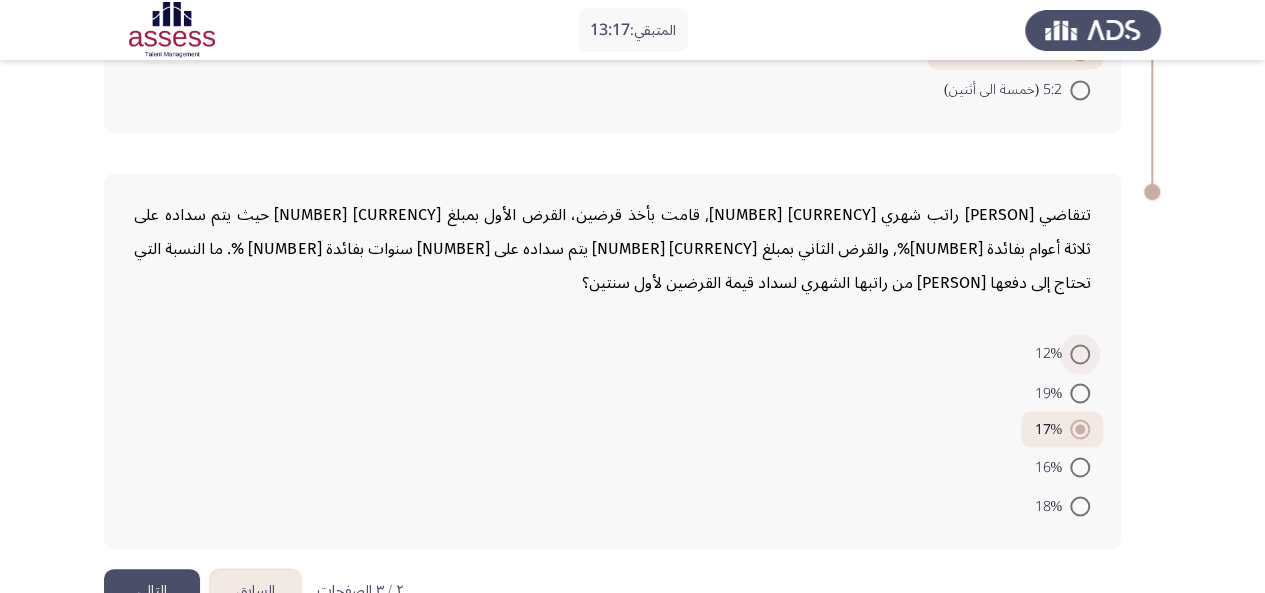 click at bounding box center [1080, 354] 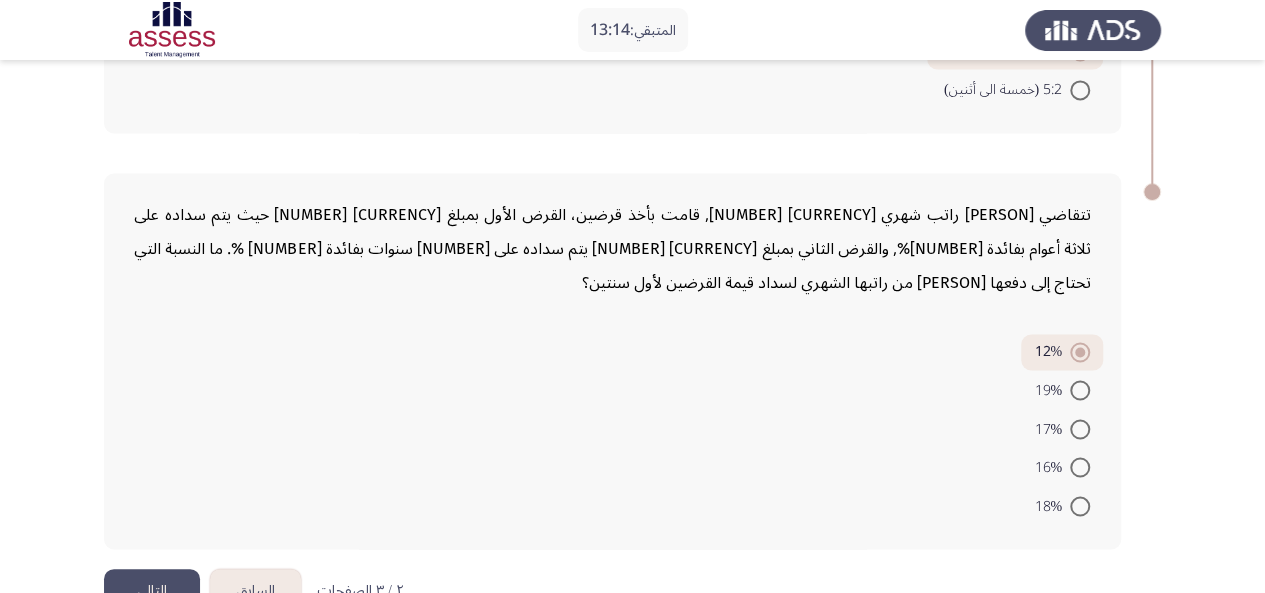 click on "التالي" 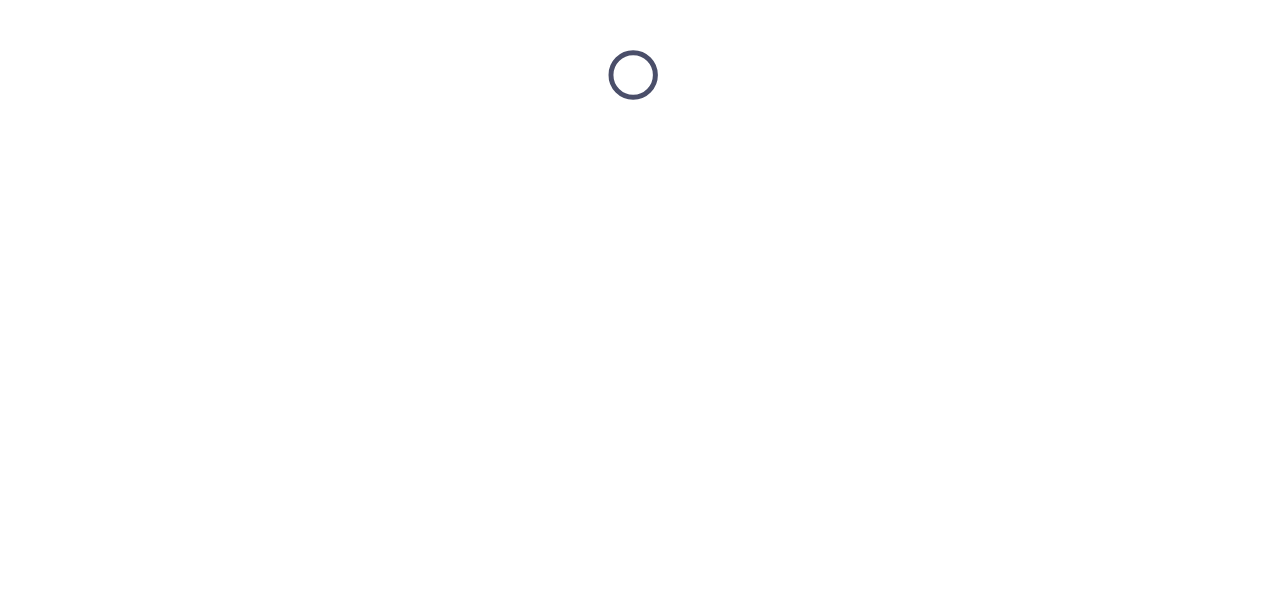 scroll, scrollTop: 0, scrollLeft: 0, axis: both 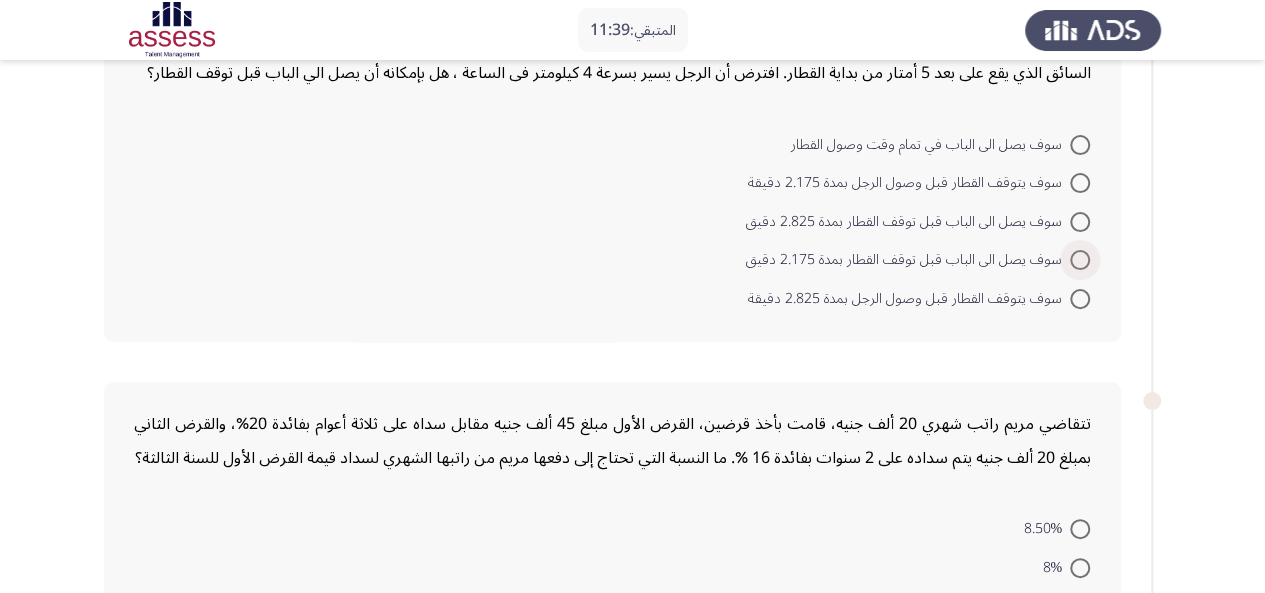 click at bounding box center (1080, 260) 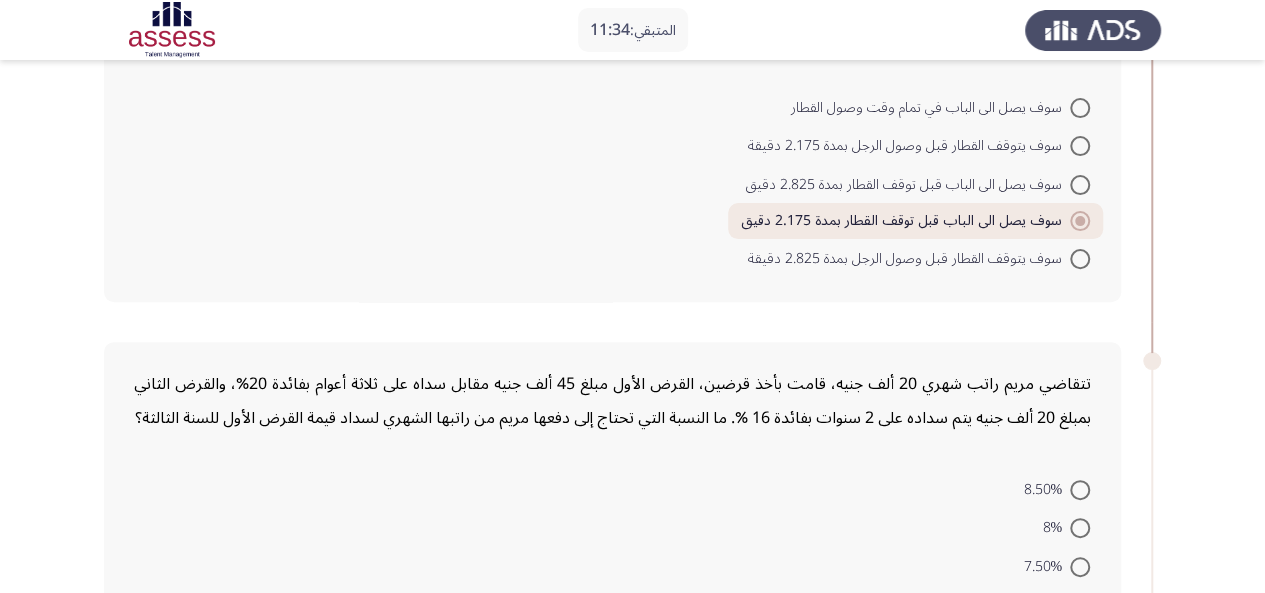 scroll, scrollTop: 206, scrollLeft: 0, axis: vertical 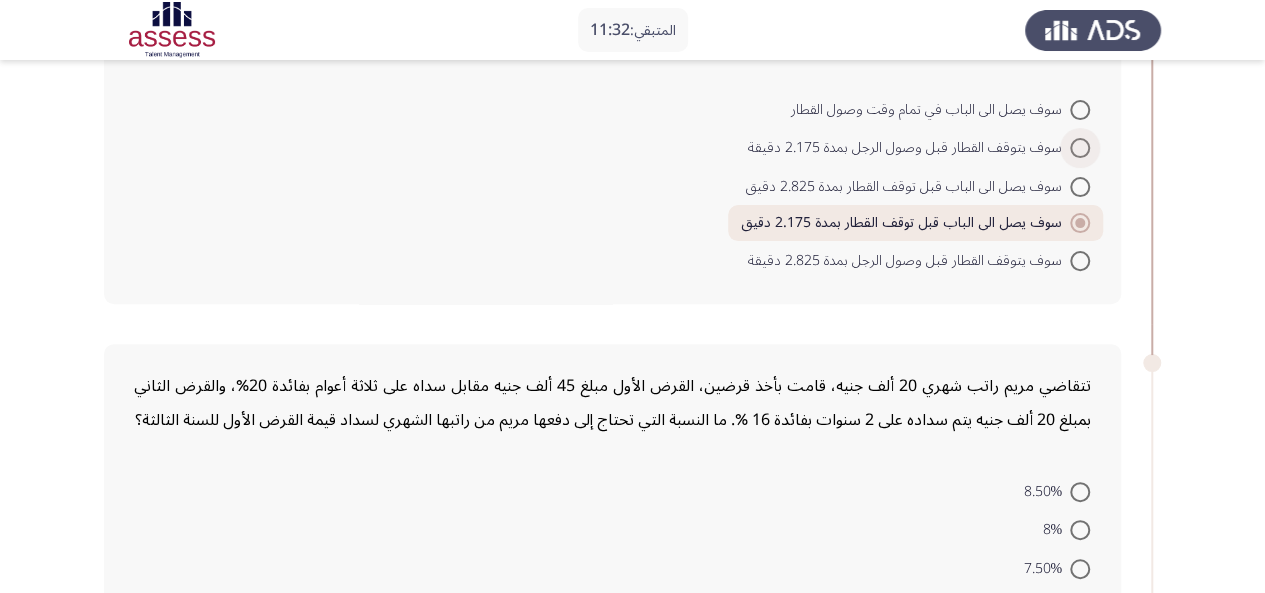 click at bounding box center (1080, 148) 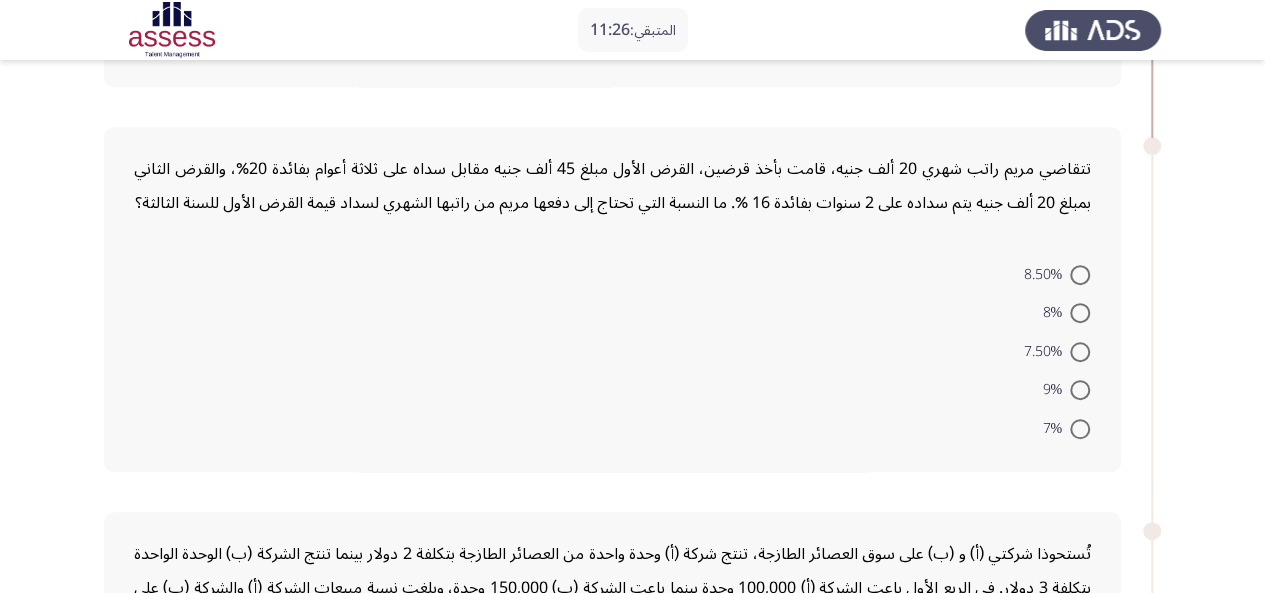 scroll, scrollTop: 434, scrollLeft: 0, axis: vertical 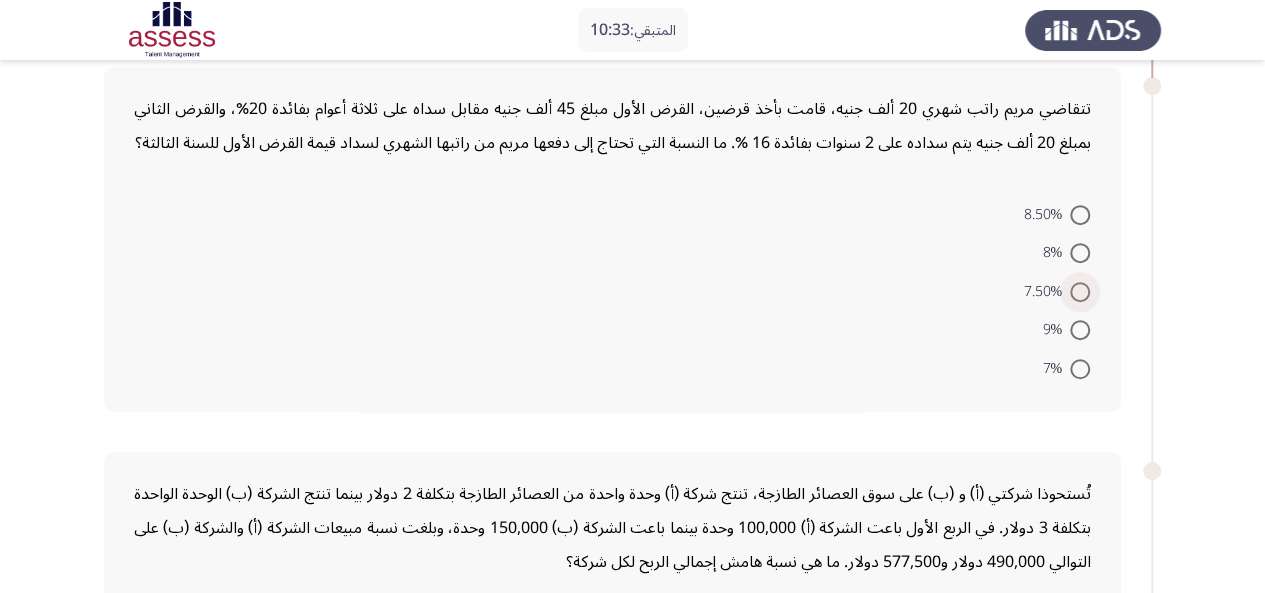 click at bounding box center (1080, 292) 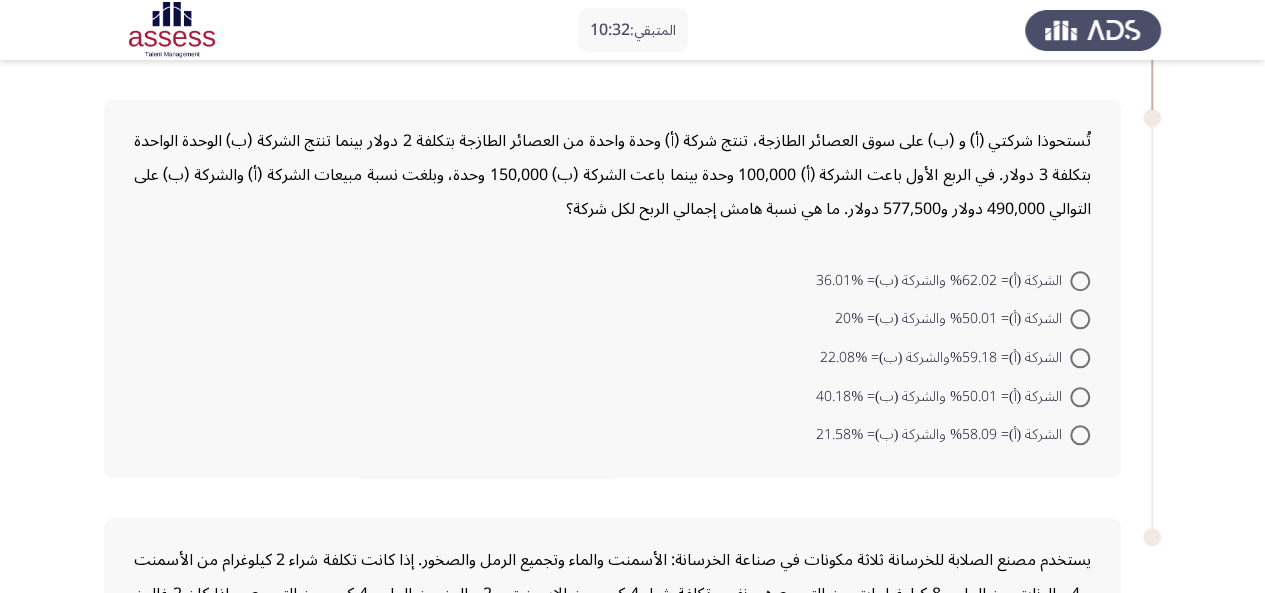 scroll, scrollTop: 857, scrollLeft: 0, axis: vertical 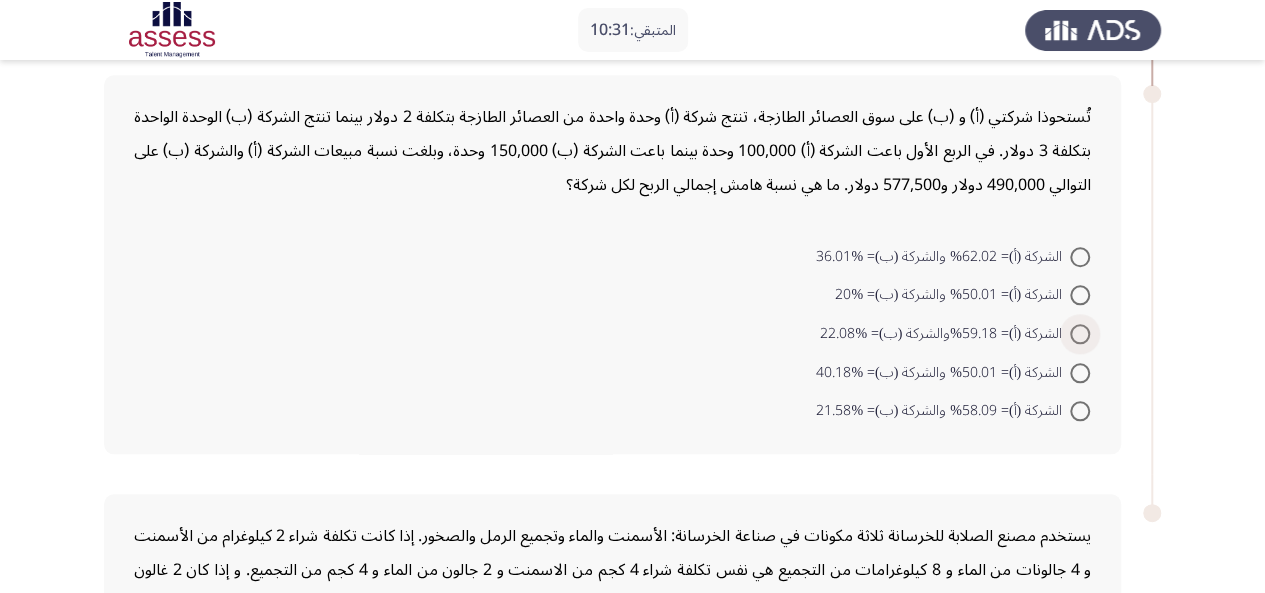 click at bounding box center (1080, 334) 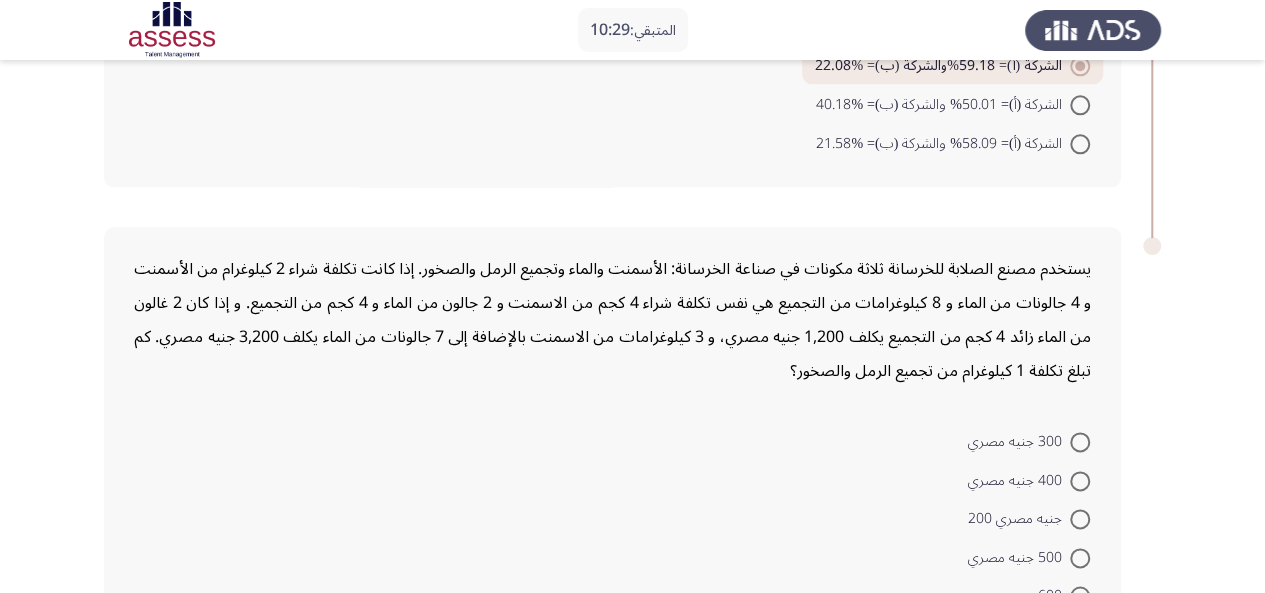 scroll, scrollTop: 1180, scrollLeft: 0, axis: vertical 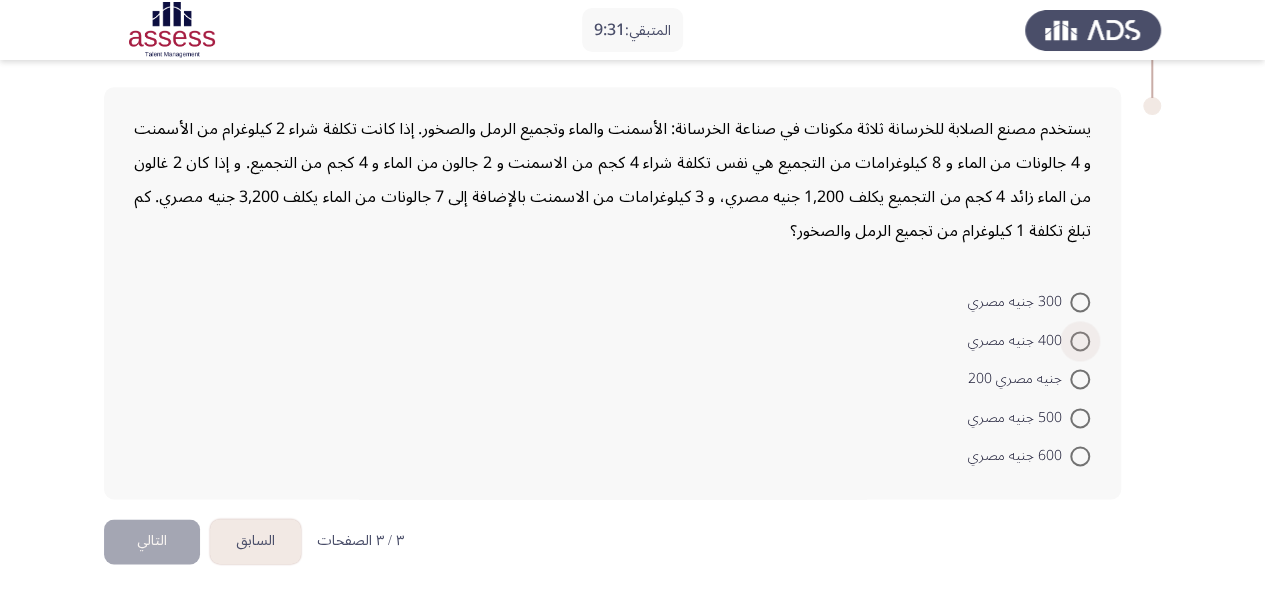 click at bounding box center (1080, 341) 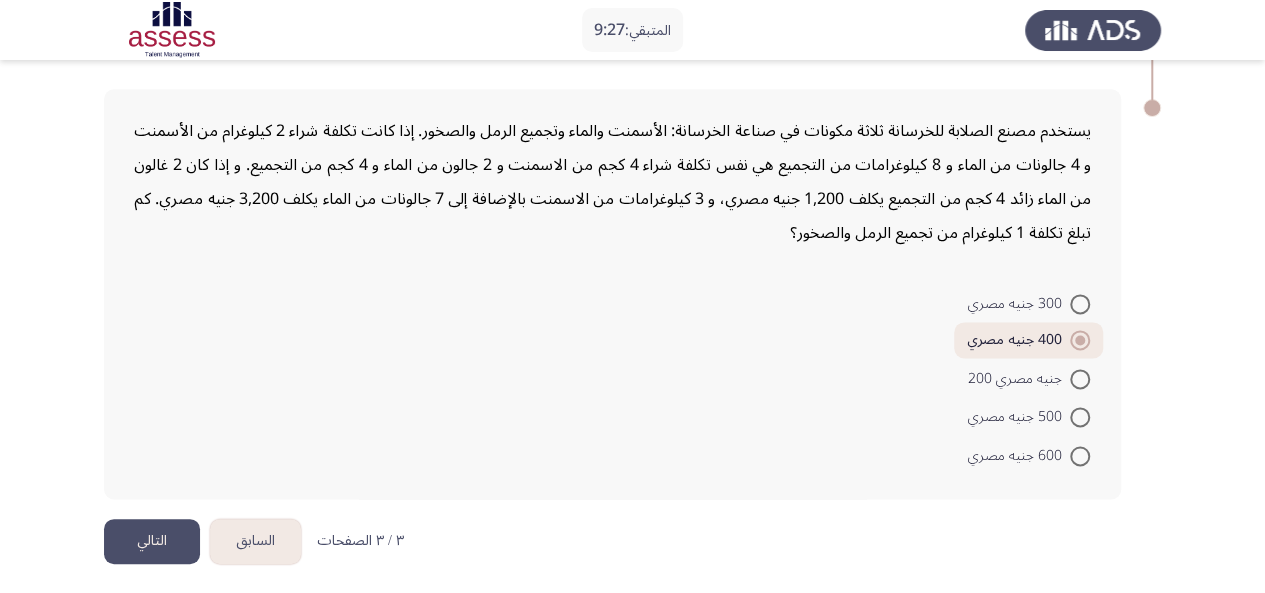 click on "التالي" 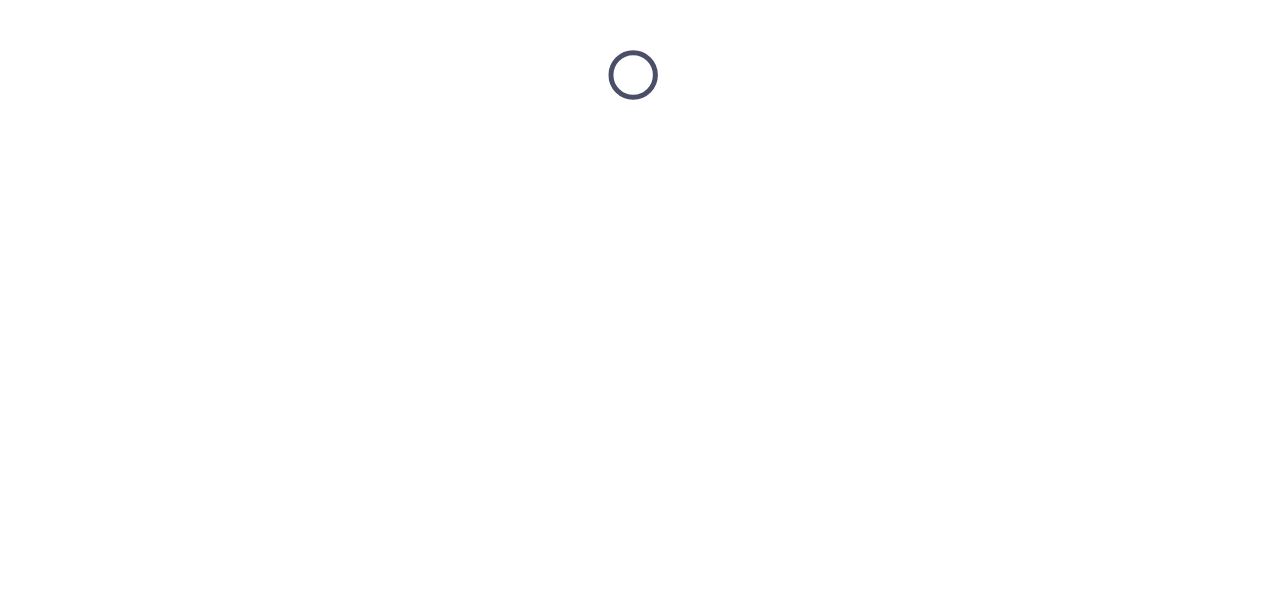 scroll, scrollTop: 0, scrollLeft: 0, axis: both 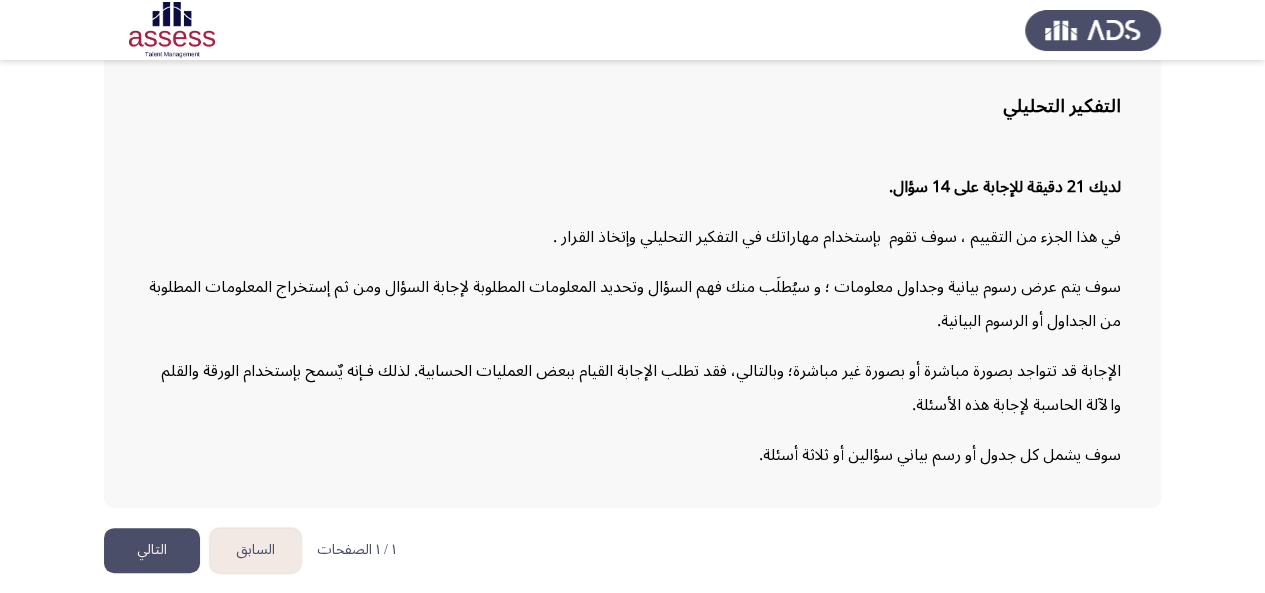 click on "التالي" 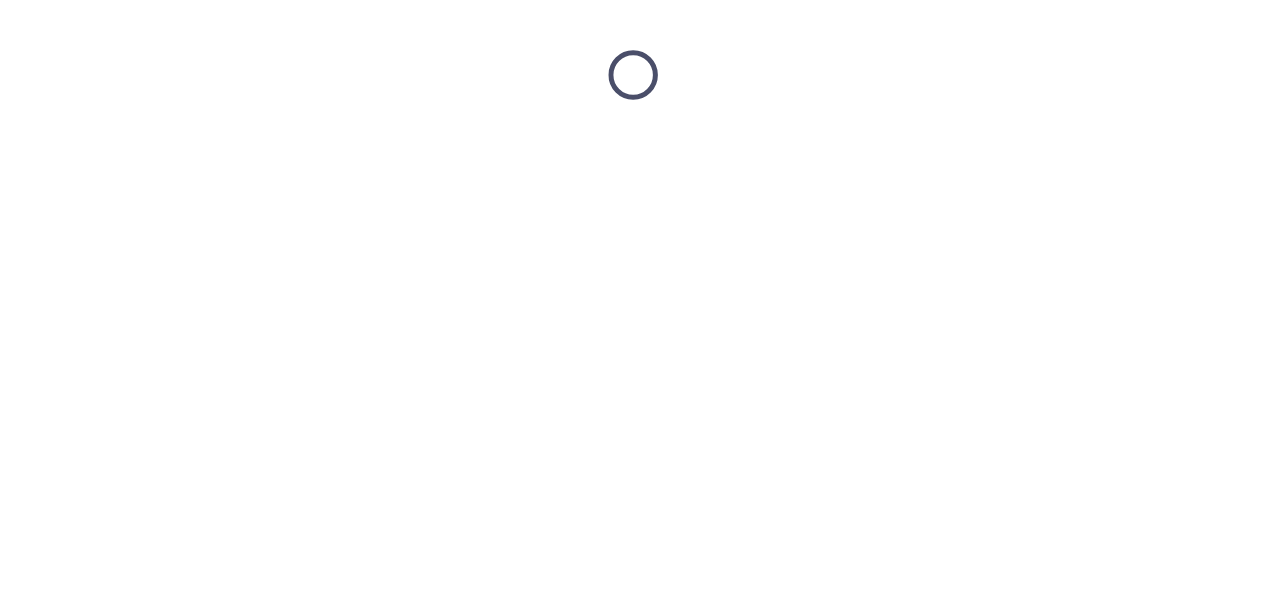 scroll, scrollTop: 0, scrollLeft: 0, axis: both 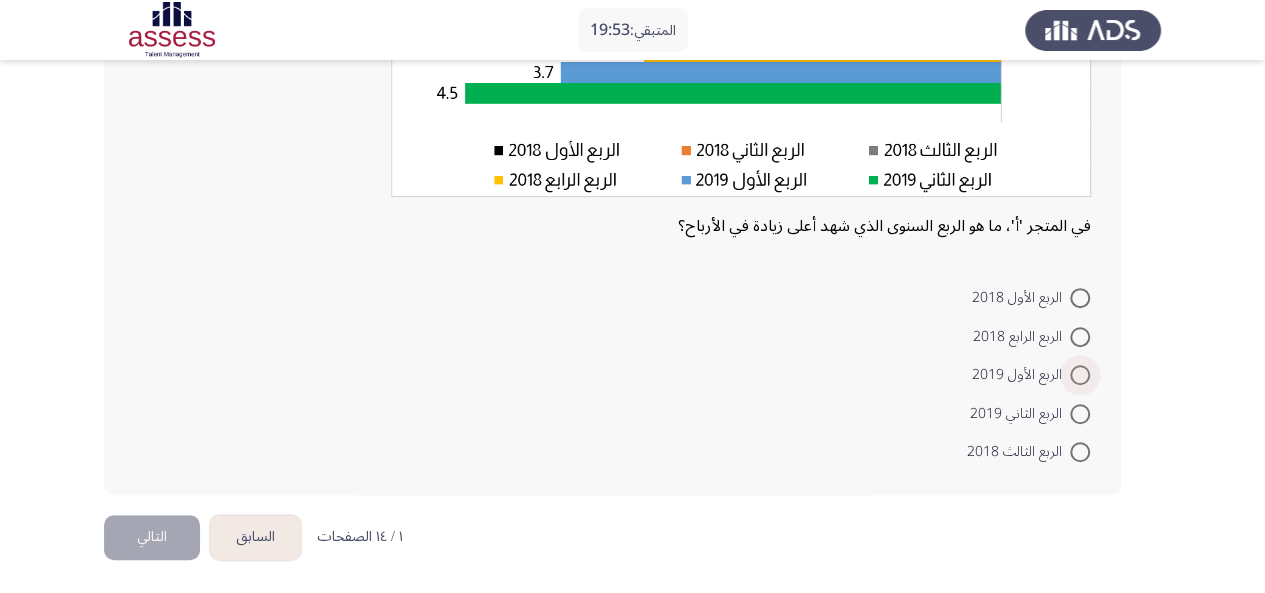 click at bounding box center (1080, 375) 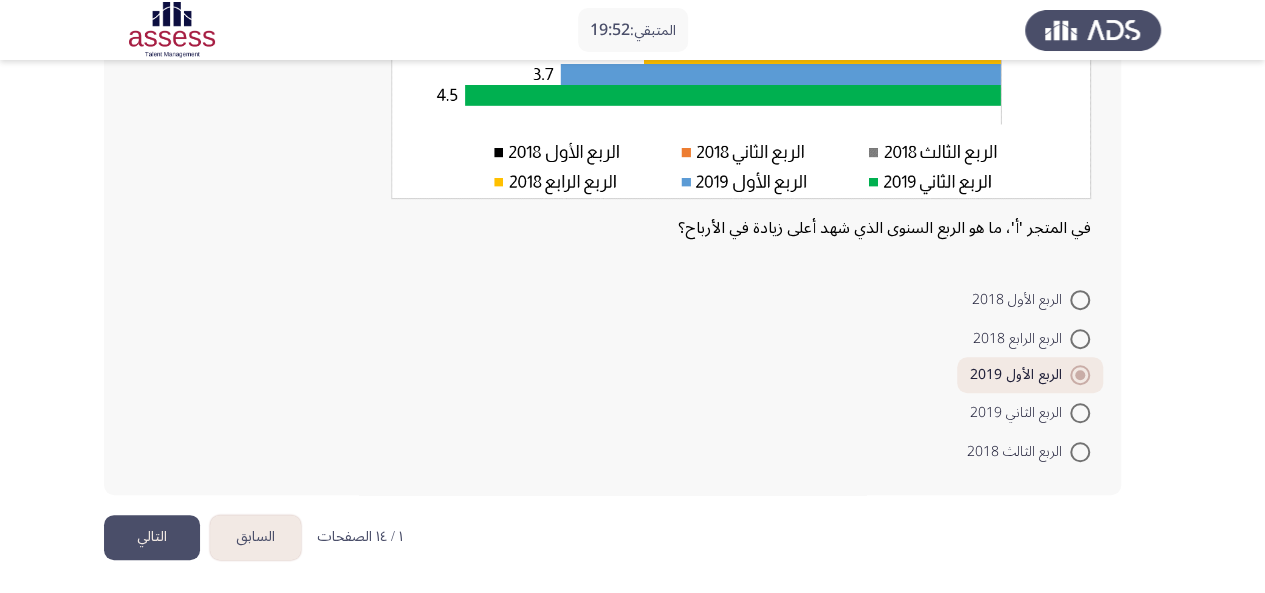 click on "التالي" 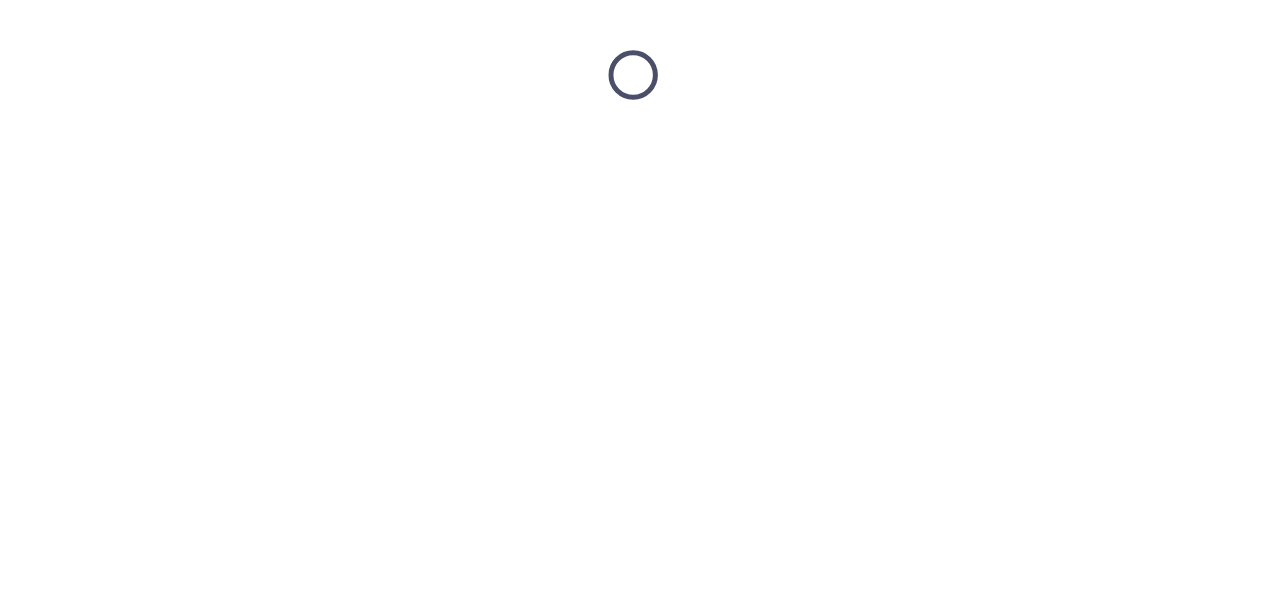 scroll, scrollTop: 0, scrollLeft: 0, axis: both 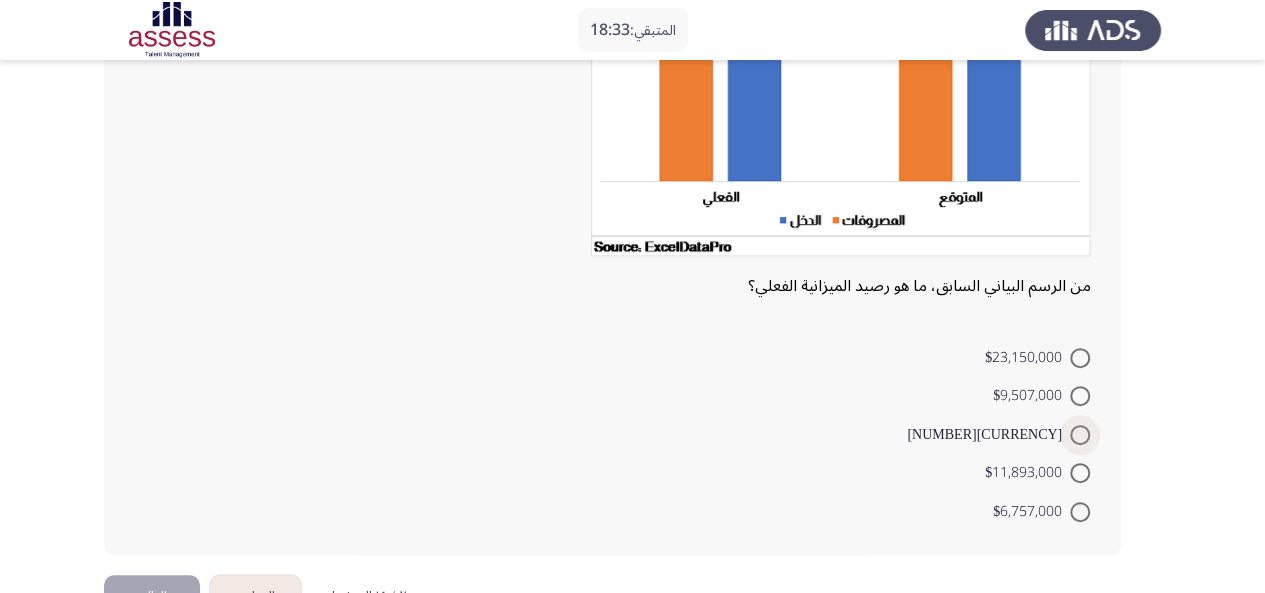 click at bounding box center (1080, 435) 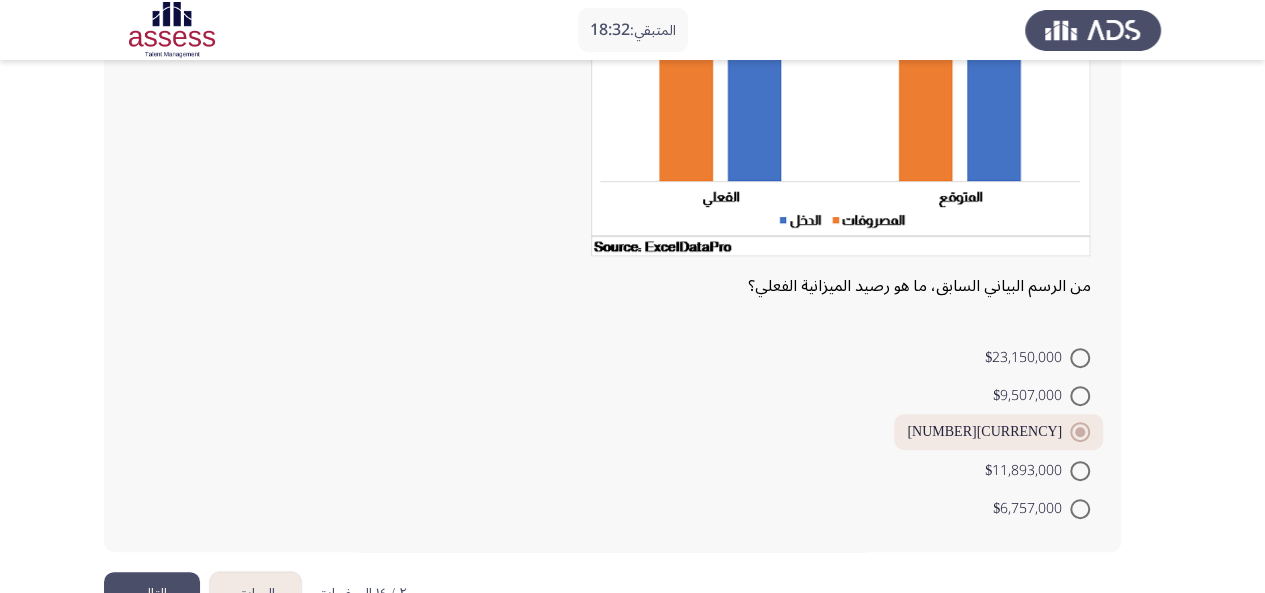 scroll, scrollTop: 319, scrollLeft: 0, axis: vertical 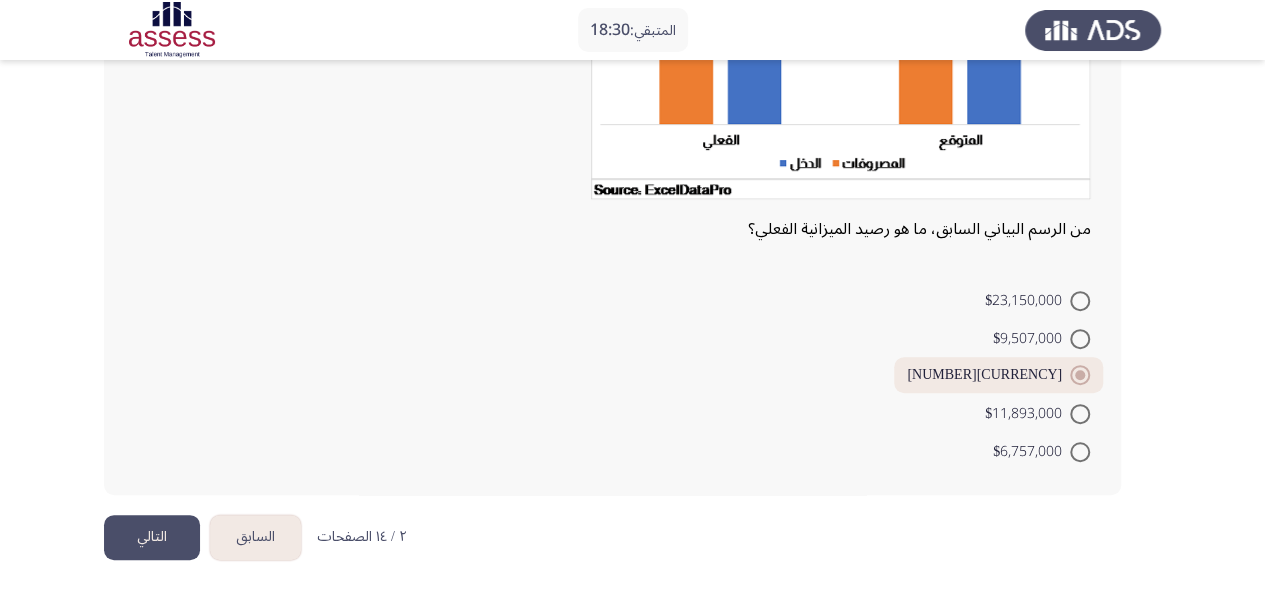 click on "التالي" 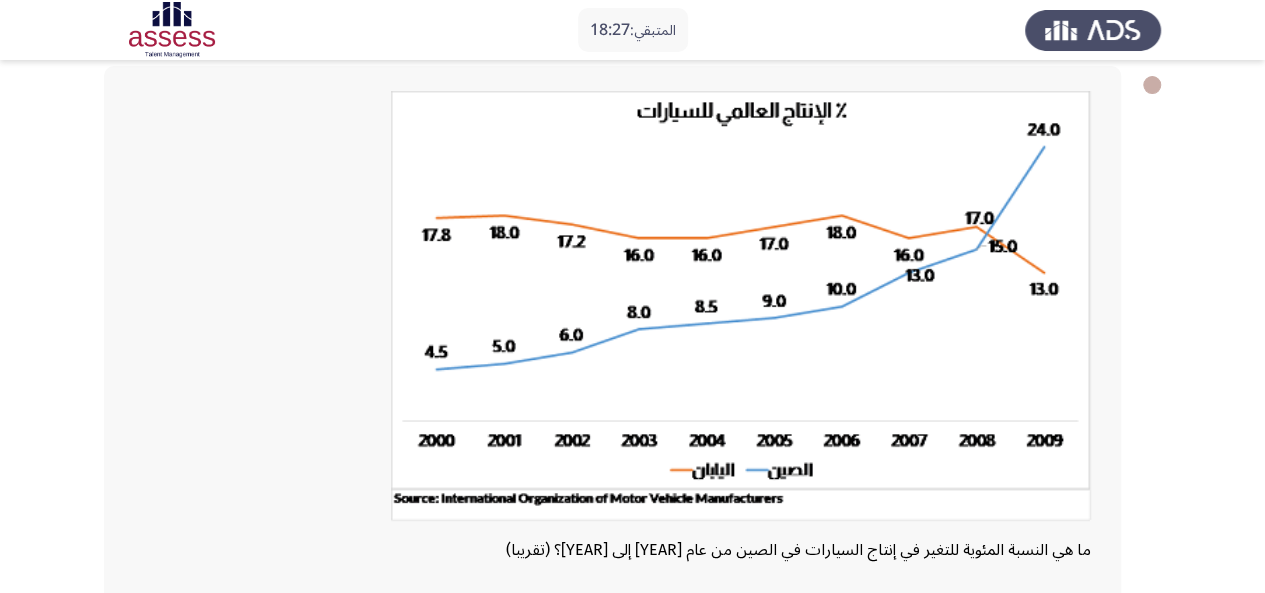 scroll, scrollTop: 100, scrollLeft: 0, axis: vertical 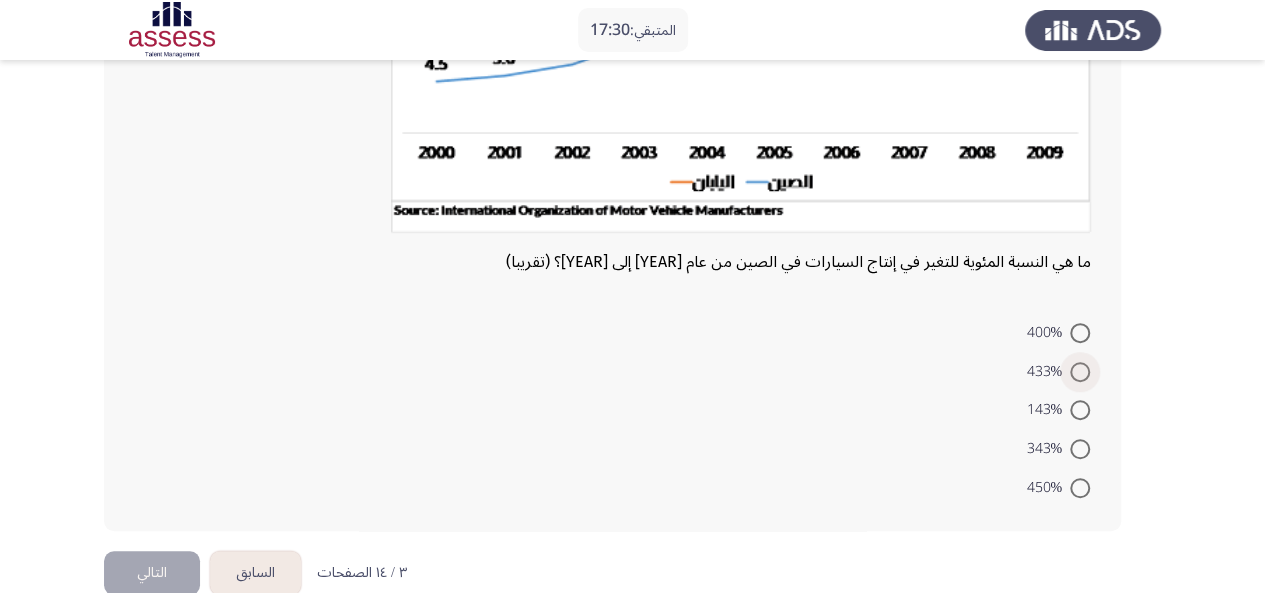 click at bounding box center [1080, 372] 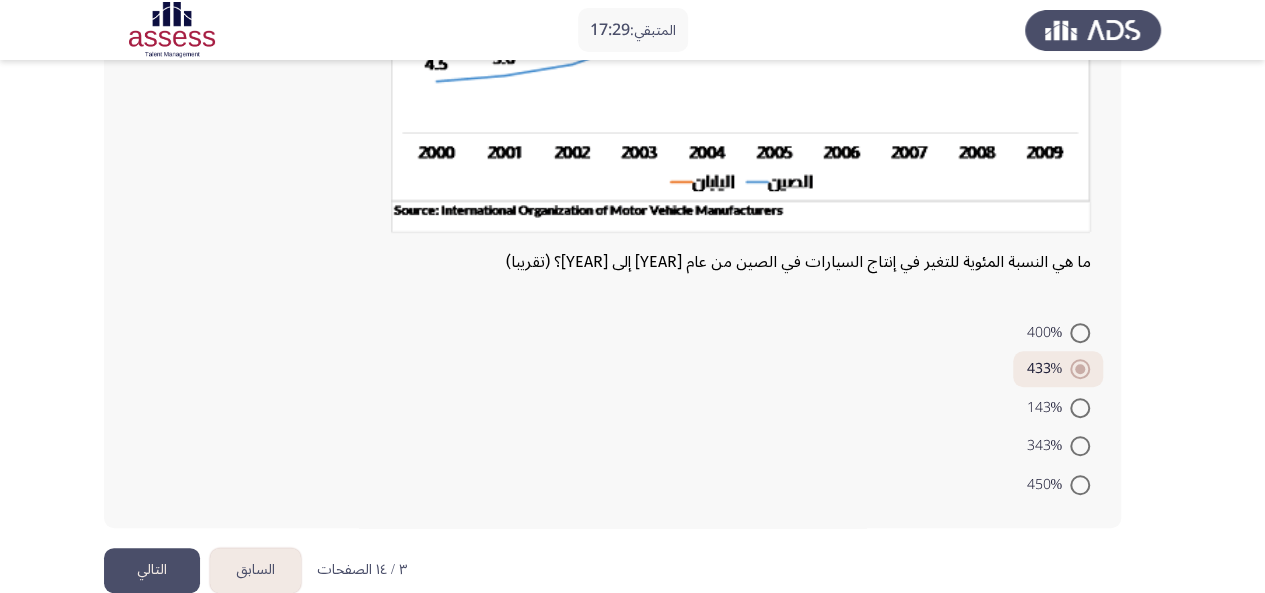 click on "التالي" 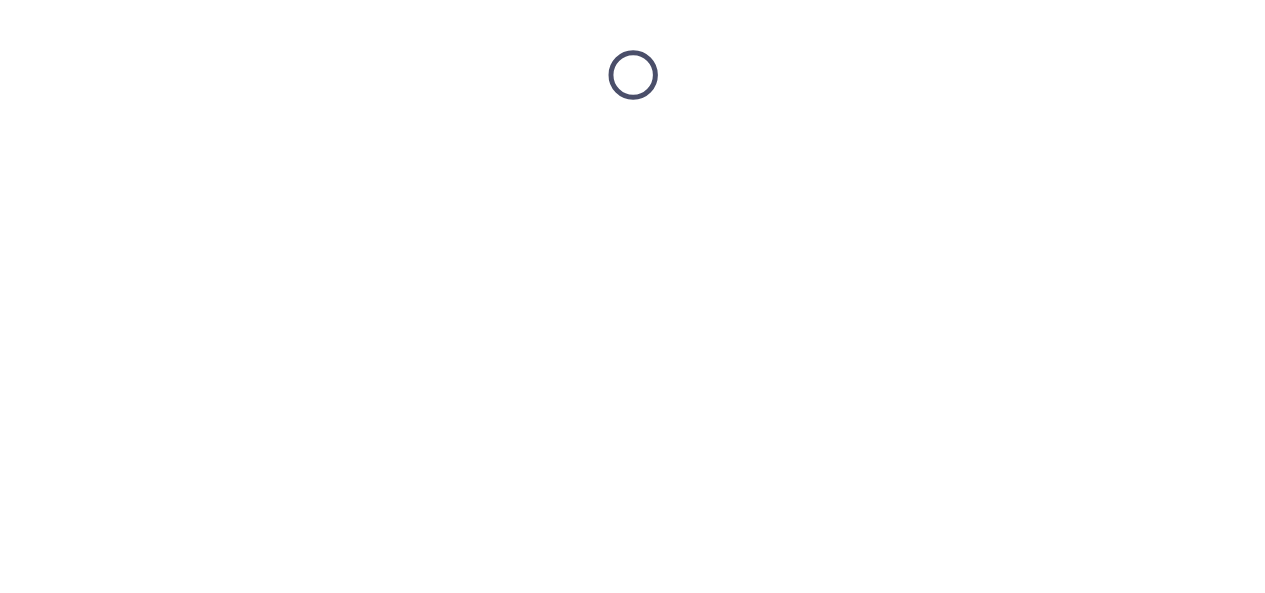 scroll, scrollTop: 0, scrollLeft: 0, axis: both 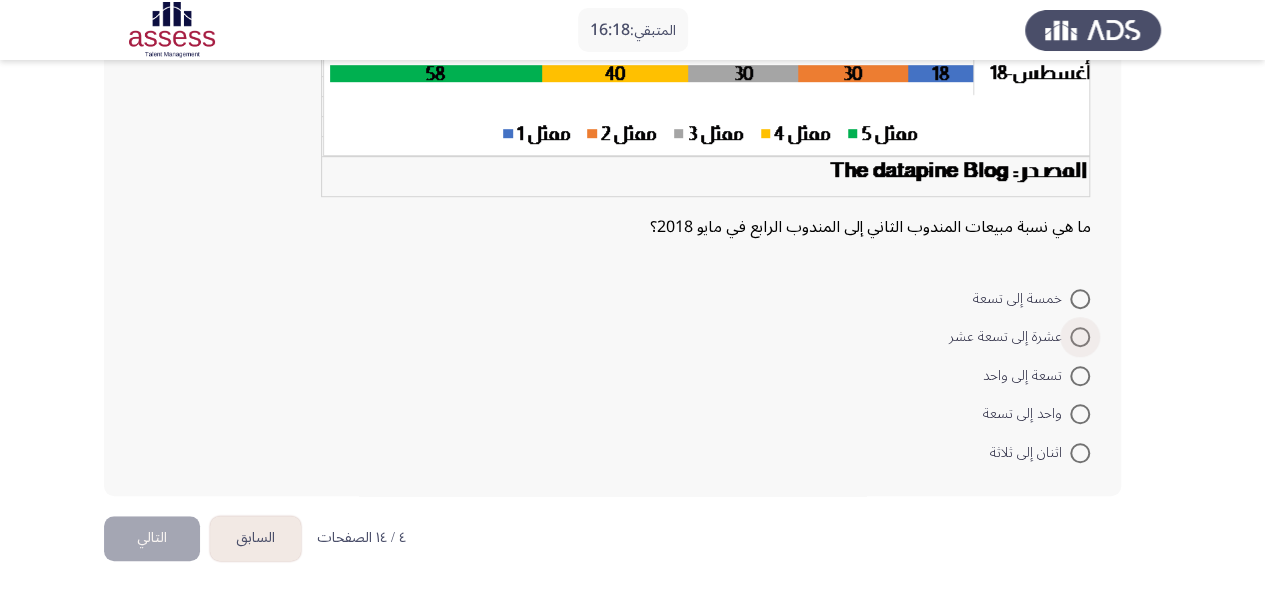 click on "عشرة إلى تسعة عشر" at bounding box center (1009, 337) 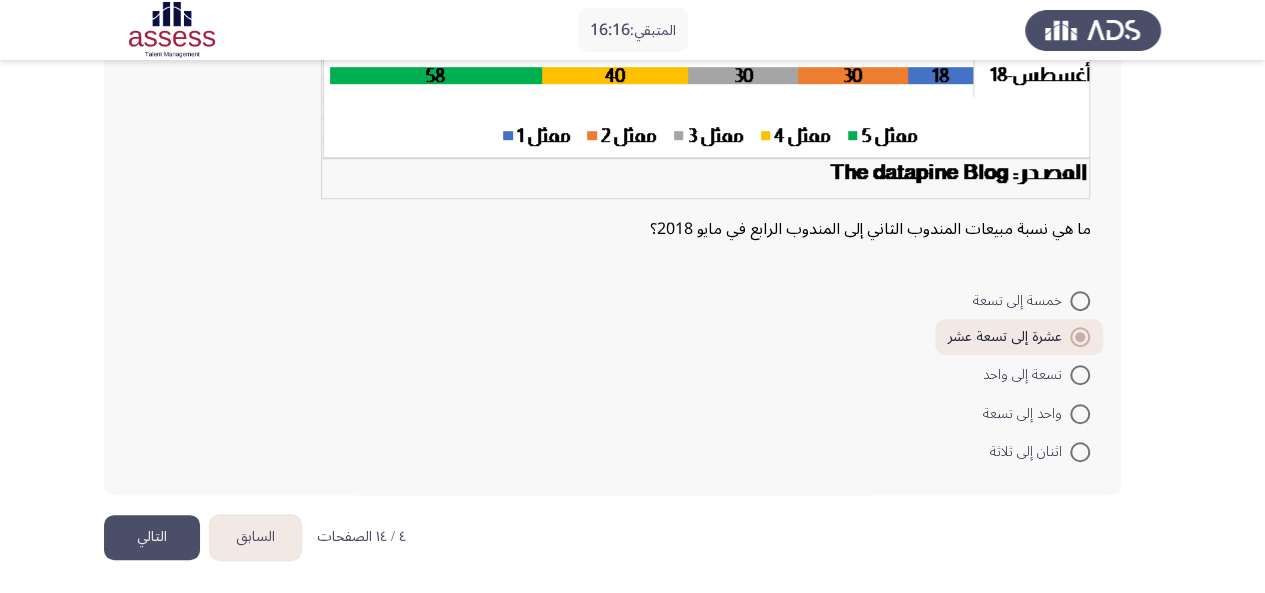 click on "التالي" 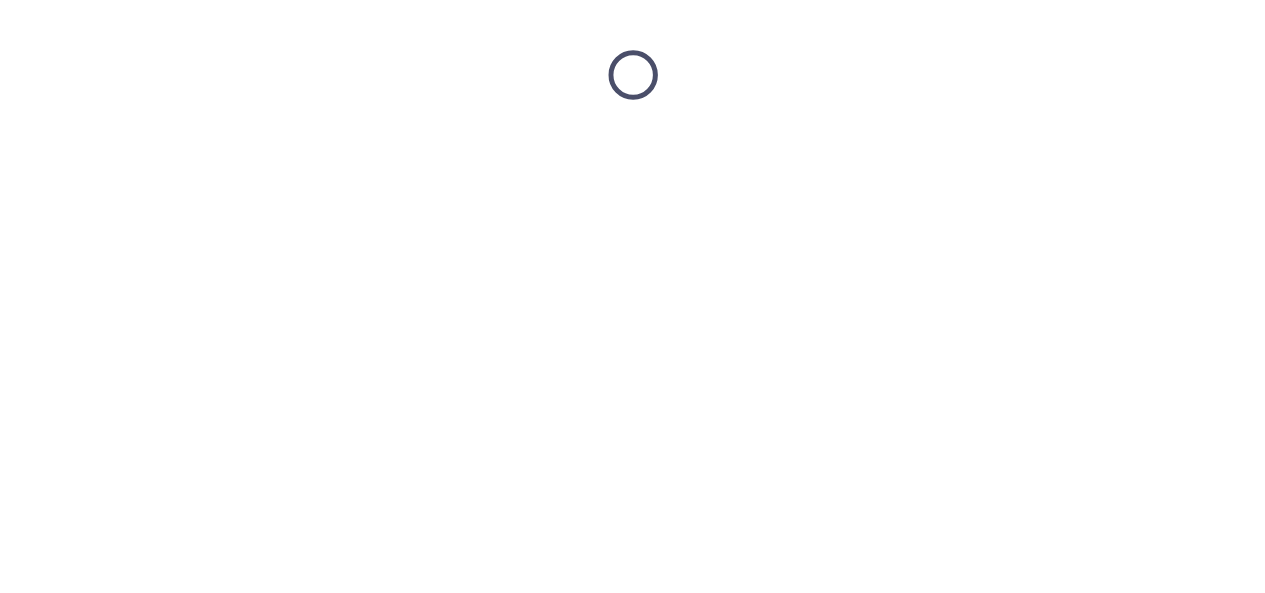 scroll, scrollTop: 0, scrollLeft: 0, axis: both 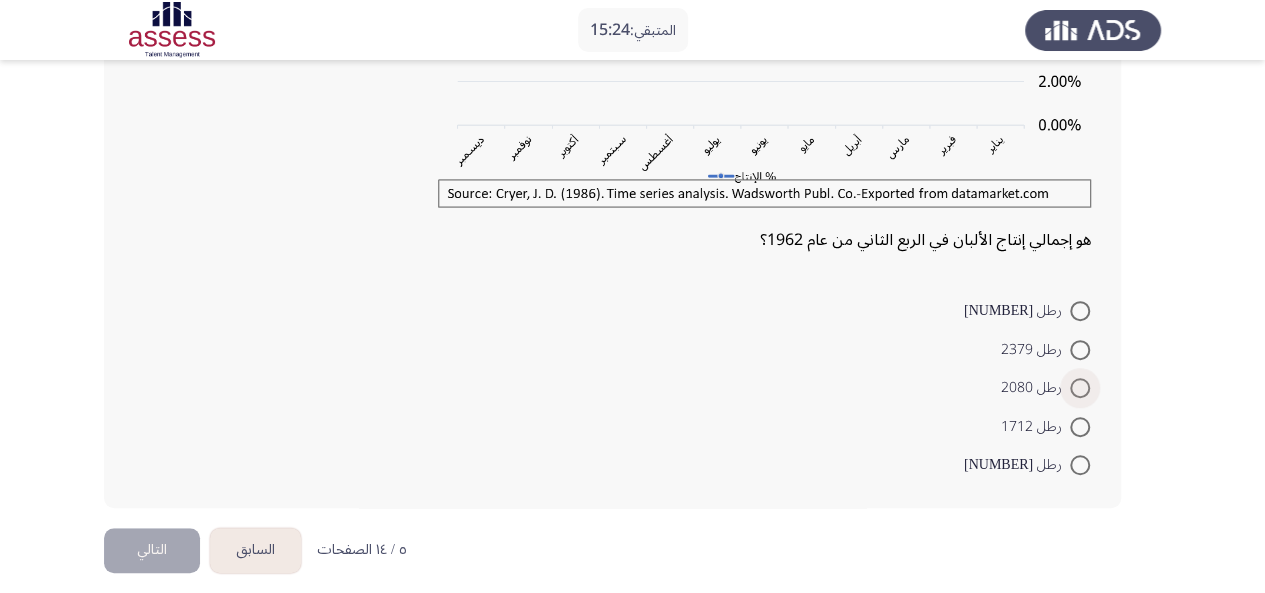 click on "رطل 2080" at bounding box center (1035, 388) 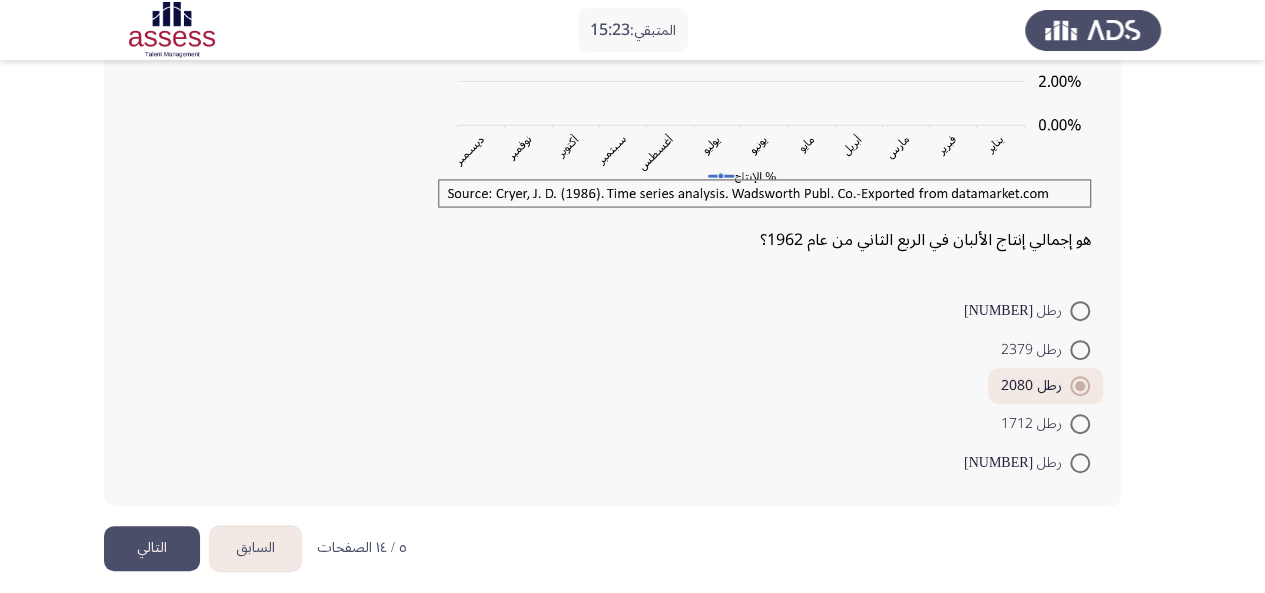 click on "التالي" 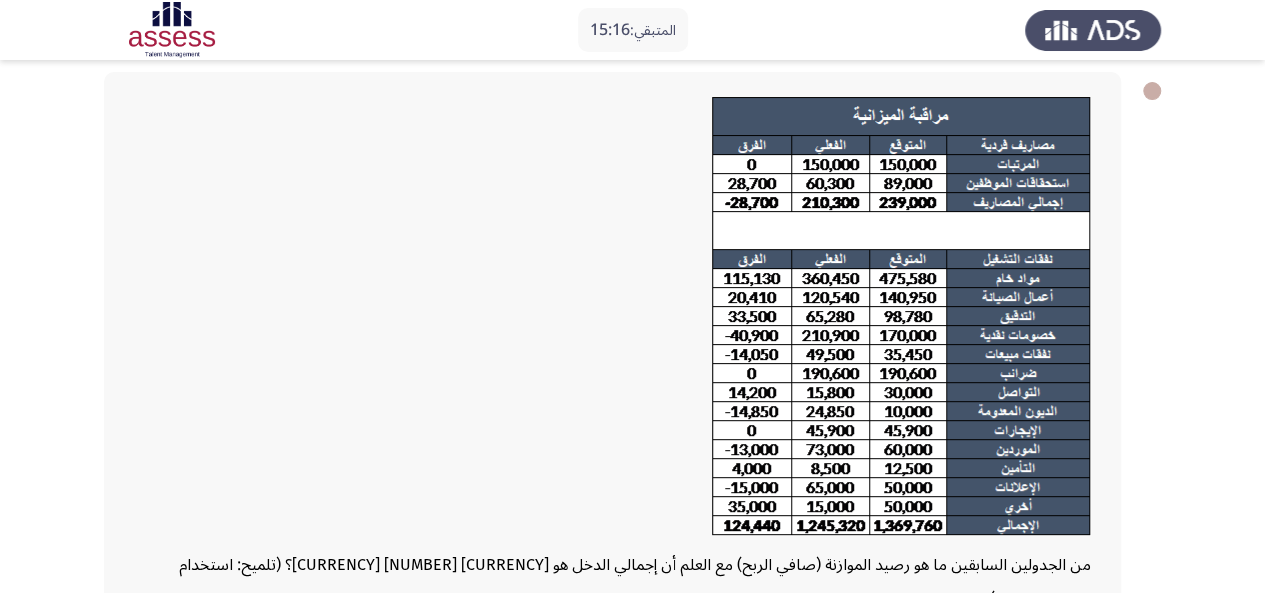 scroll, scrollTop: 104, scrollLeft: 0, axis: vertical 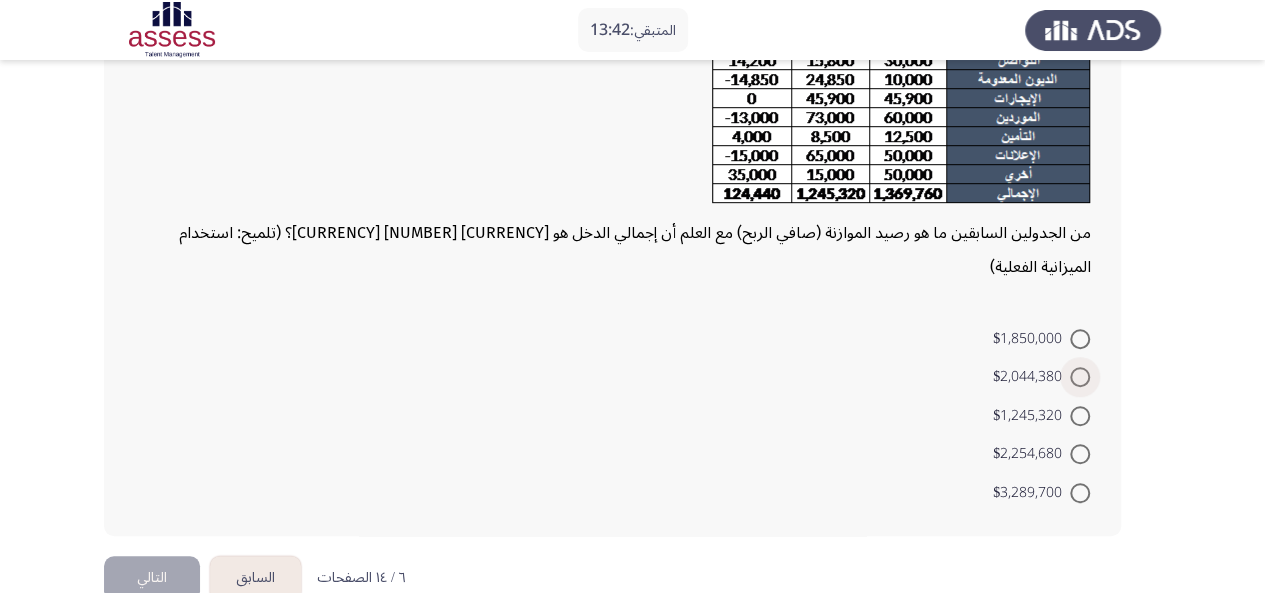 click at bounding box center (1080, 377) 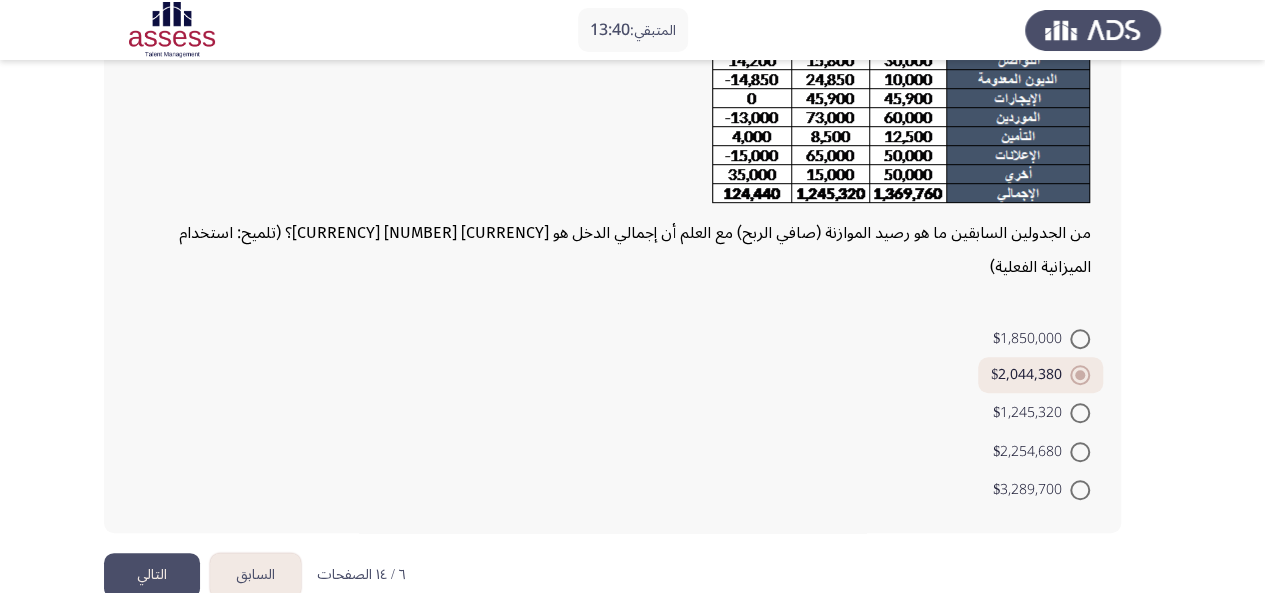click on "التالي" 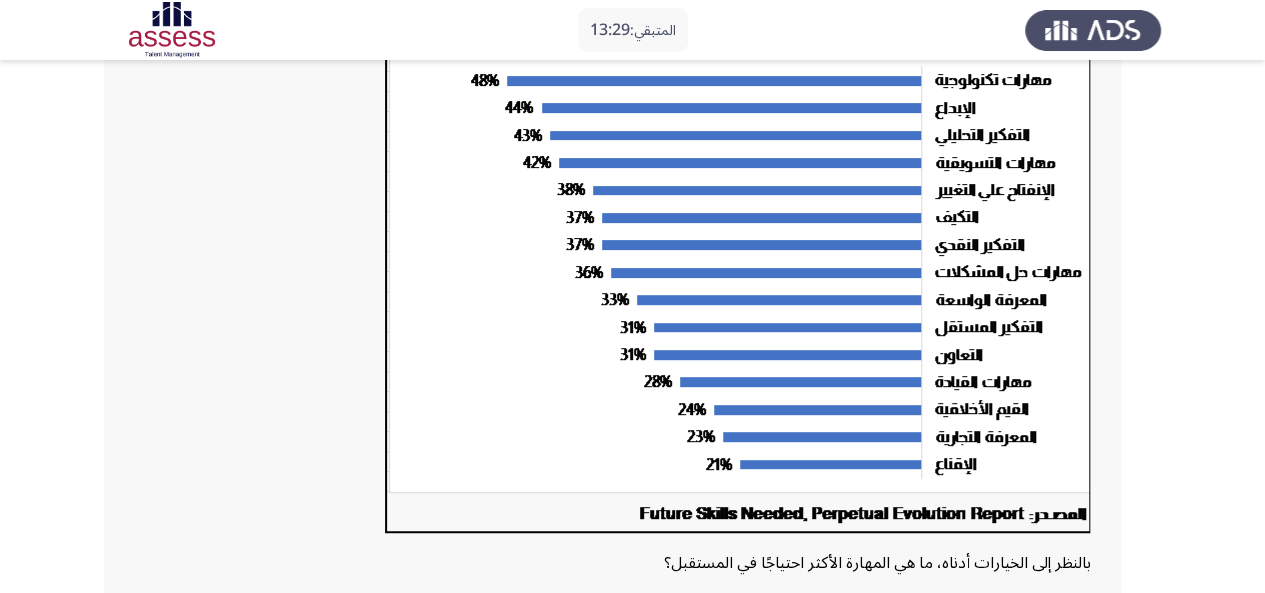 scroll, scrollTop: 184, scrollLeft: 0, axis: vertical 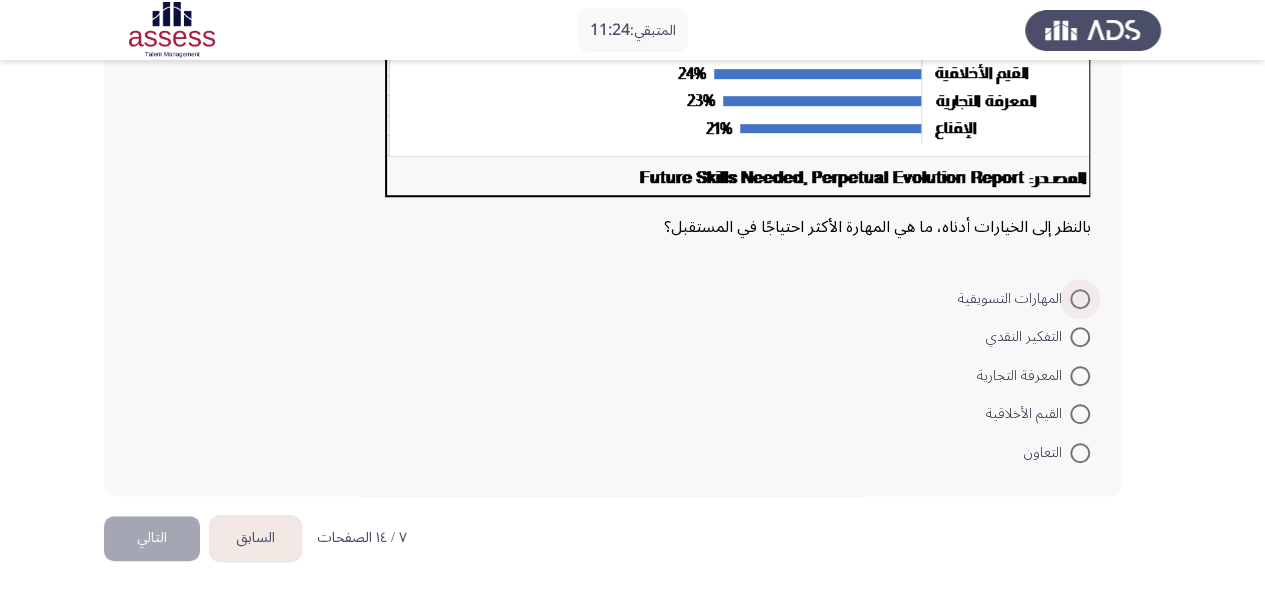 click on "المهارات التسويقية" at bounding box center (1014, 299) 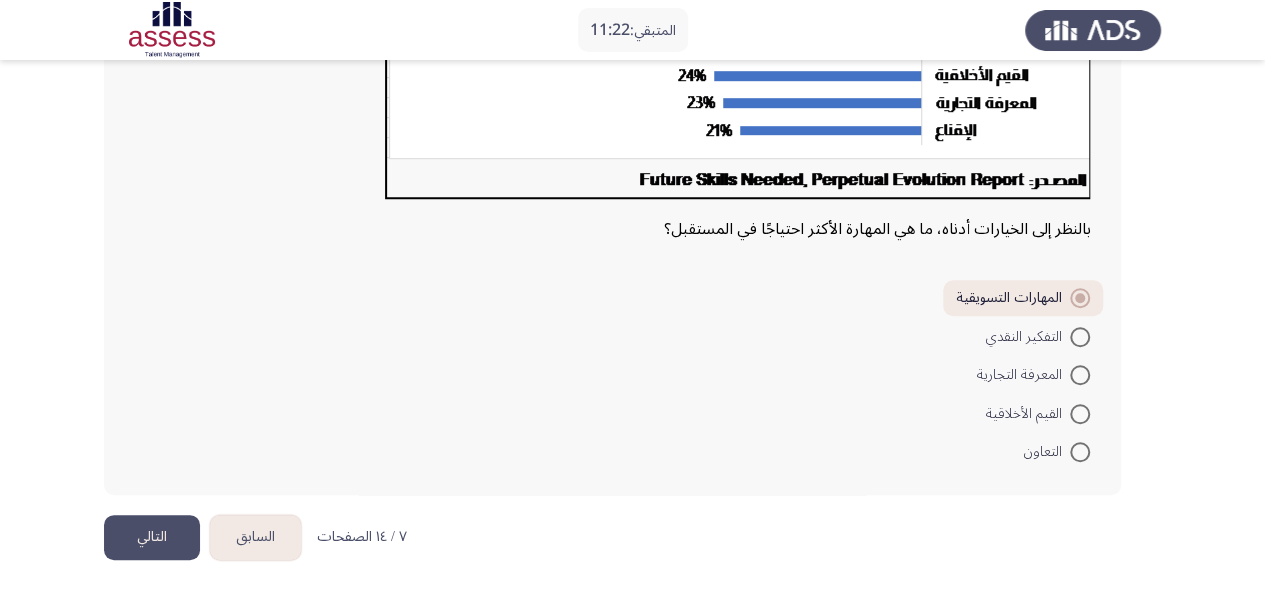 click on "التالي" 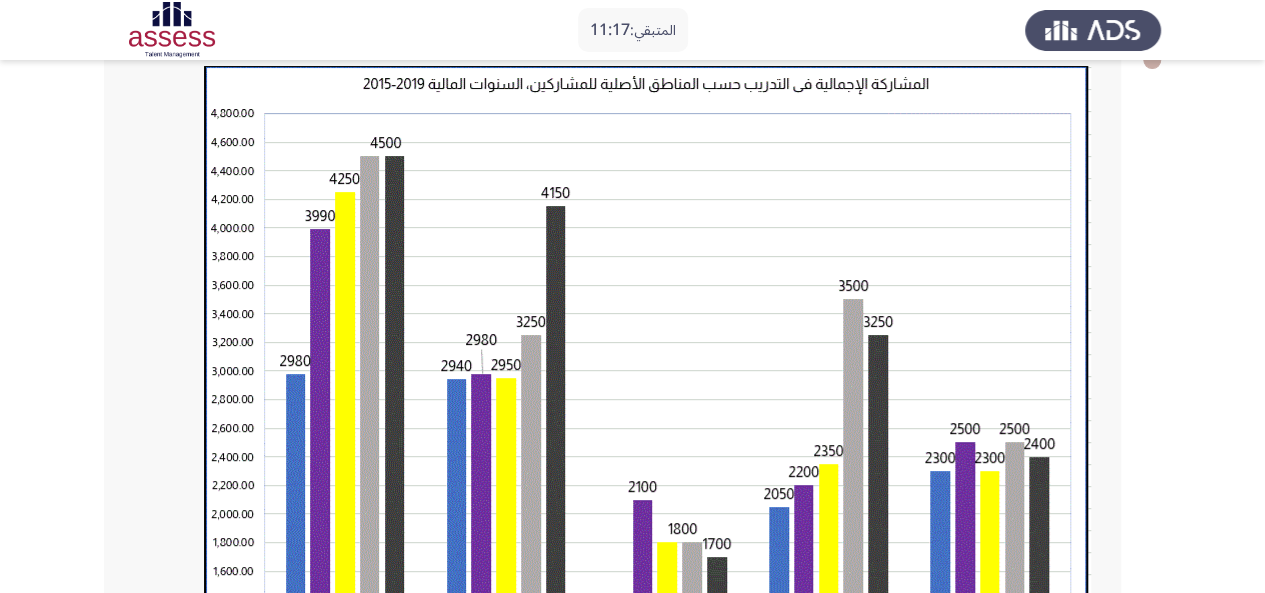 scroll, scrollTop: 118, scrollLeft: 0, axis: vertical 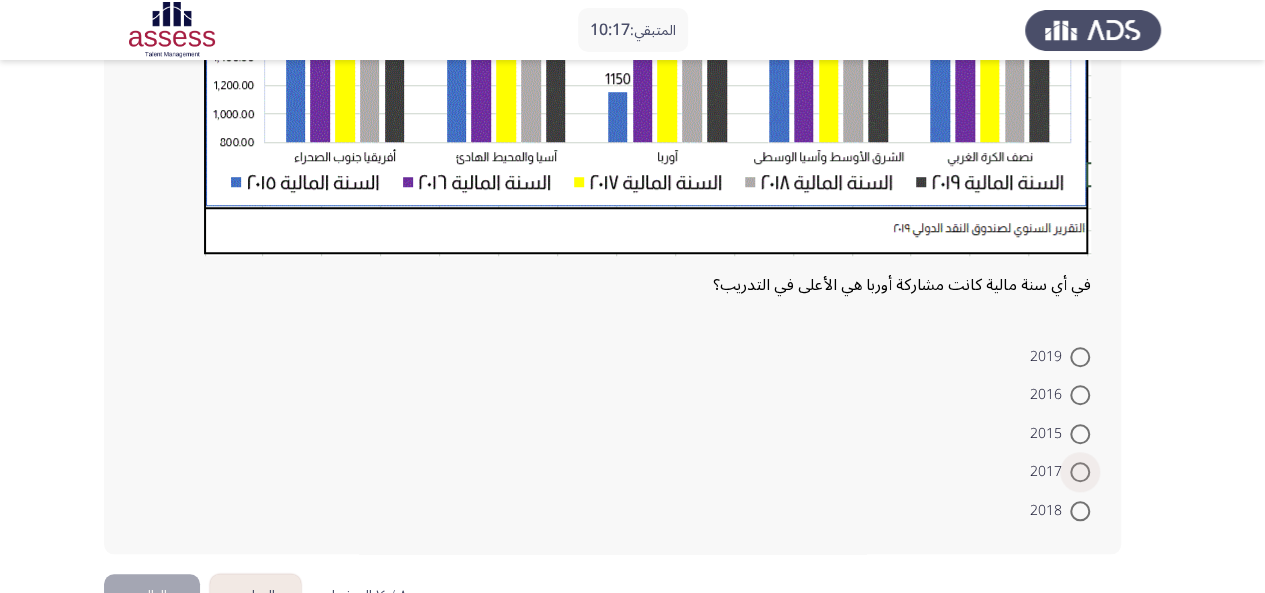 click at bounding box center [1080, 472] 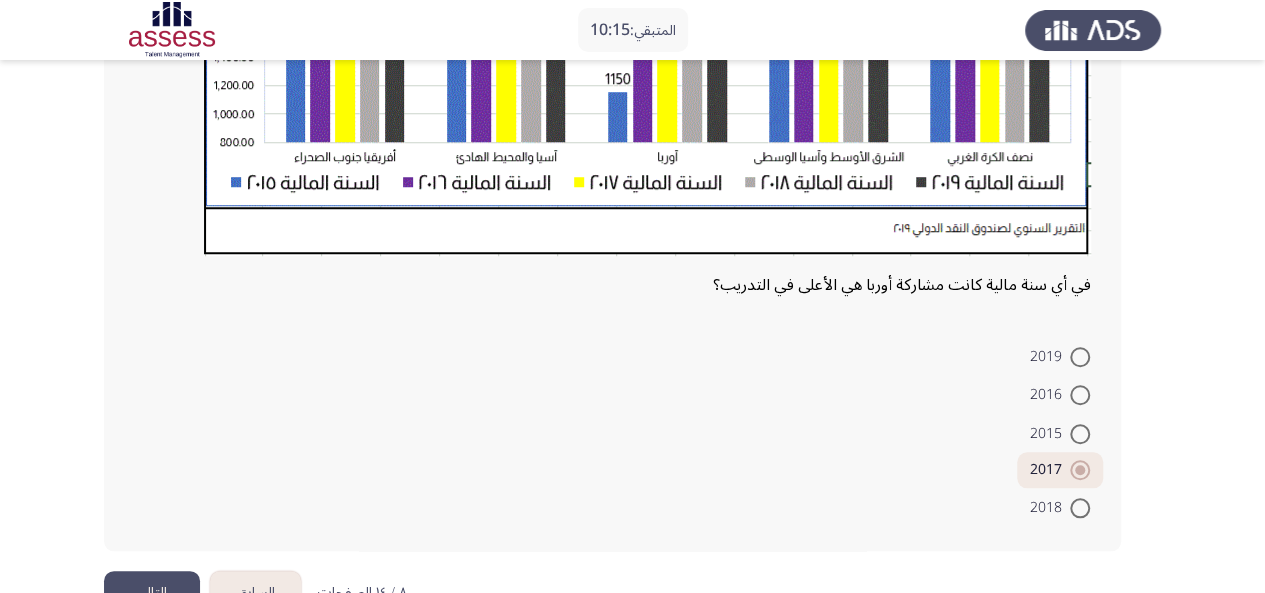 scroll, scrollTop: 726, scrollLeft: 0, axis: vertical 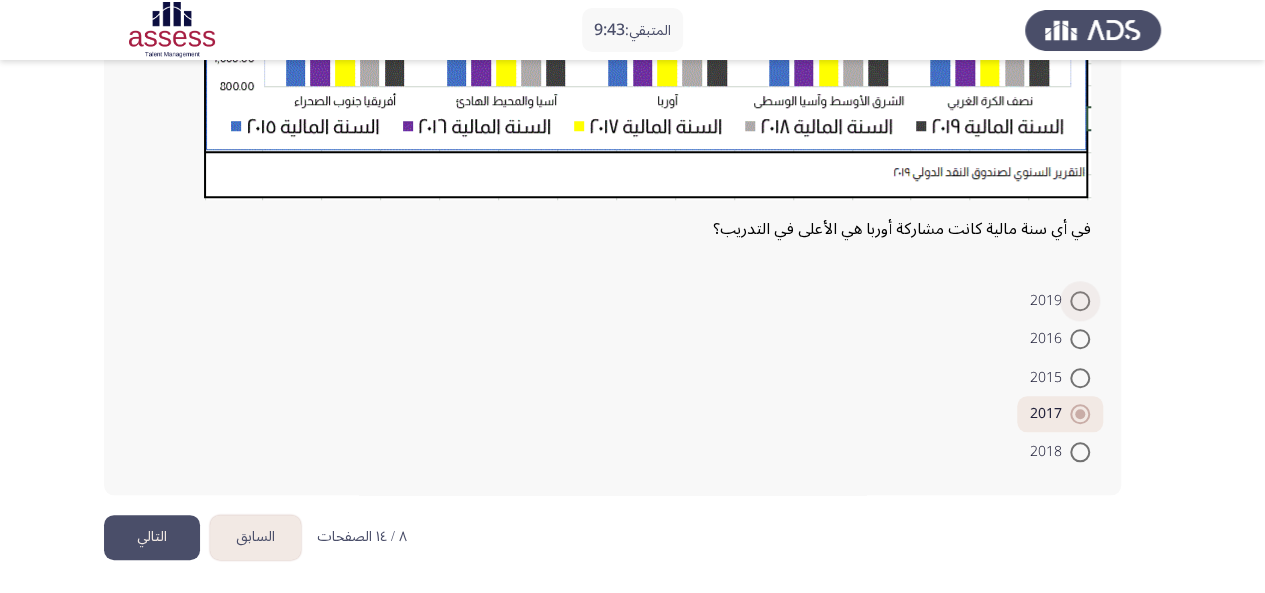 click at bounding box center (1080, 301) 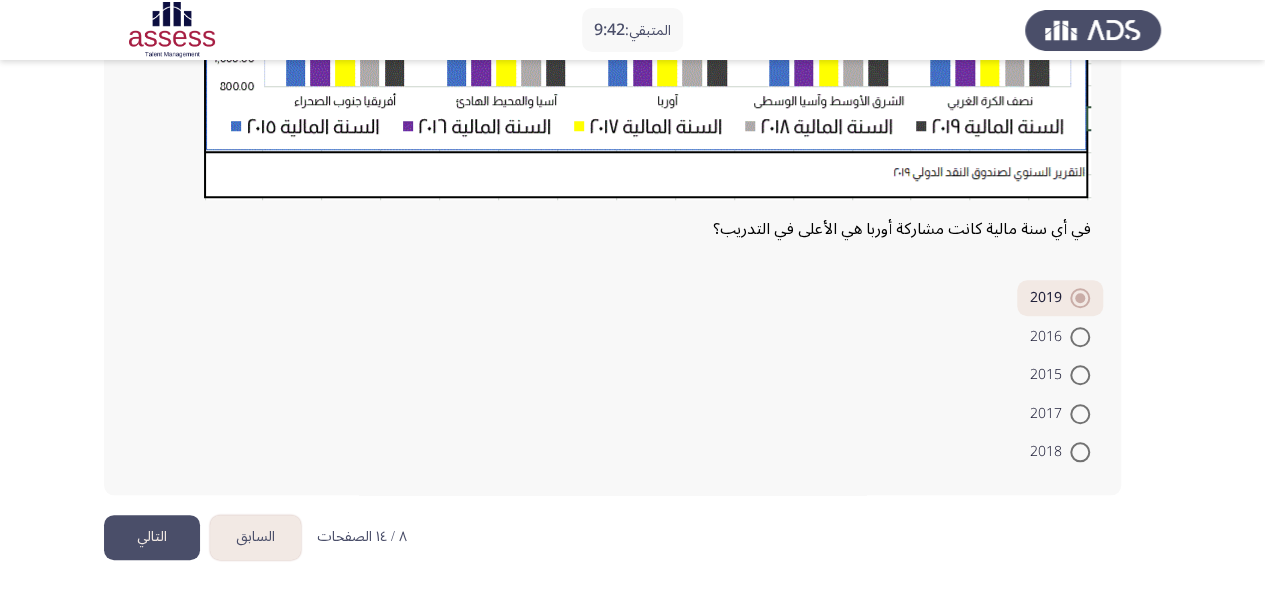 click on "التالي" 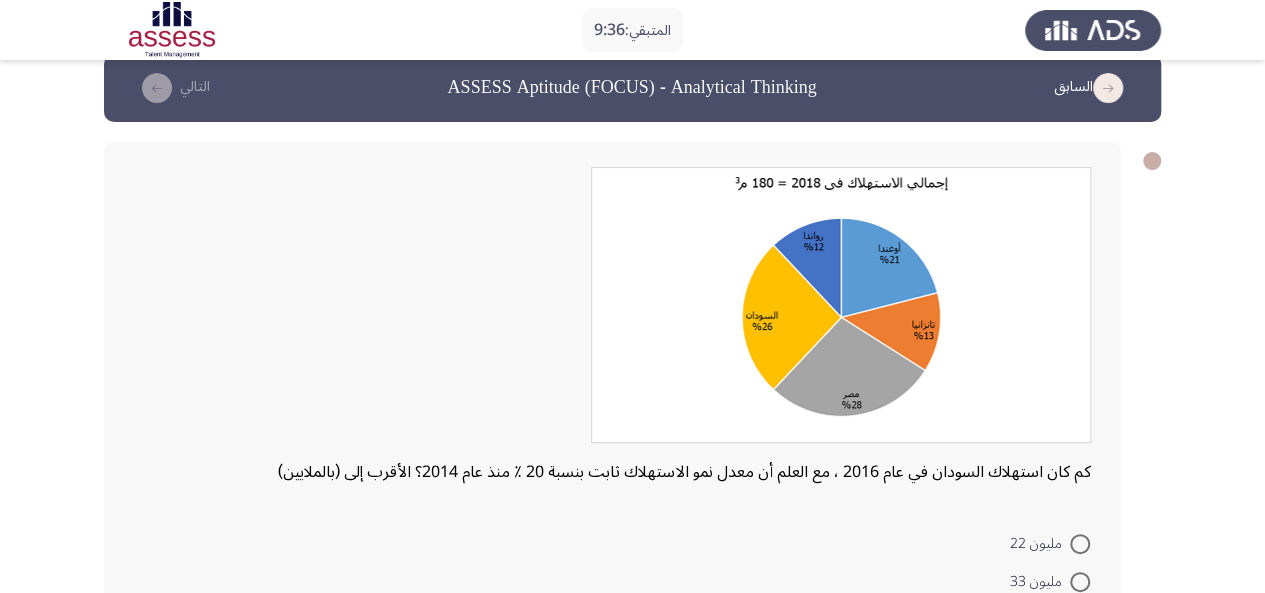 scroll, scrollTop: 0, scrollLeft: 0, axis: both 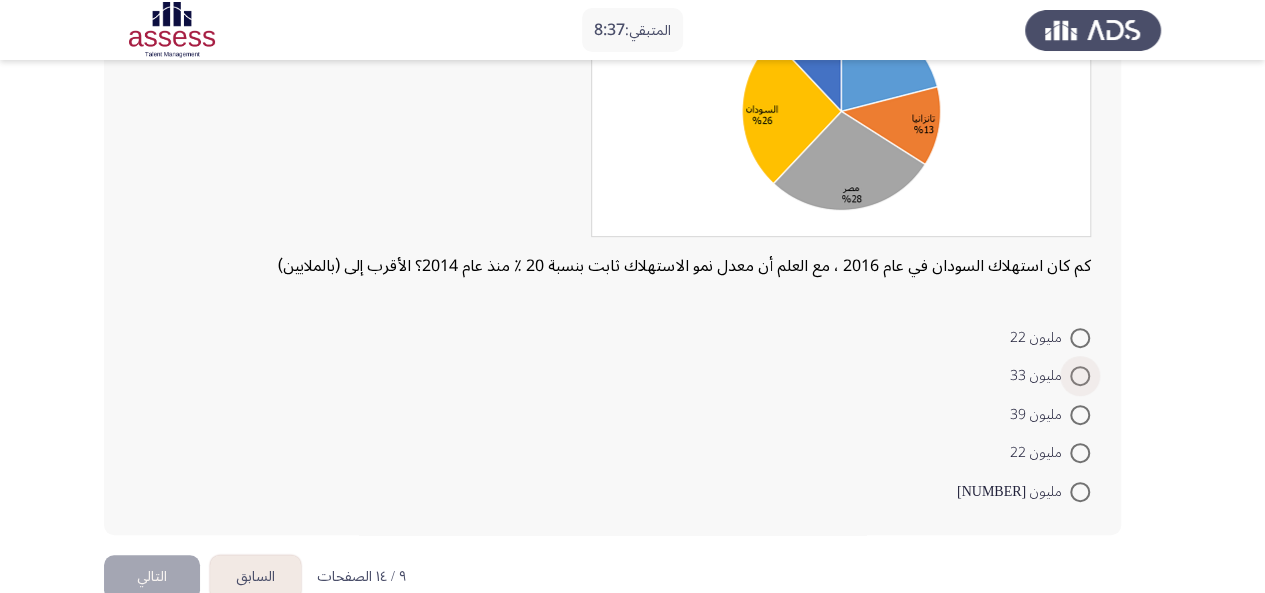 click on "مليون 33" at bounding box center (1040, 376) 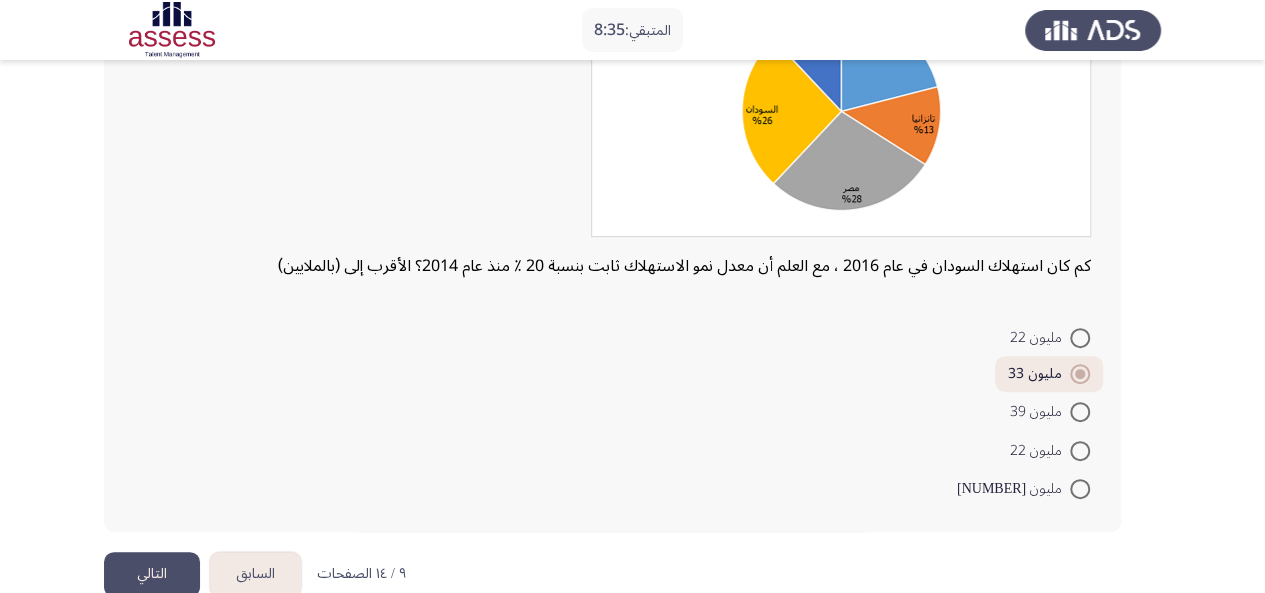 click on "التالي" 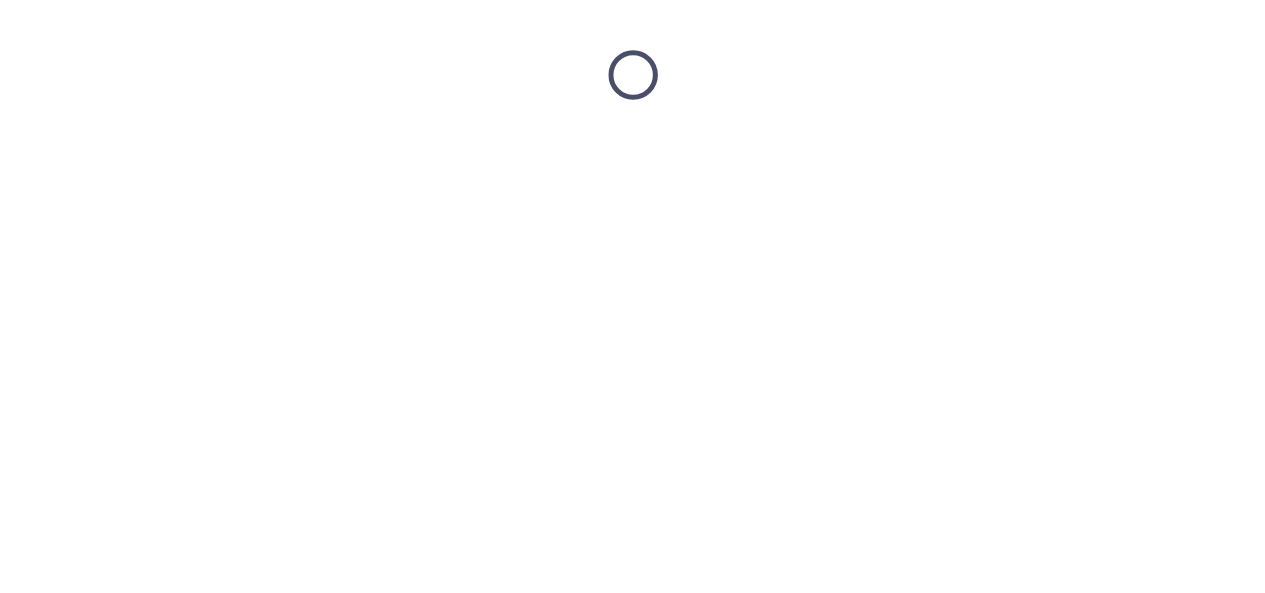 scroll, scrollTop: 0, scrollLeft: 0, axis: both 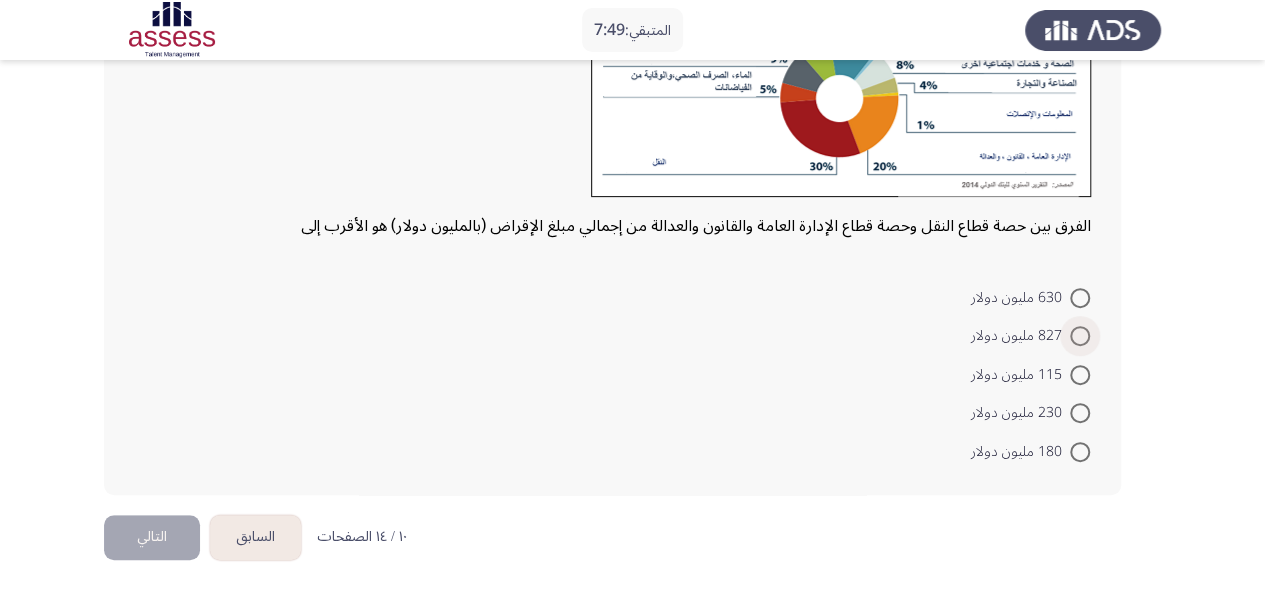 click on "827 مليون دولار" at bounding box center [1020, 336] 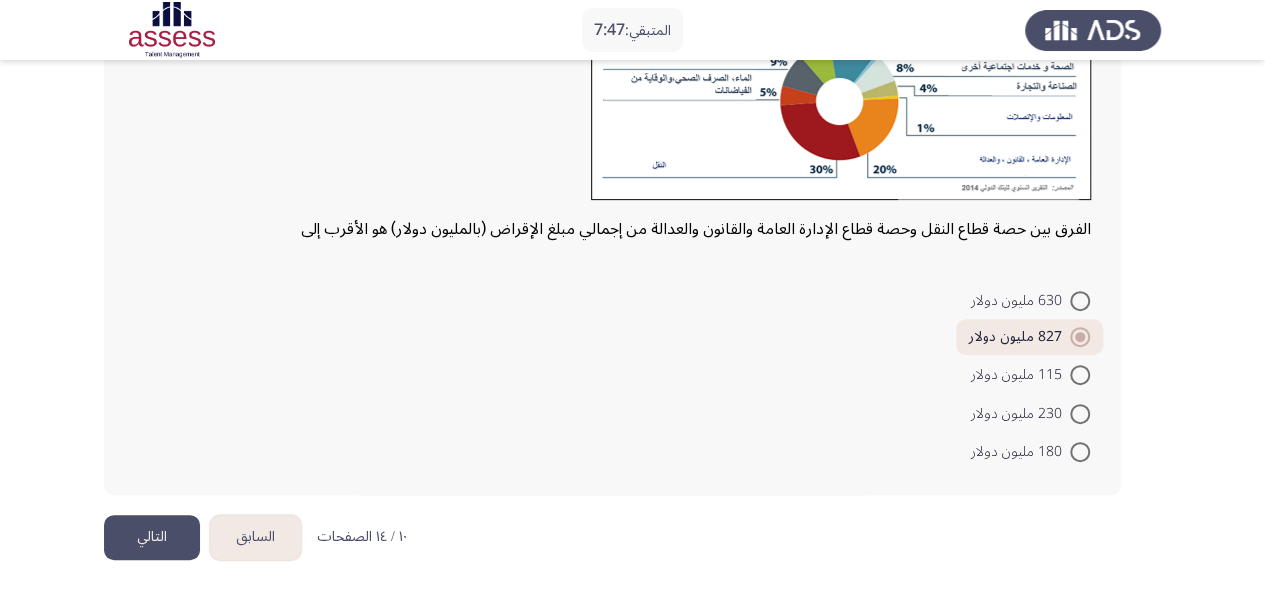 click on "التالي" 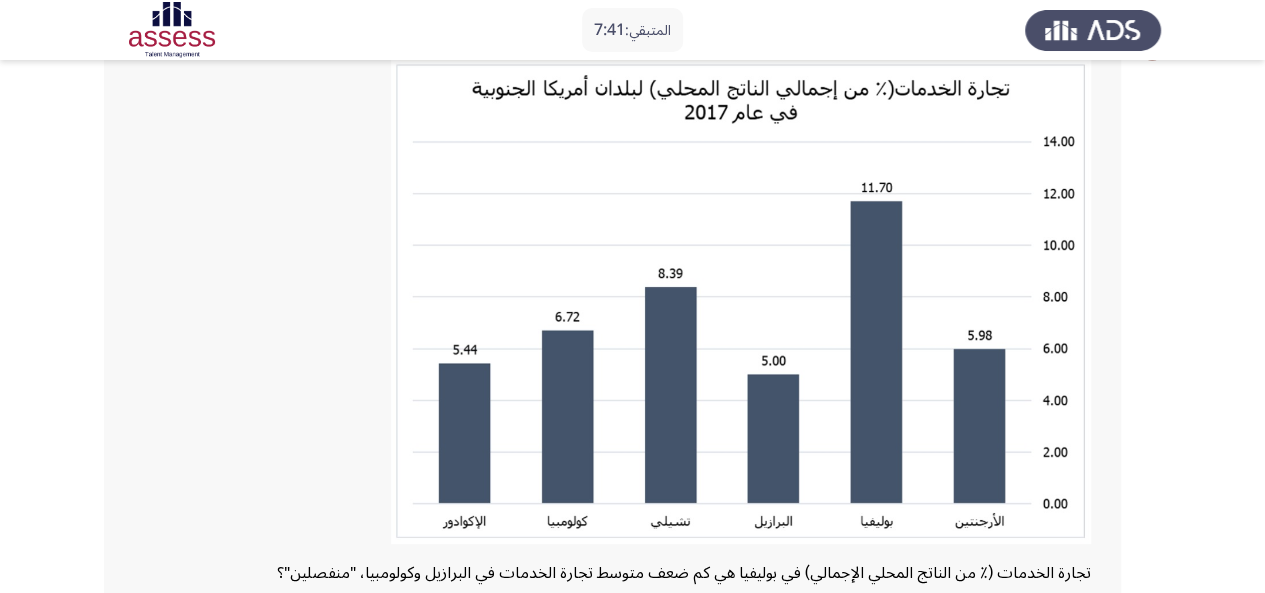 scroll, scrollTop: 138, scrollLeft: 0, axis: vertical 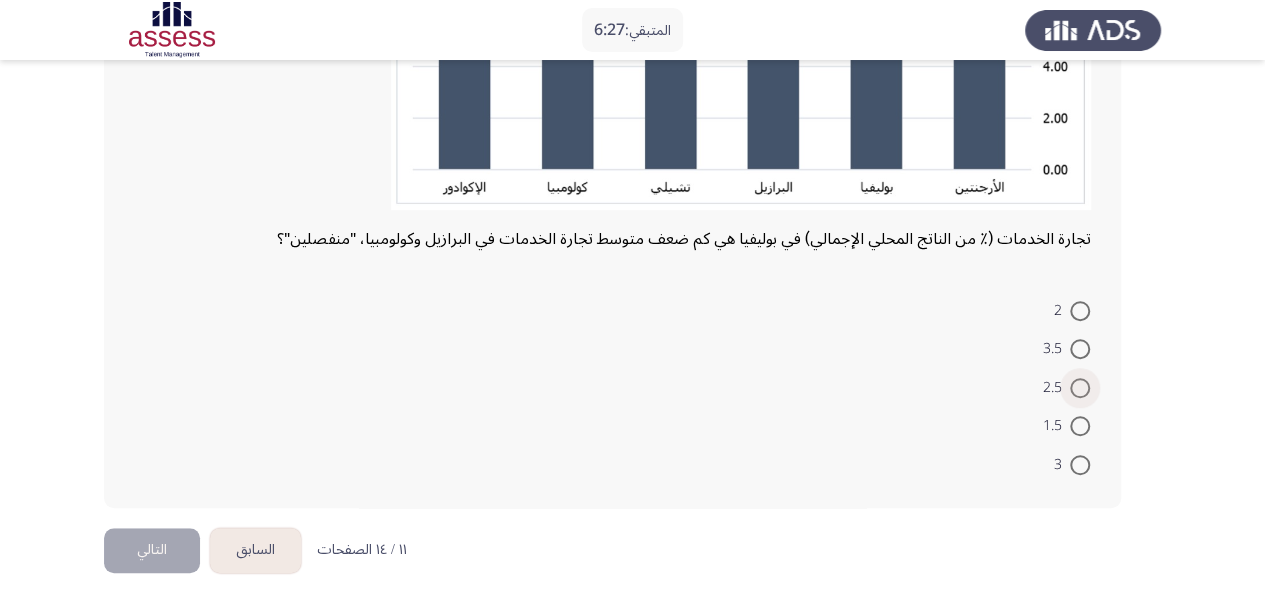 click at bounding box center (1080, 388) 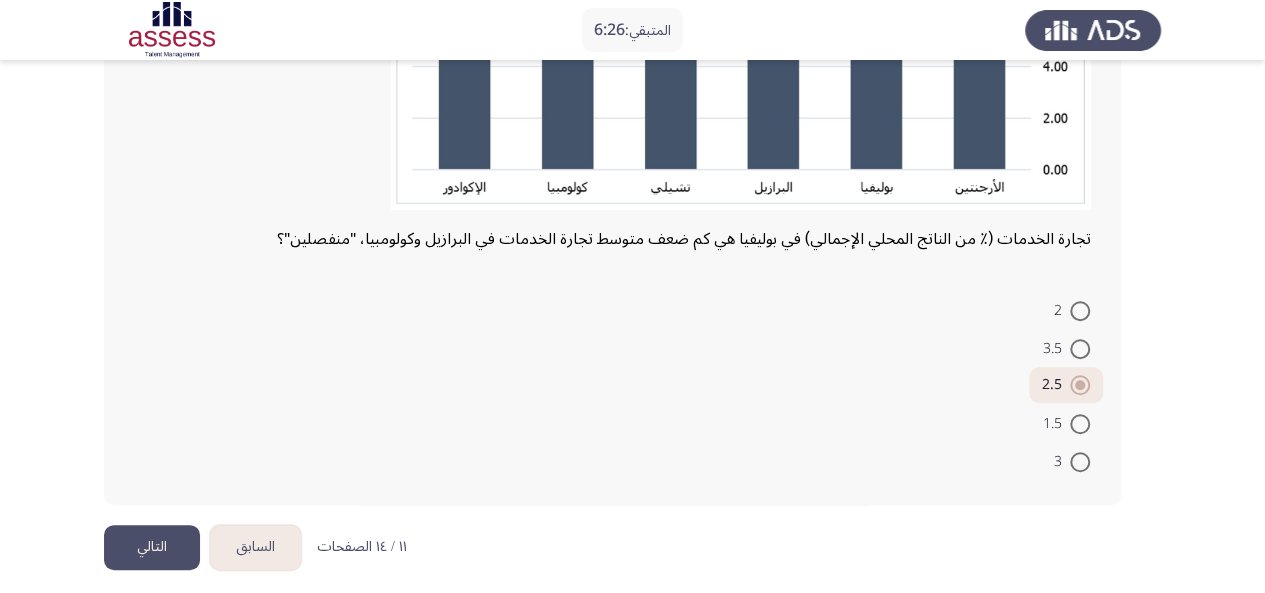click on "التالي" 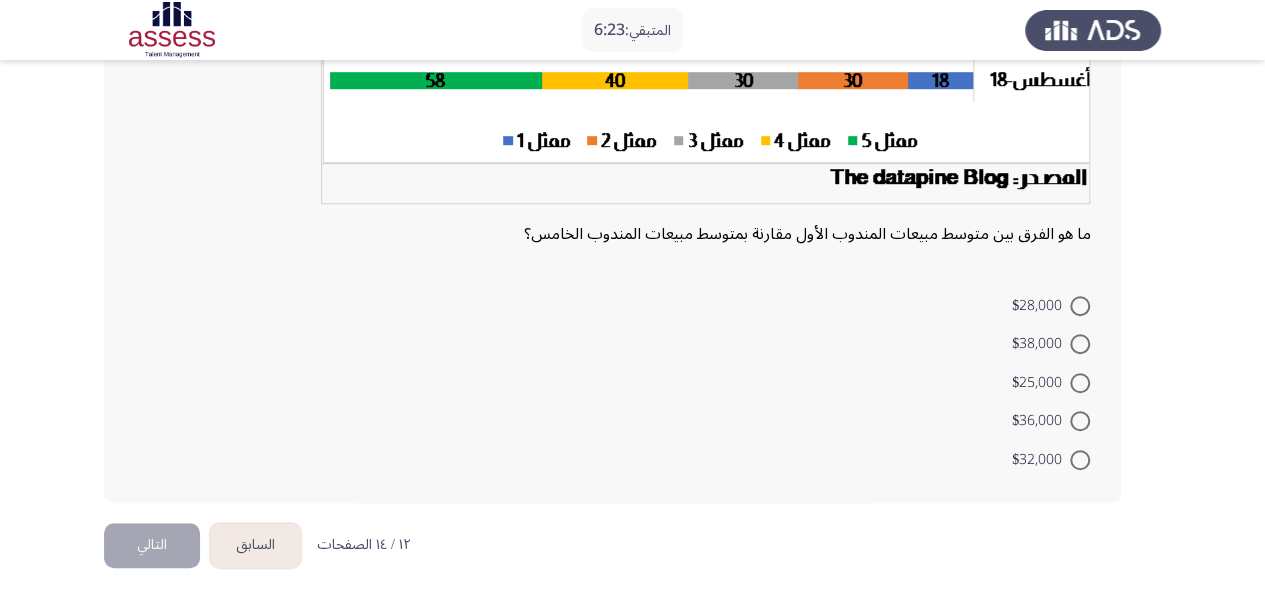 scroll, scrollTop: 478, scrollLeft: 0, axis: vertical 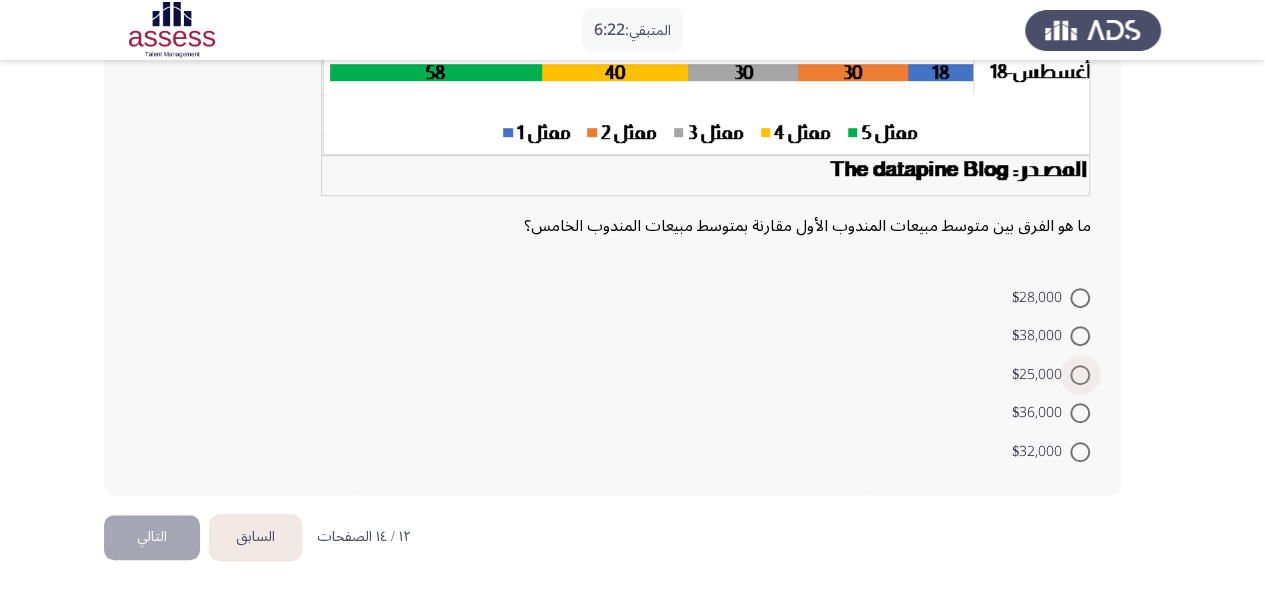 click at bounding box center (1080, 375) 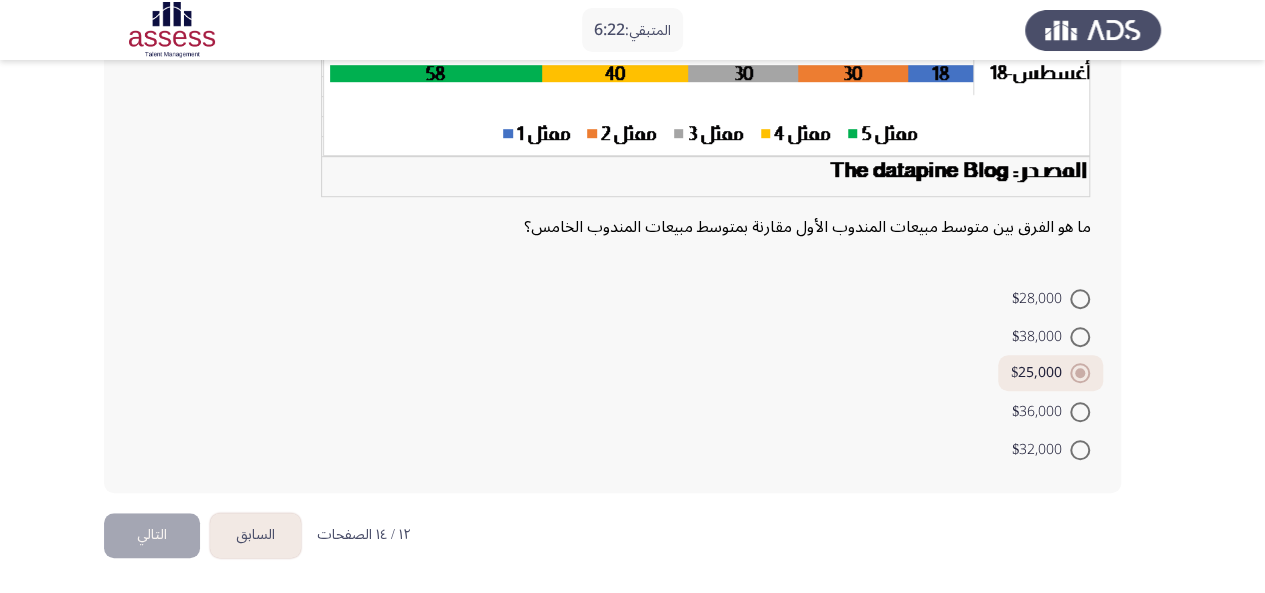 scroll, scrollTop: 475, scrollLeft: 0, axis: vertical 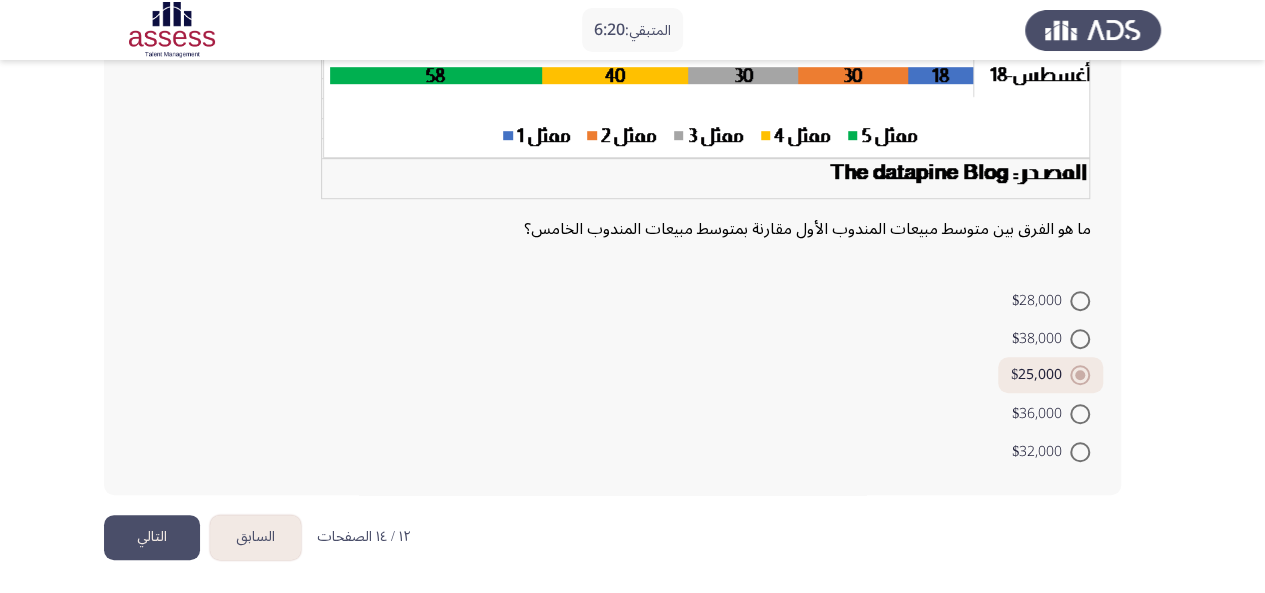 click on "التالي" 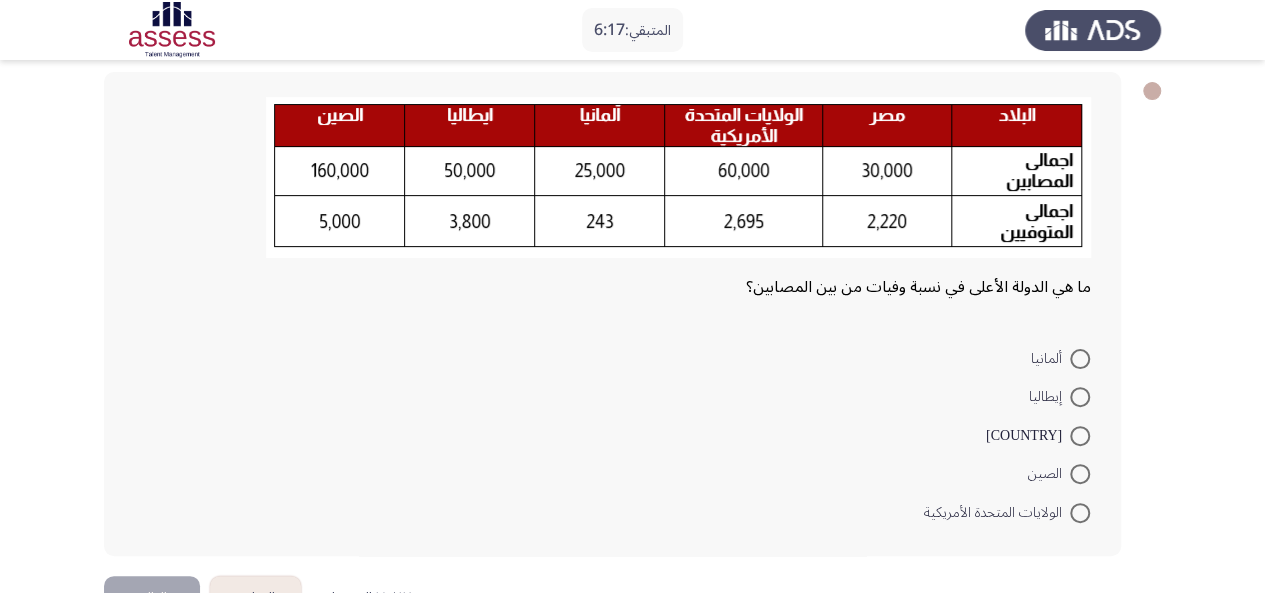 scroll, scrollTop: 108, scrollLeft: 0, axis: vertical 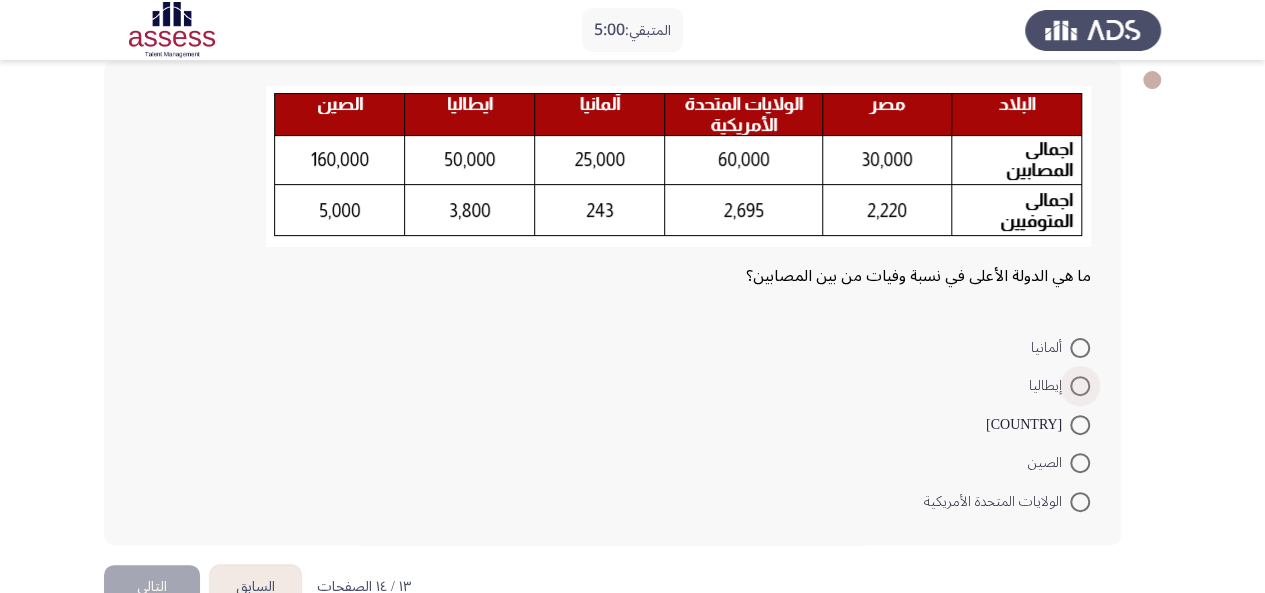 click at bounding box center (1080, 386) 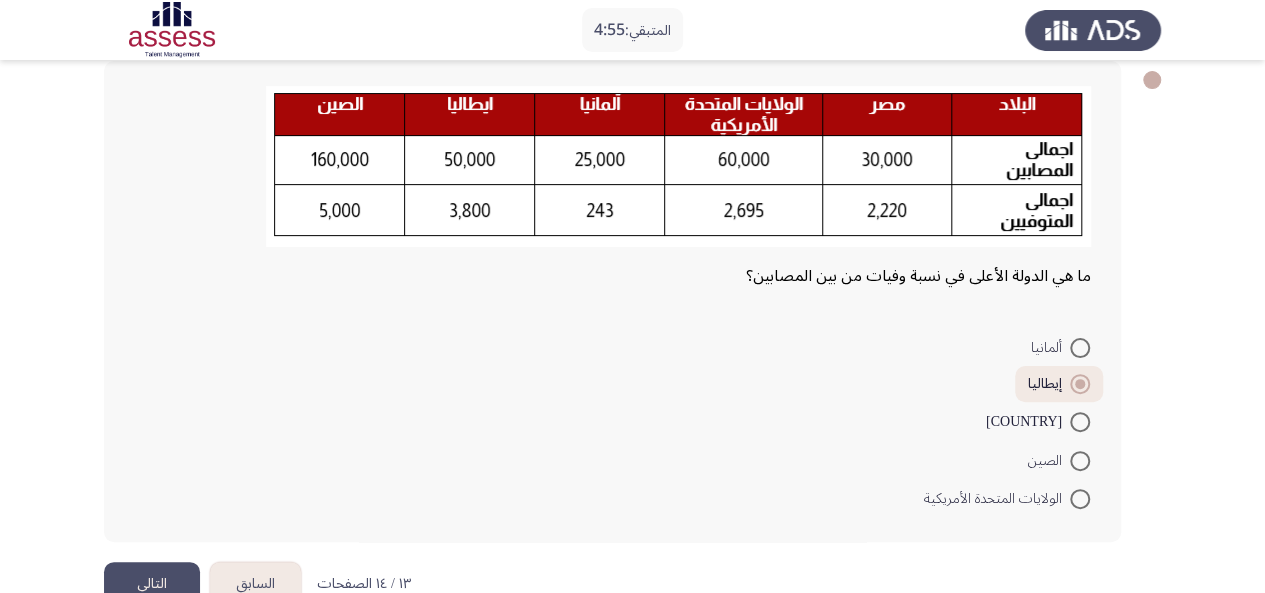 click on "التالي" 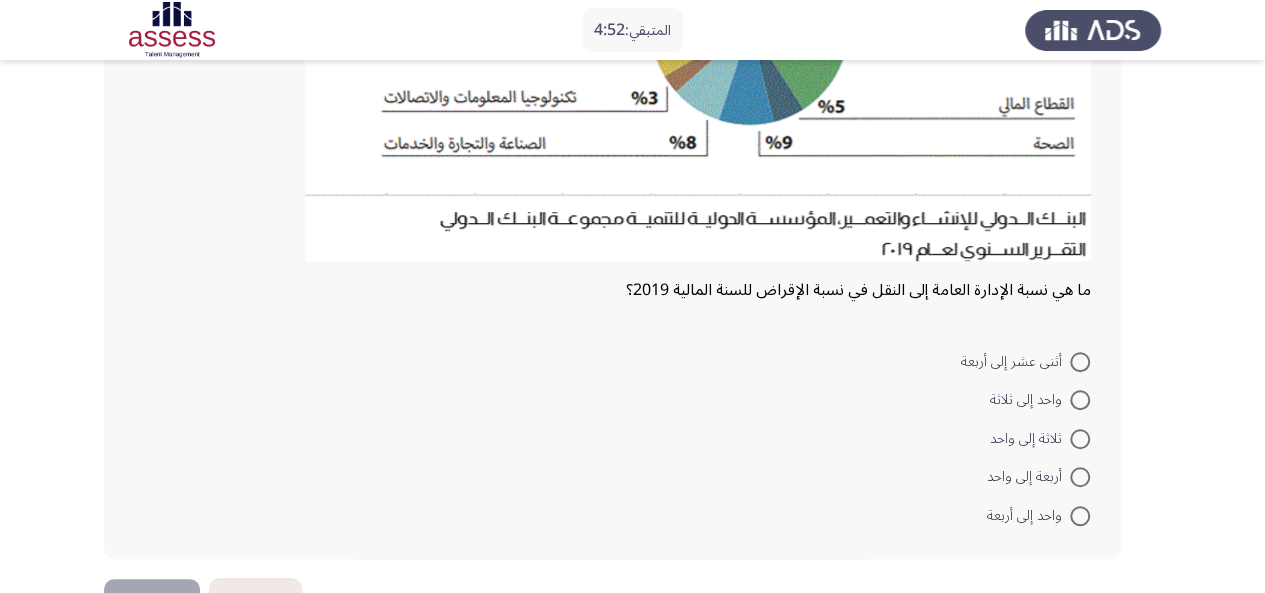 scroll, scrollTop: 407, scrollLeft: 0, axis: vertical 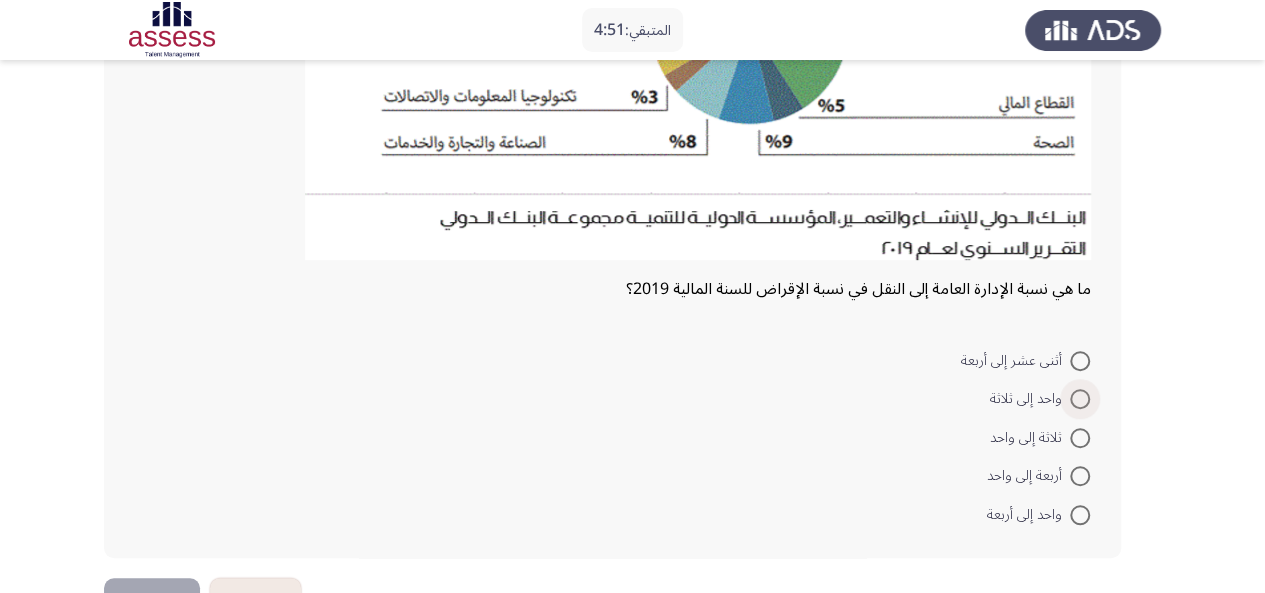 click on "واحد إلى ثلاثة" at bounding box center (1030, 399) 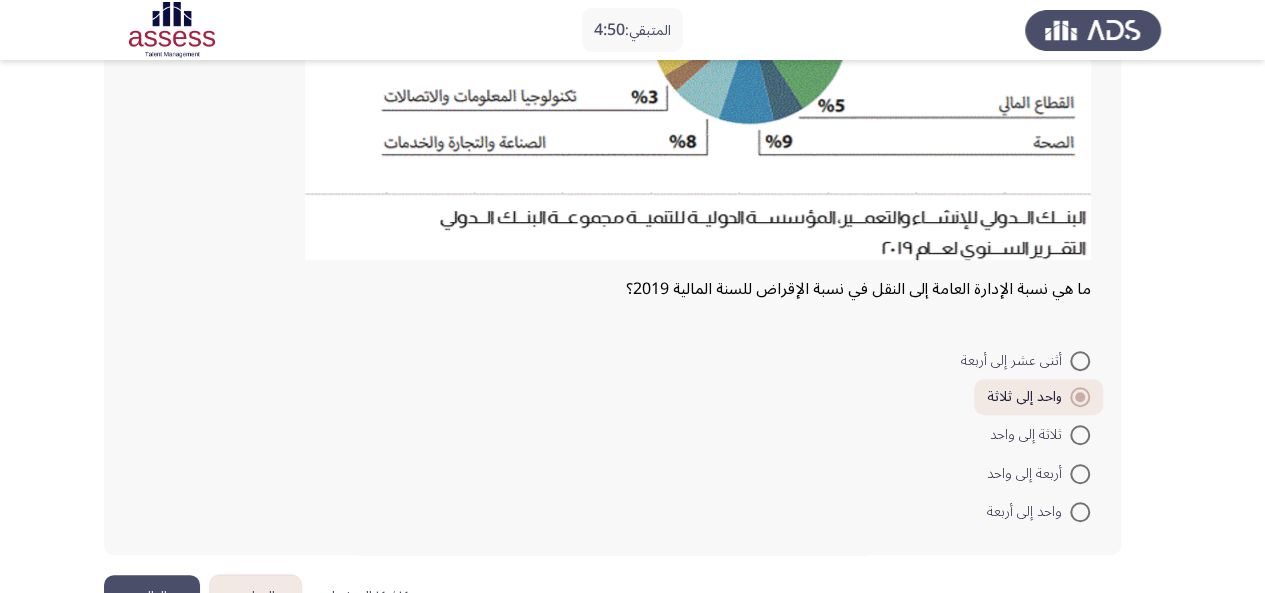 drag, startPoint x: 1259, startPoint y: 311, endPoint x: 1279, endPoint y: 314, distance: 20.22375 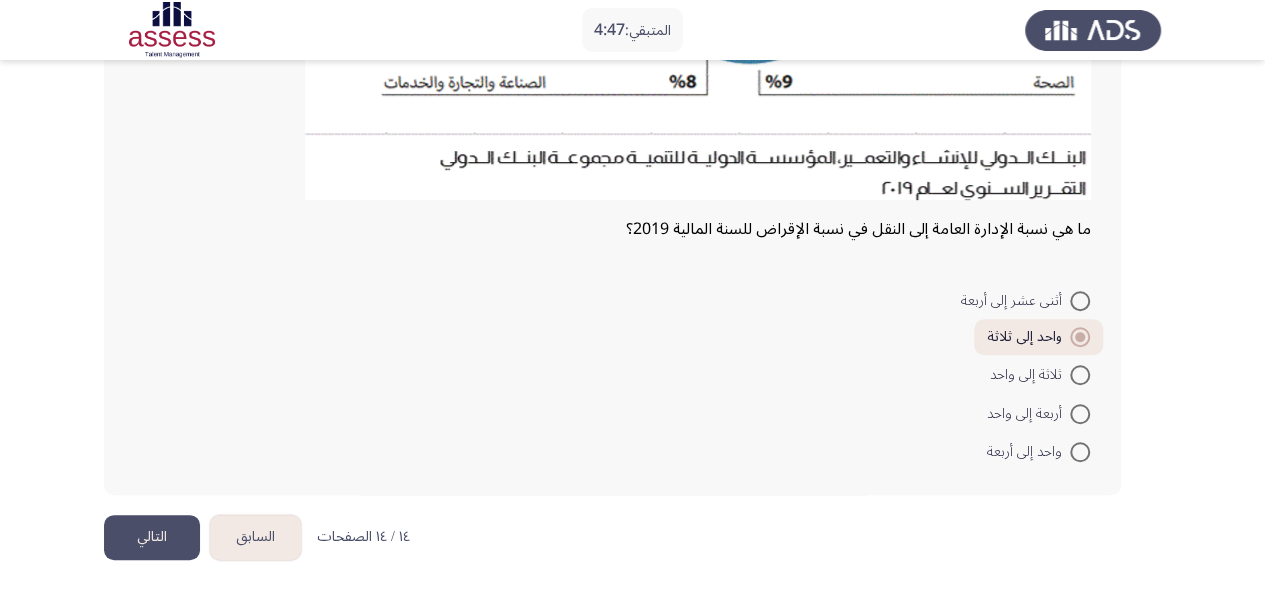 click on "التالي" 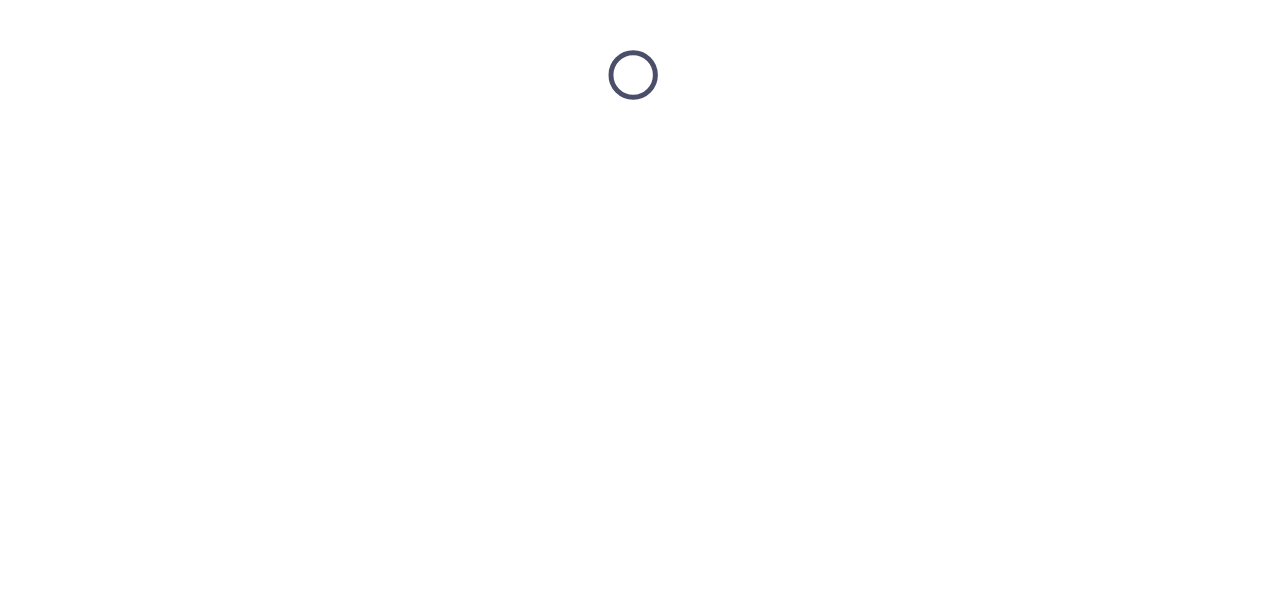 scroll, scrollTop: 0, scrollLeft: 0, axis: both 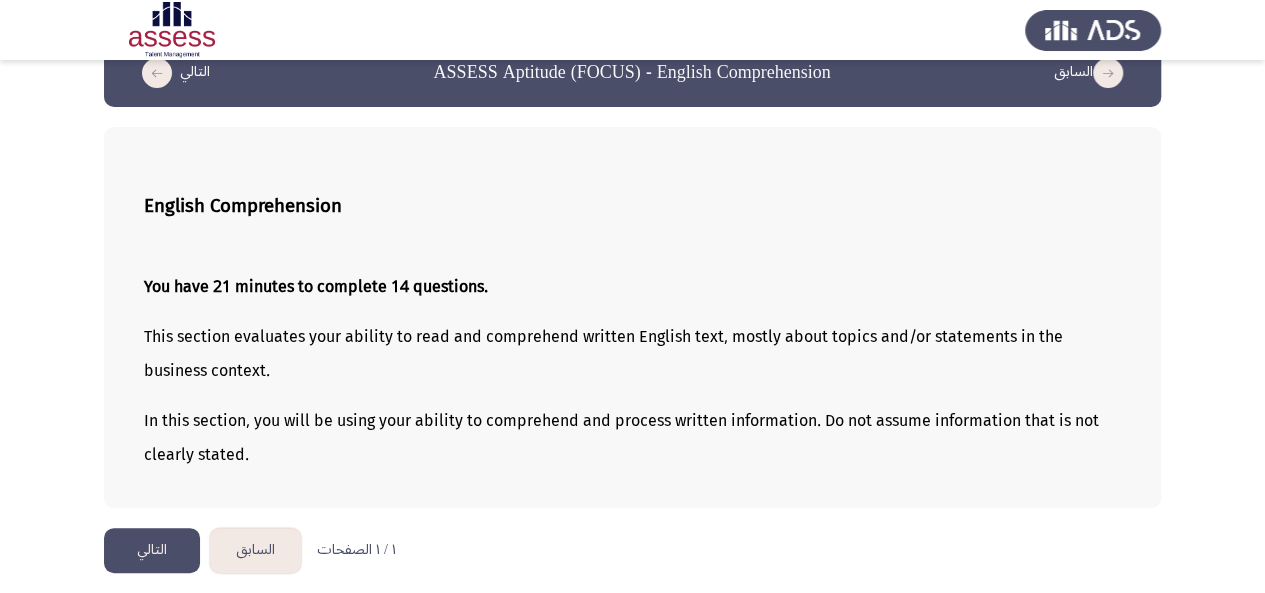 click on "التالي" 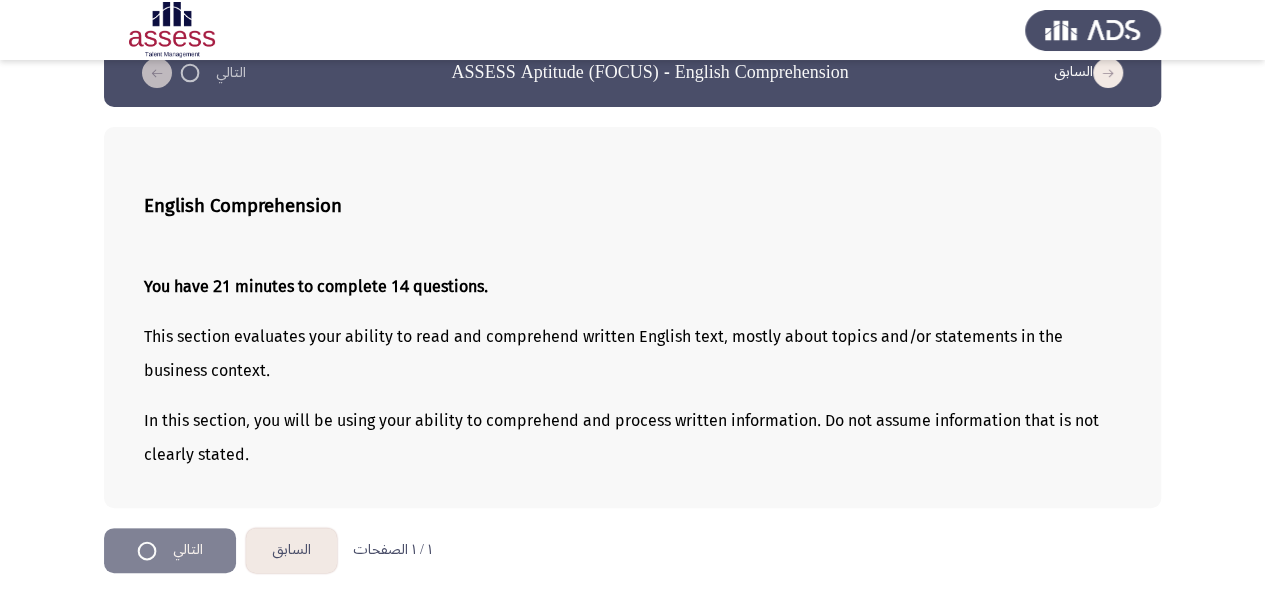 scroll, scrollTop: 0, scrollLeft: 0, axis: both 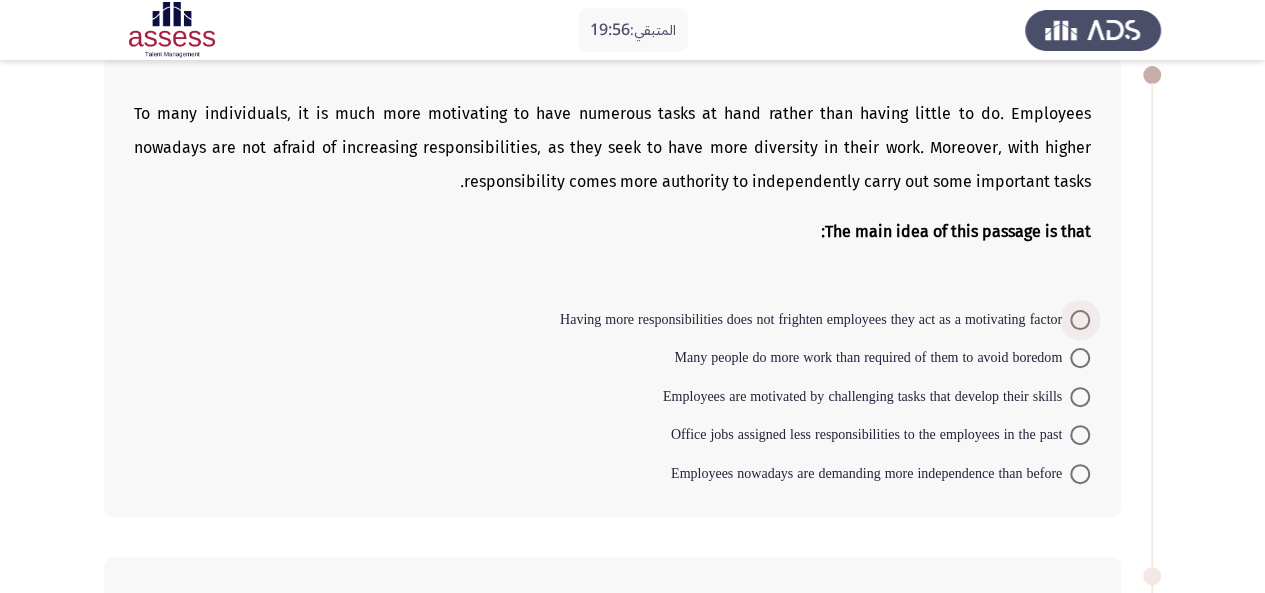 click on "Having more responsibilities does not frighten employees    they act as a motivating factor" at bounding box center (815, 320) 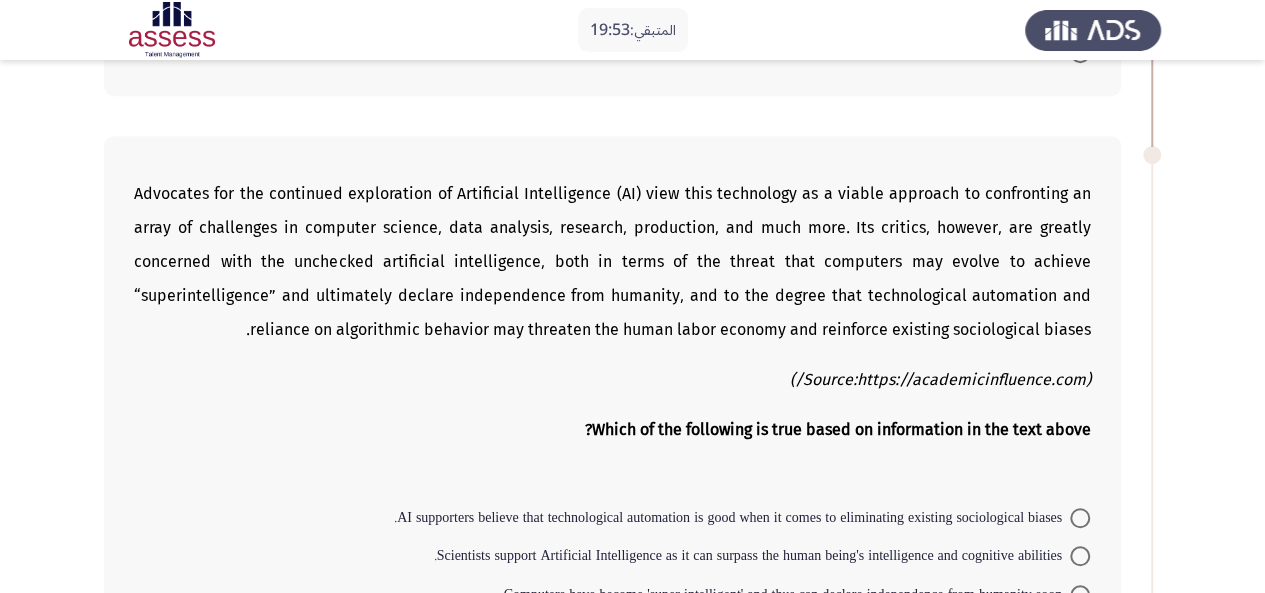 scroll, scrollTop: 533, scrollLeft: 0, axis: vertical 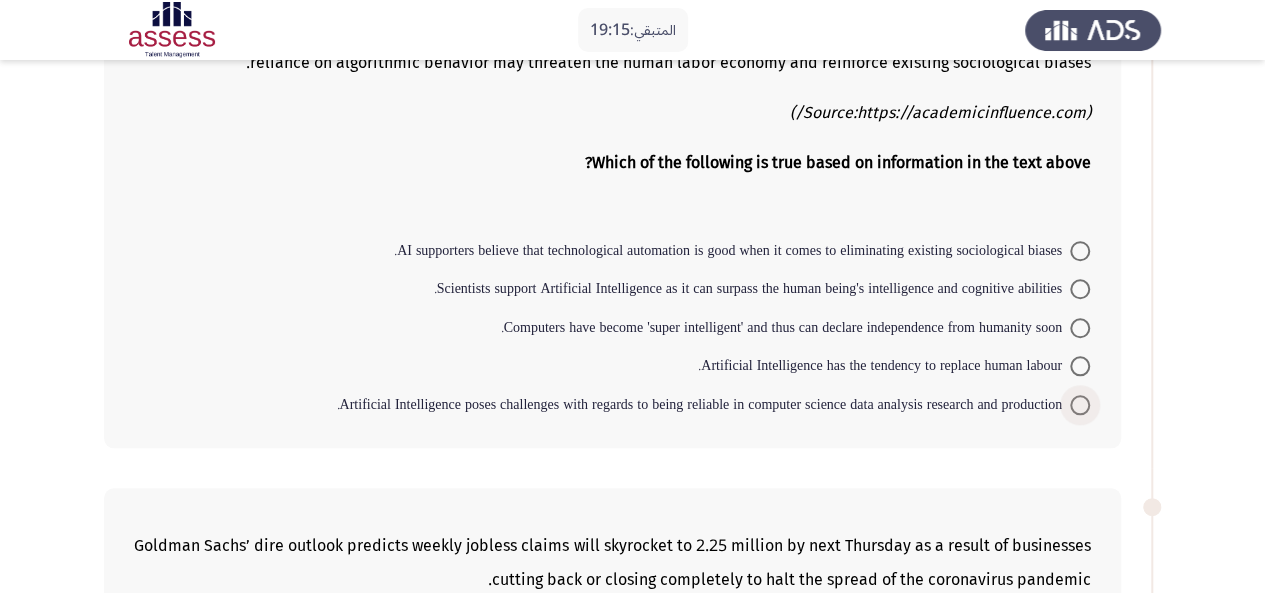 click on "Artificial Intelligence poses challenges with regards to being reliable in computer science    data analysis    research    and production." at bounding box center [703, 405] 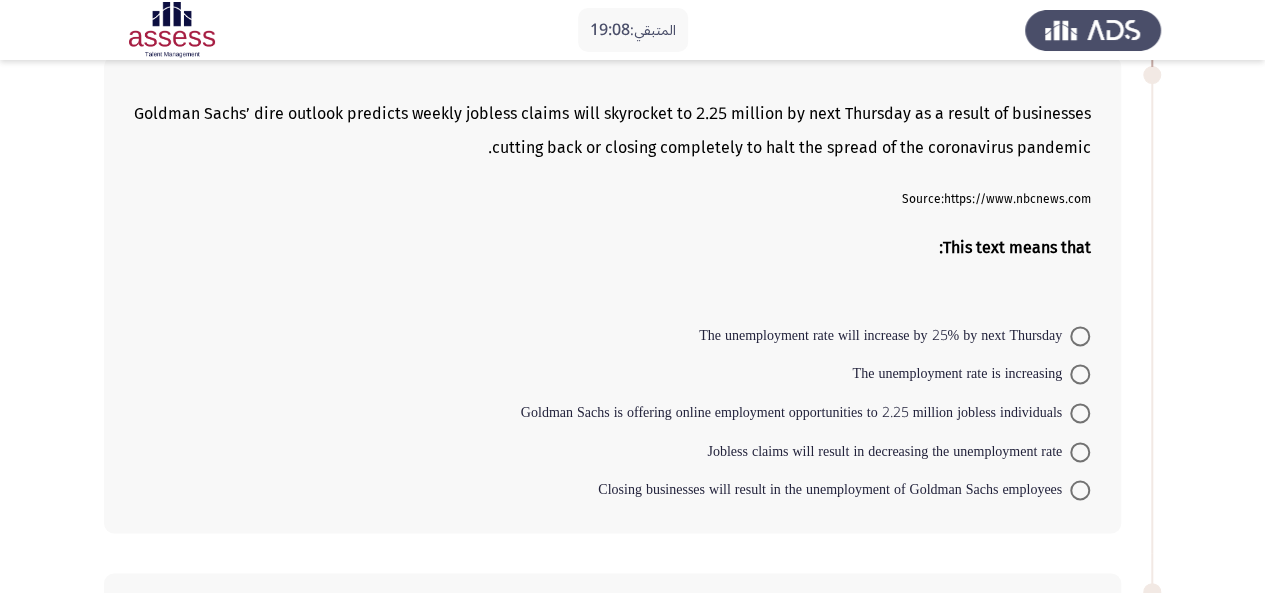 scroll, scrollTop: 1224, scrollLeft: 0, axis: vertical 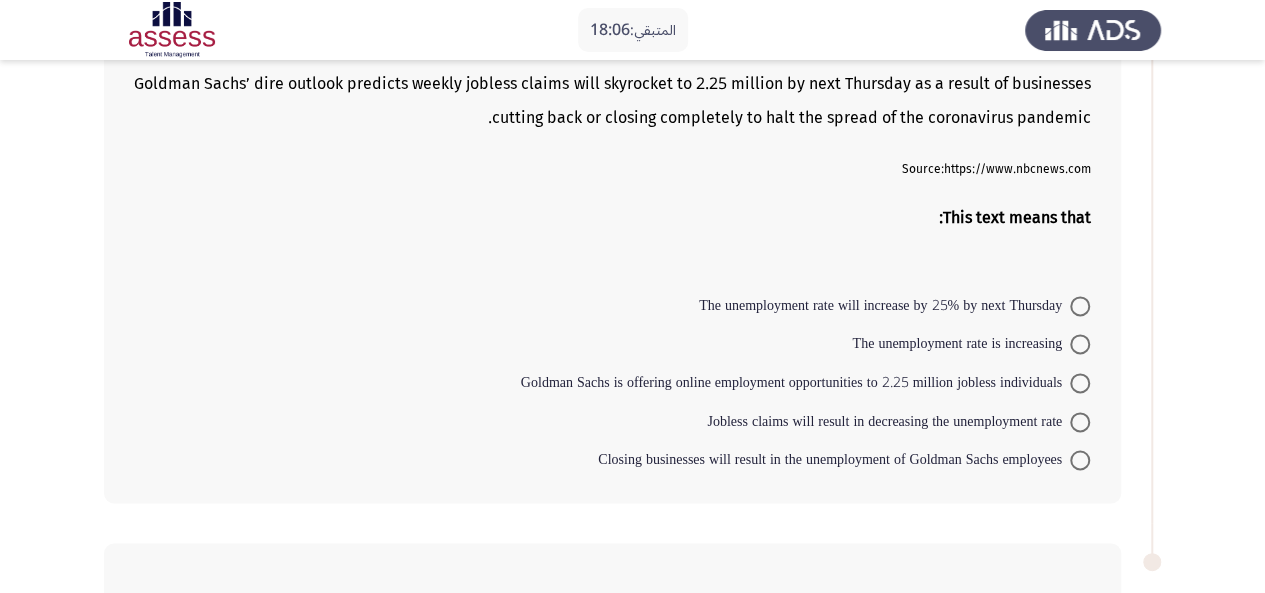 click on "The unemployment rate is increasing" at bounding box center (961, 344) 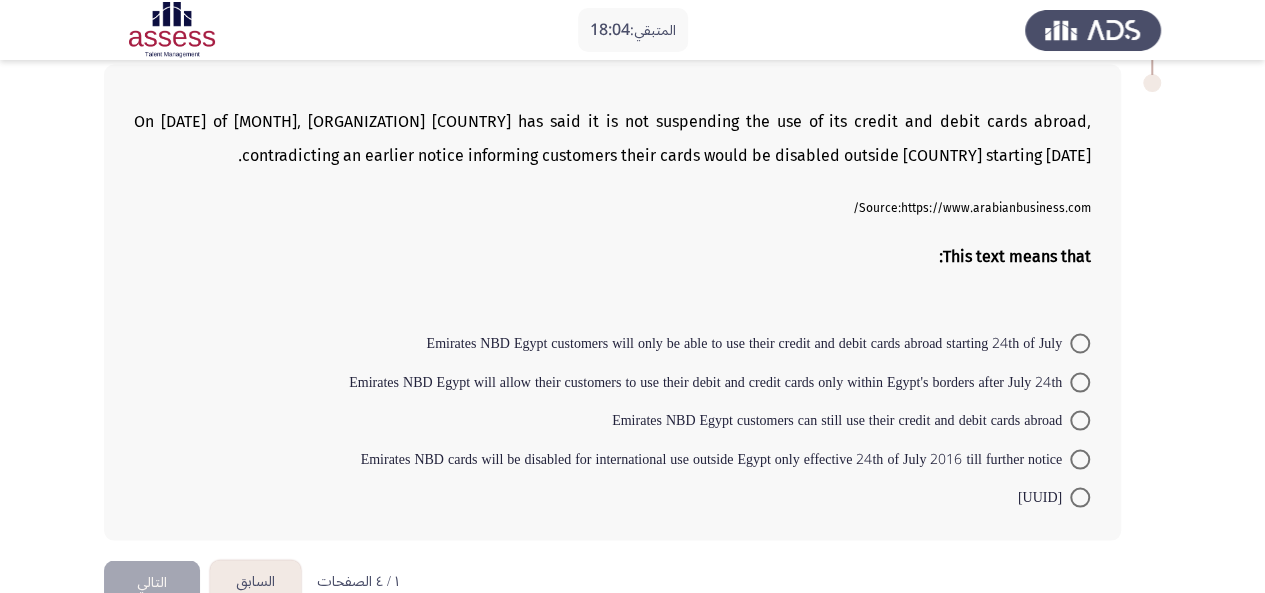 scroll, scrollTop: 1736, scrollLeft: 0, axis: vertical 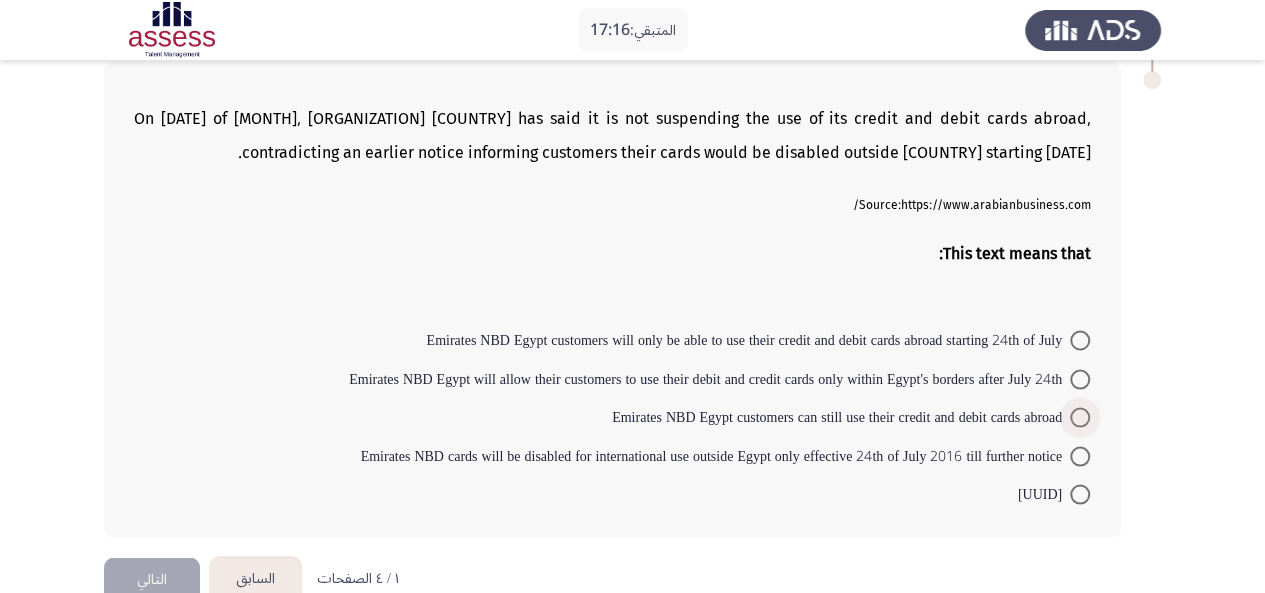 click on "Emirates NBD Egypt customers can still use their credit and debit cards abroad" at bounding box center (841, 417) 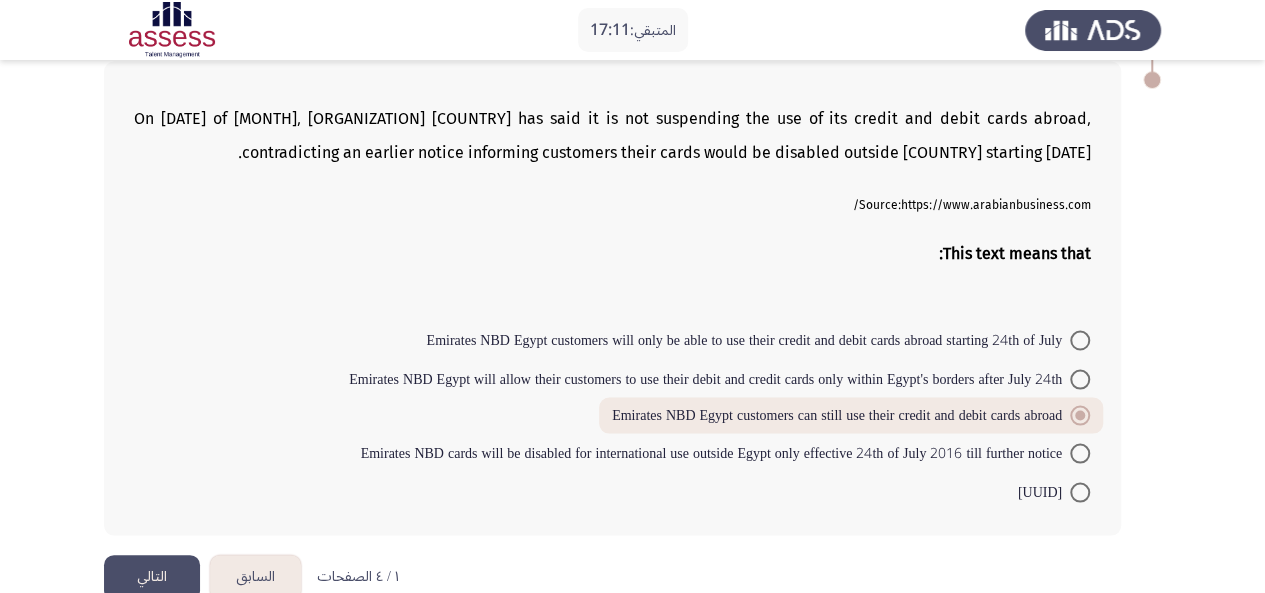 click on "التالي" 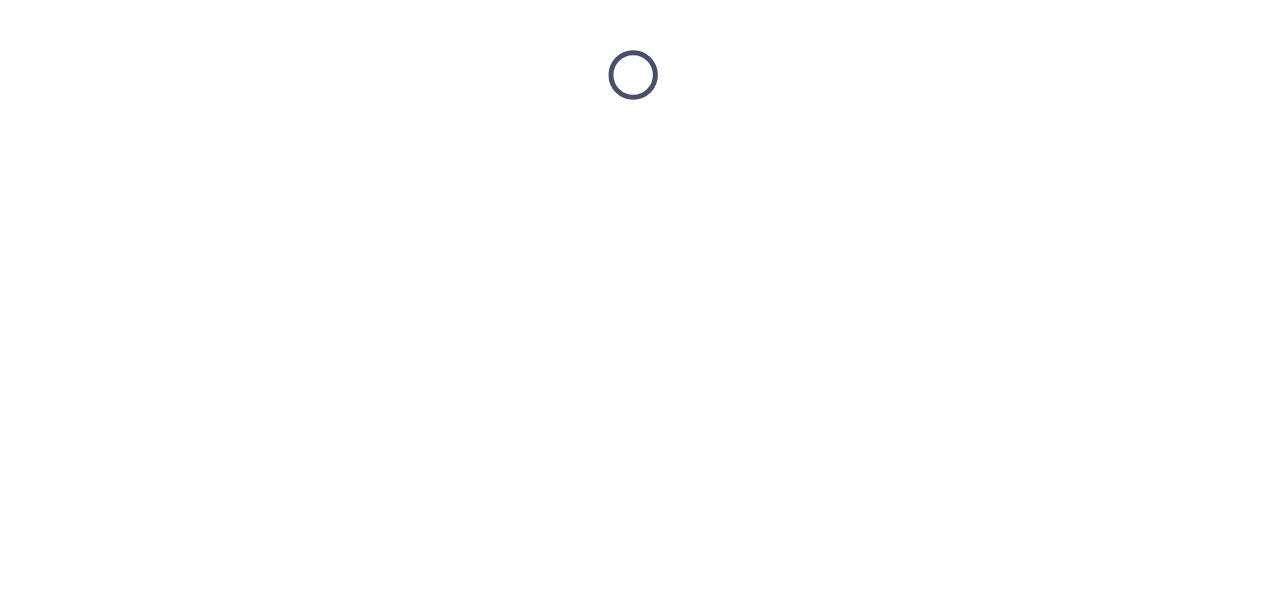 scroll, scrollTop: 0, scrollLeft: 0, axis: both 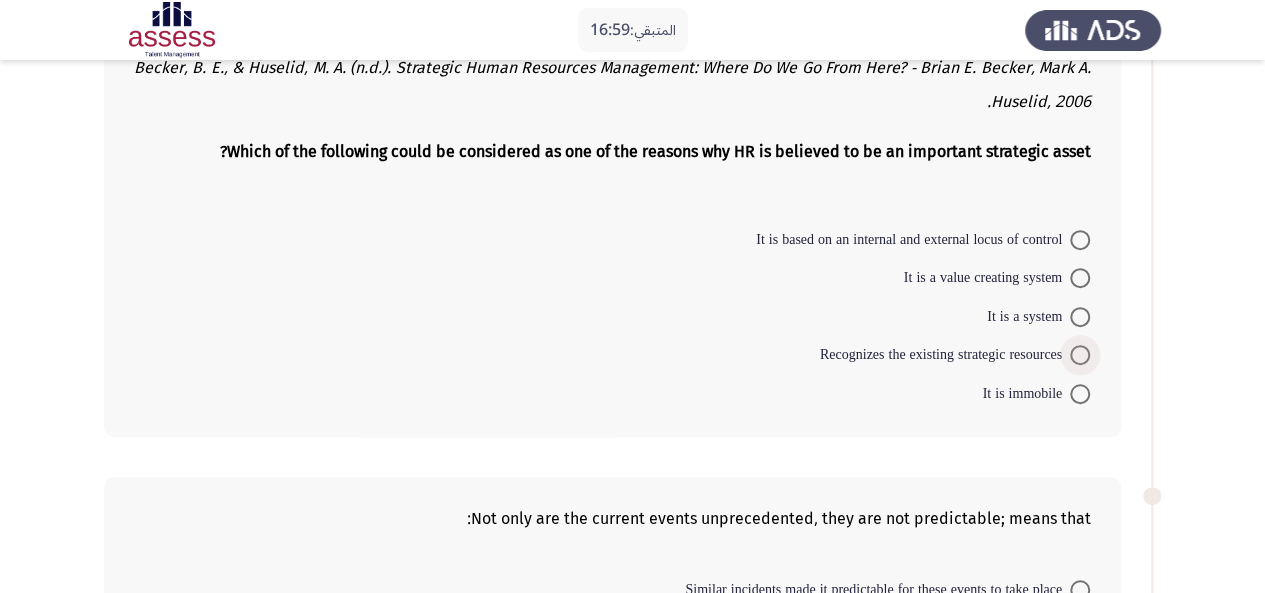 click on "Recognizes the existing strategic resources" at bounding box center (945, 355) 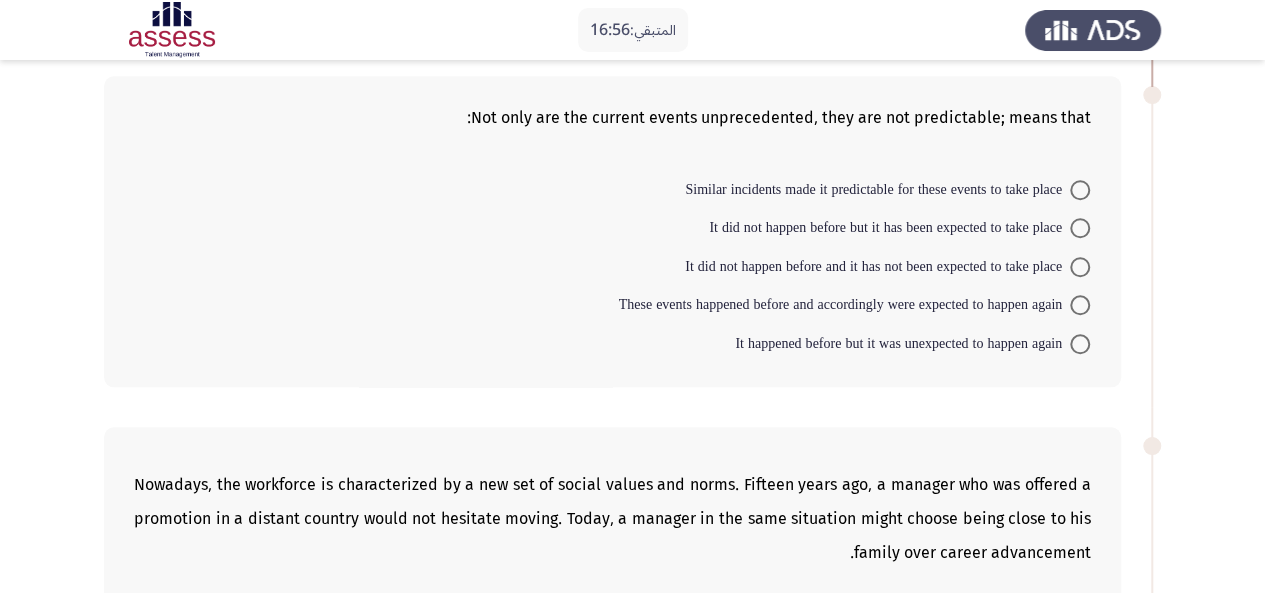 scroll, scrollTop: 764, scrollLeft: 0, axis: vertical 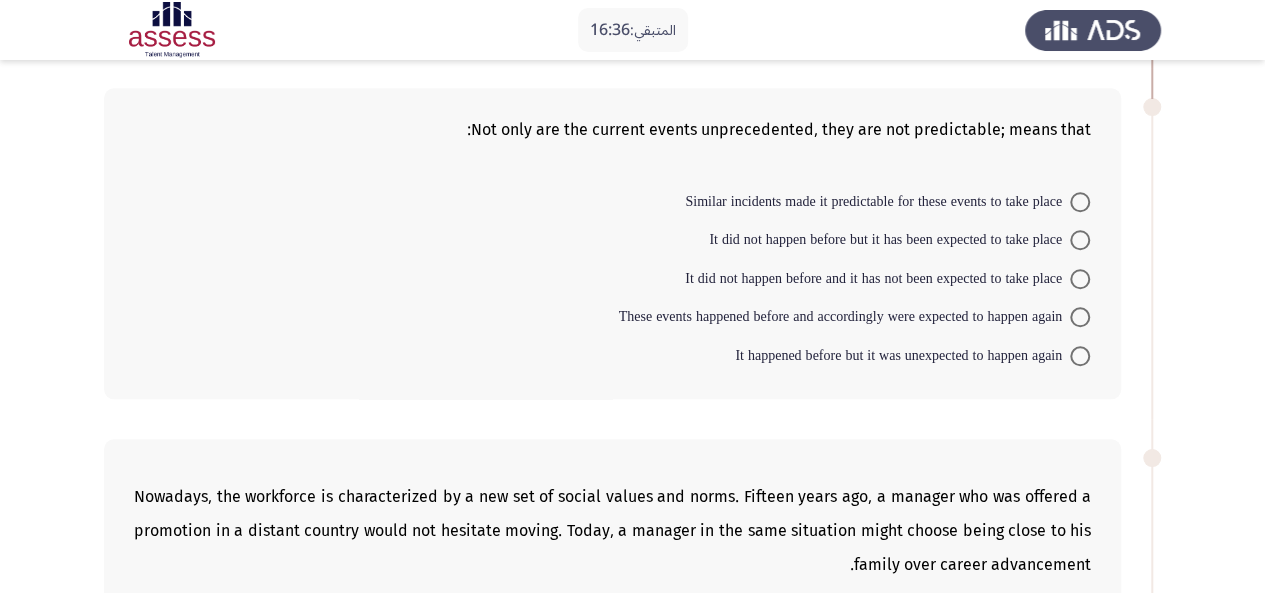 click on "These events happened before    and    accordingly    were expected to happen again" at bounding box center [844, 317] 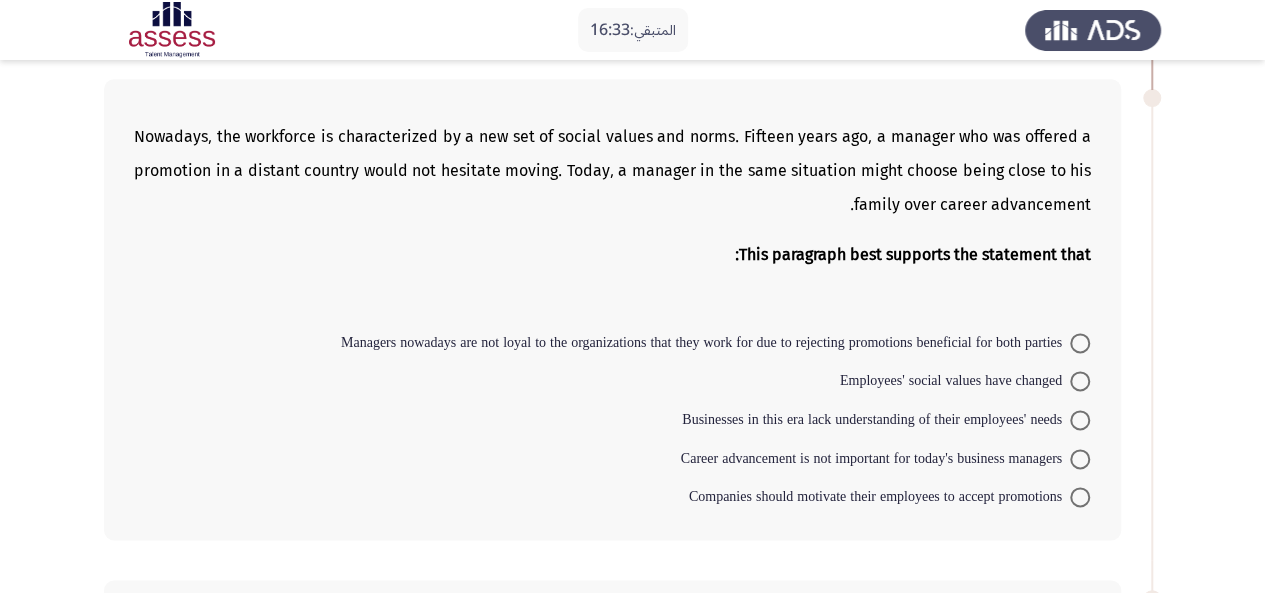 scroll, scrollTop: 1093, scrollLeft: 0, axis: vertical 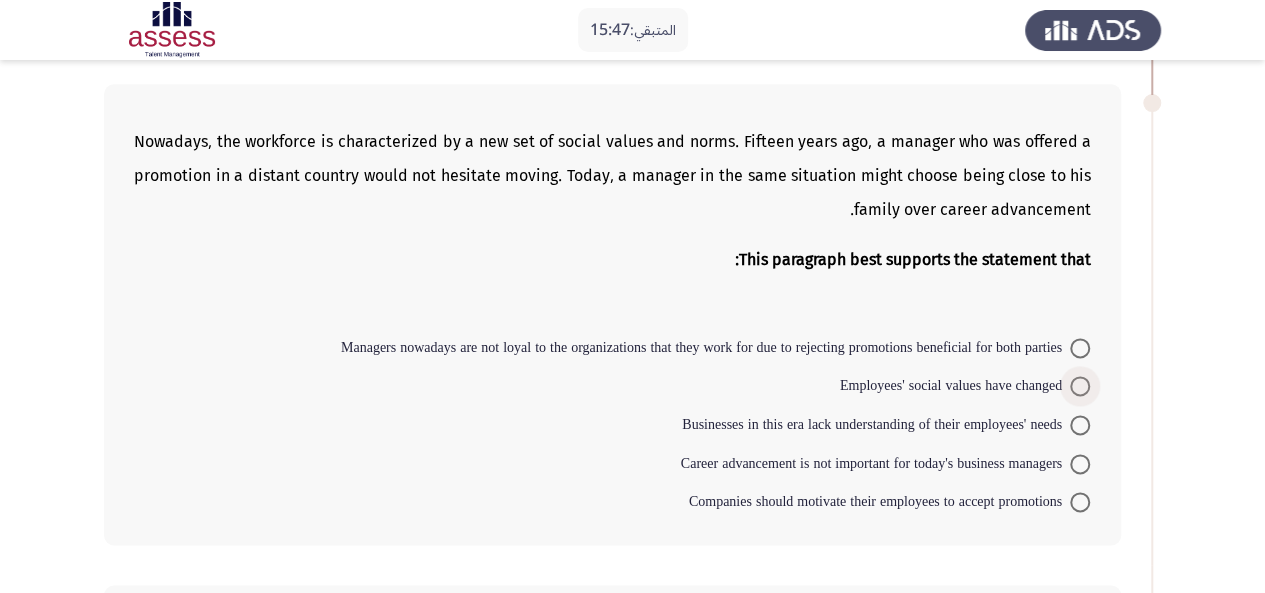 click on "Employees' social values have changed" at bounding box center [955, 386] 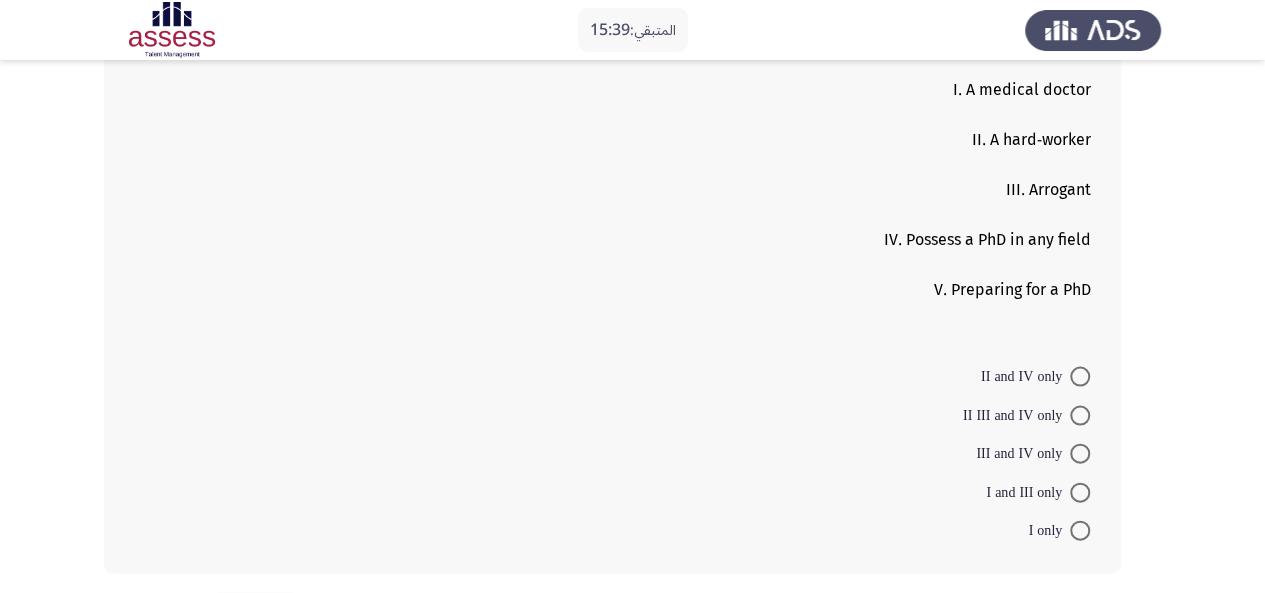 scroll, scrollTop: 1946, scrollLeft: 0, axis: vertical 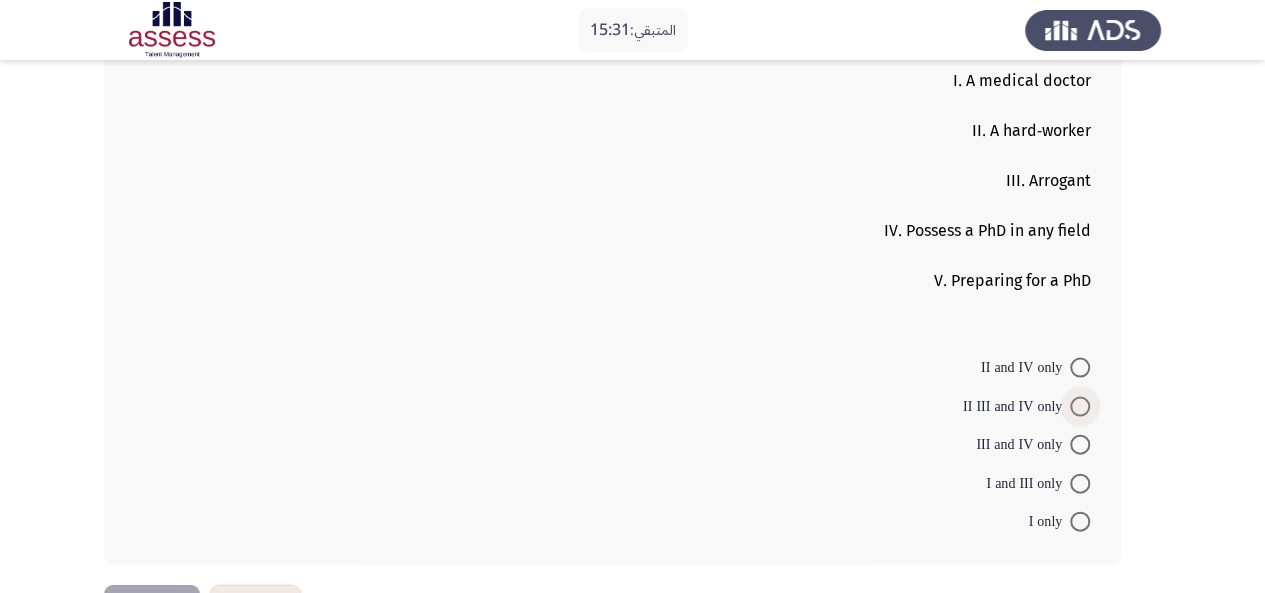 click on "II    III    and IV only" at bounding box center [1016, 407] 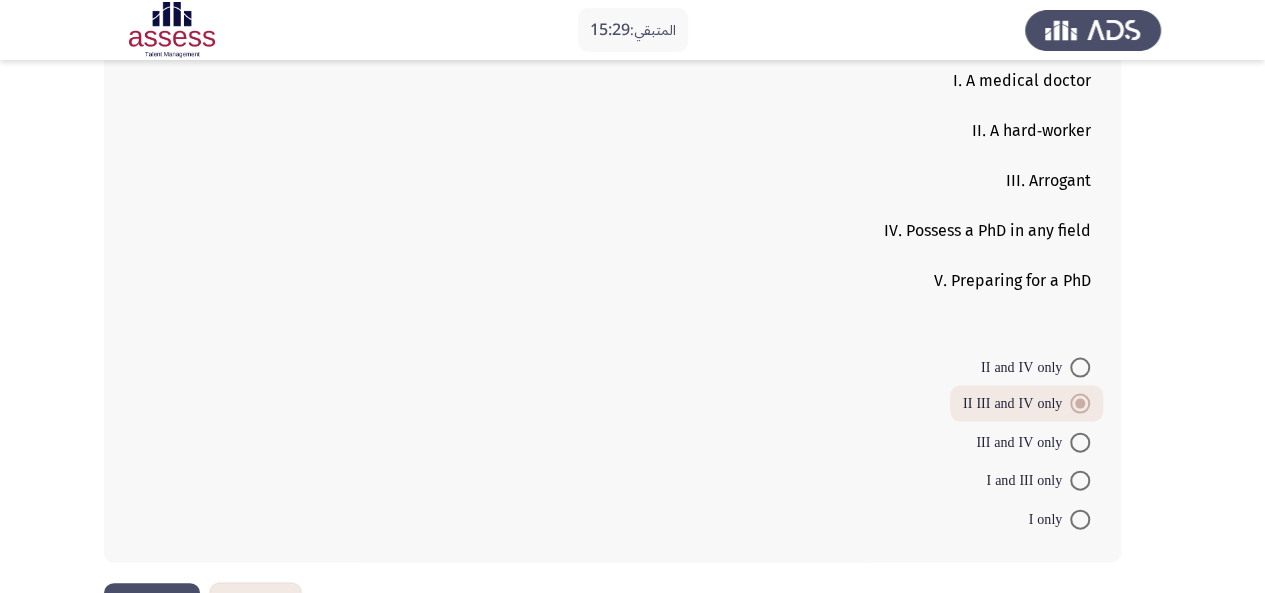 scroll, scrollTop: 2010, scrollLeft: 0, axis: vertical 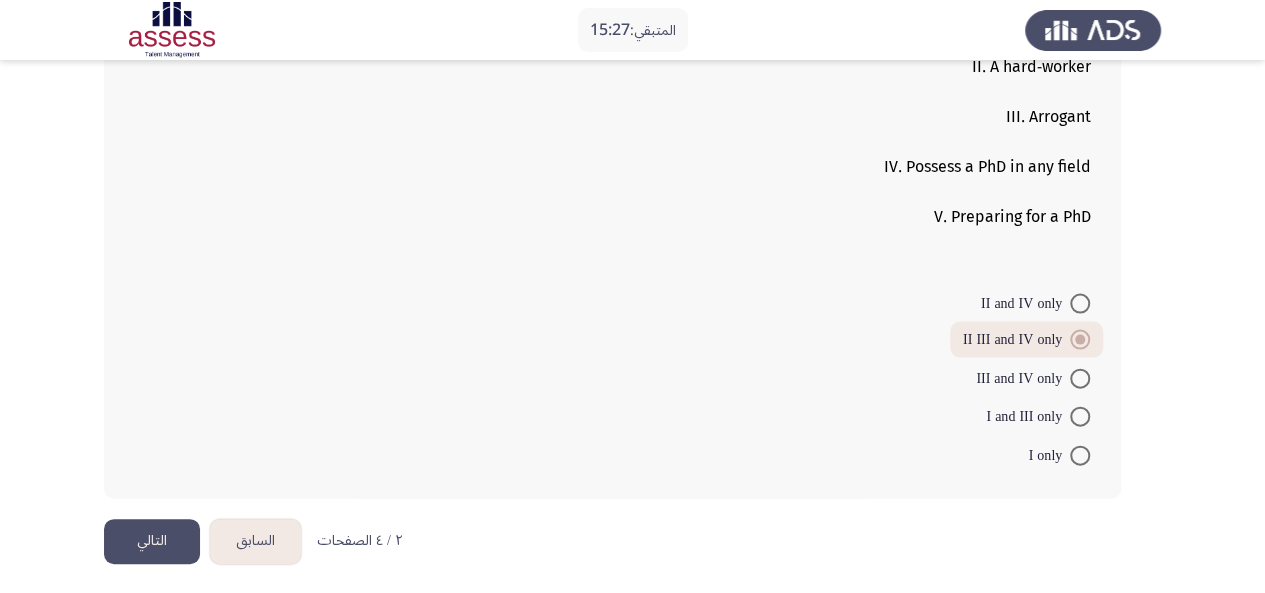 click on "التالي" 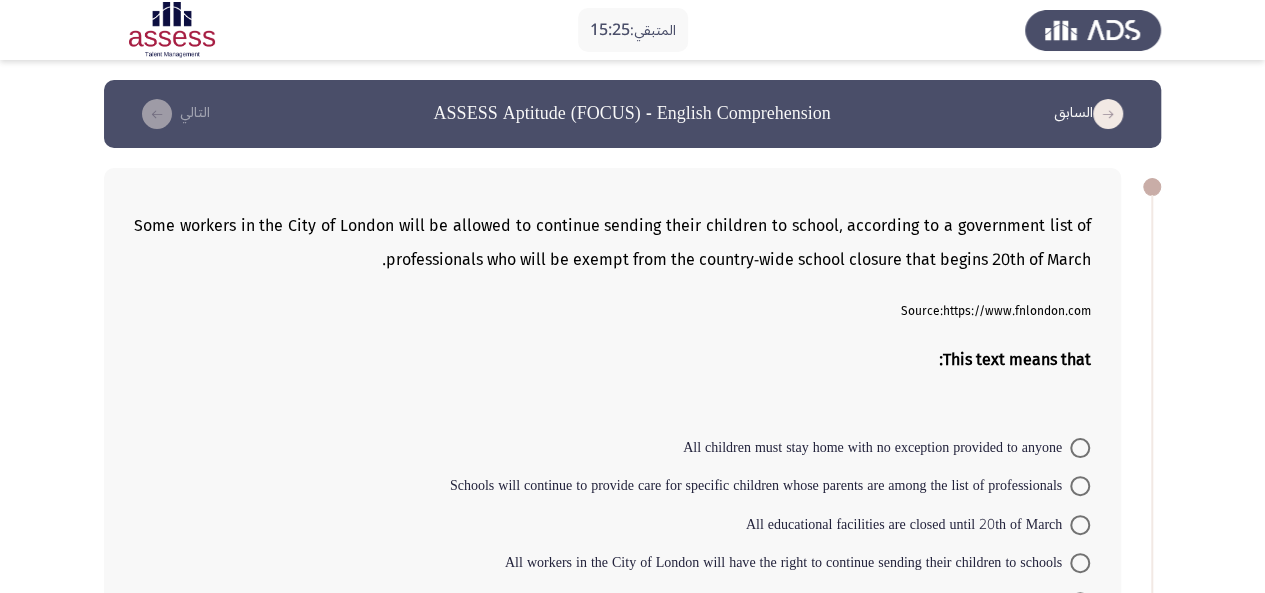 scroll, scrollTop: 517, scrollLeft: 0, axis: vertical 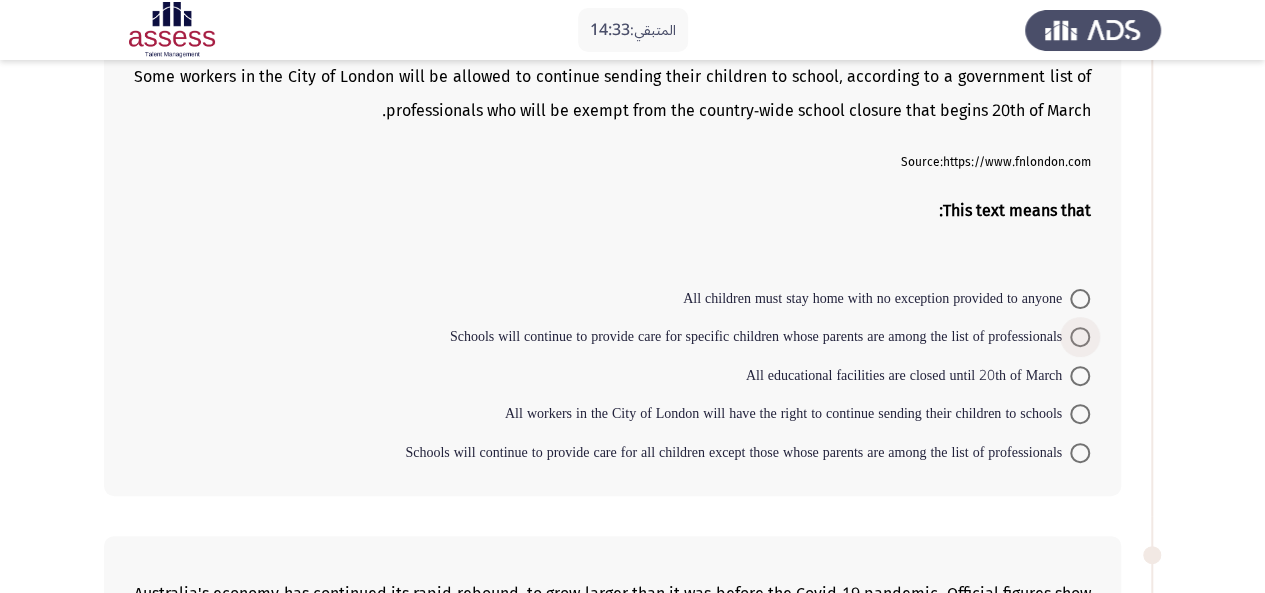 click on "Schools will continue to provide care for specific children whose parents are among the list of professionals" at bounding box center (760, 337) 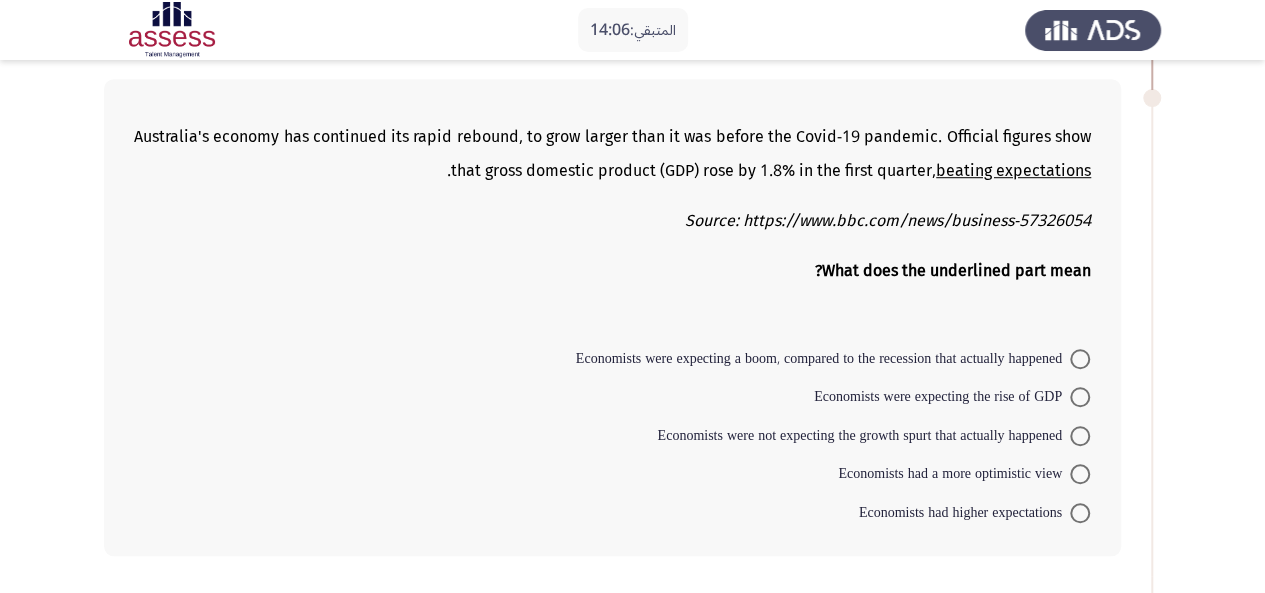 scroll, scrollTop: 606, scrollLeft: 0, axis: vertical 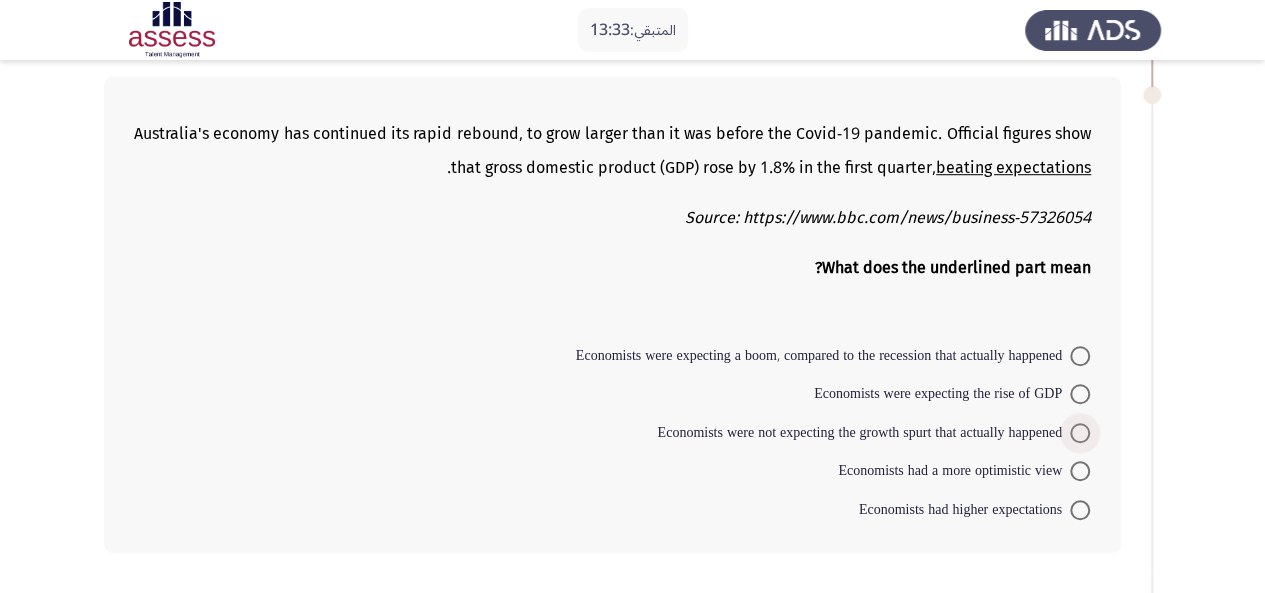 click at bounding box center [1080, 433] 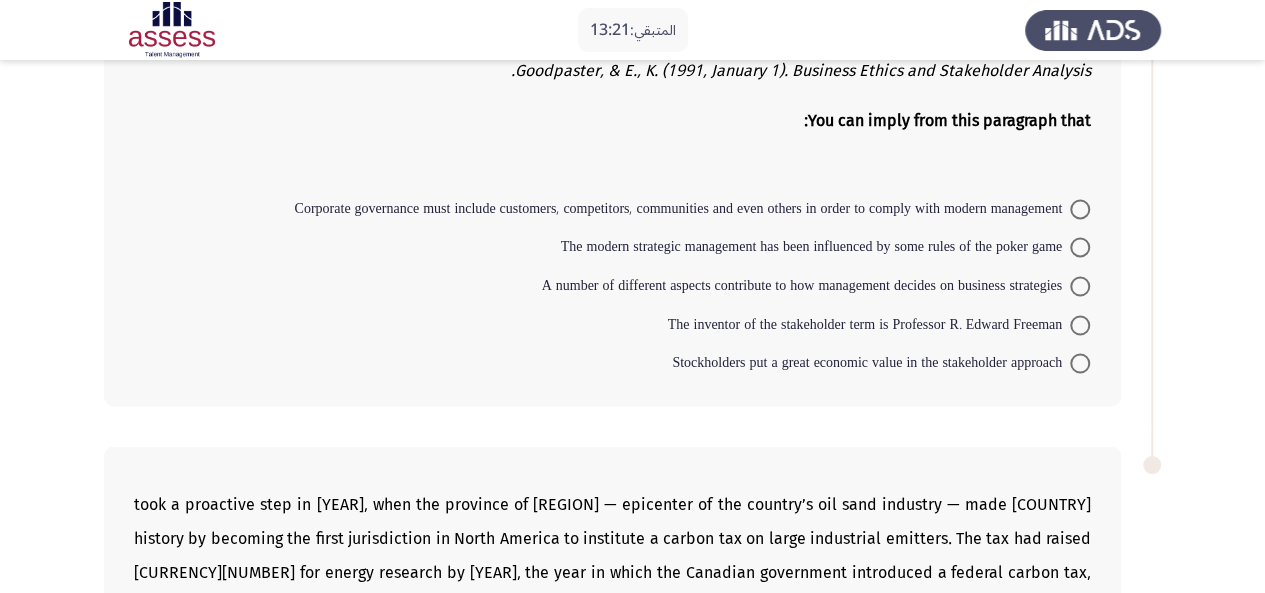 scroll, scrollTop: 1571, scrollLeft: 0, axis: vertical 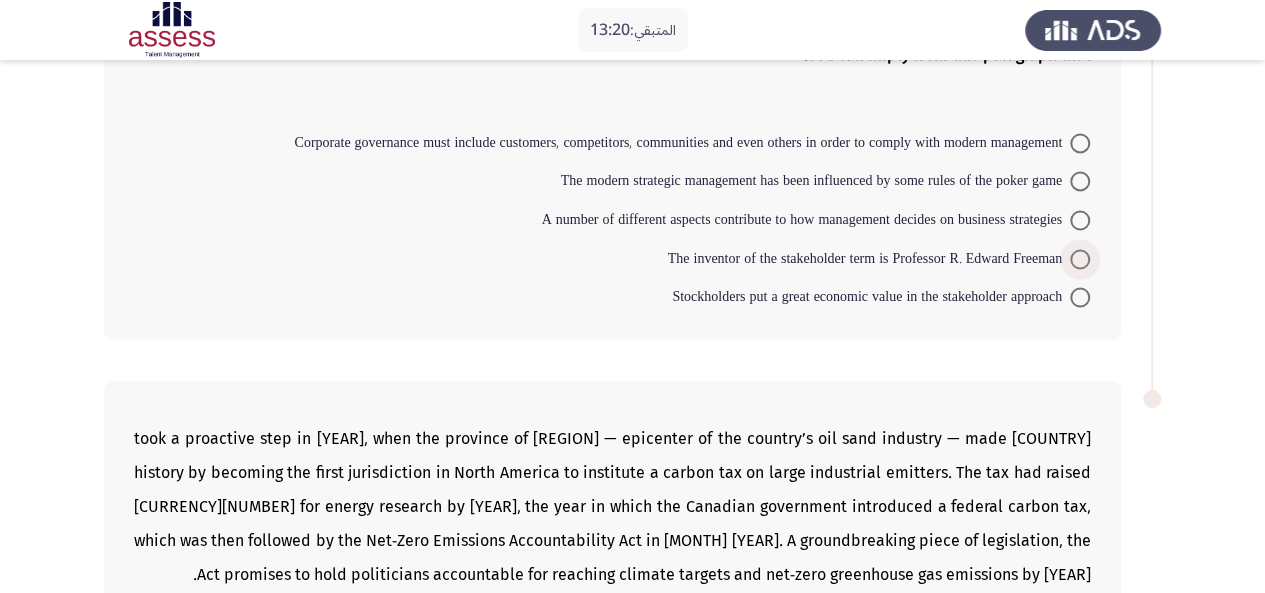 click at bounding box center (1080, 259) 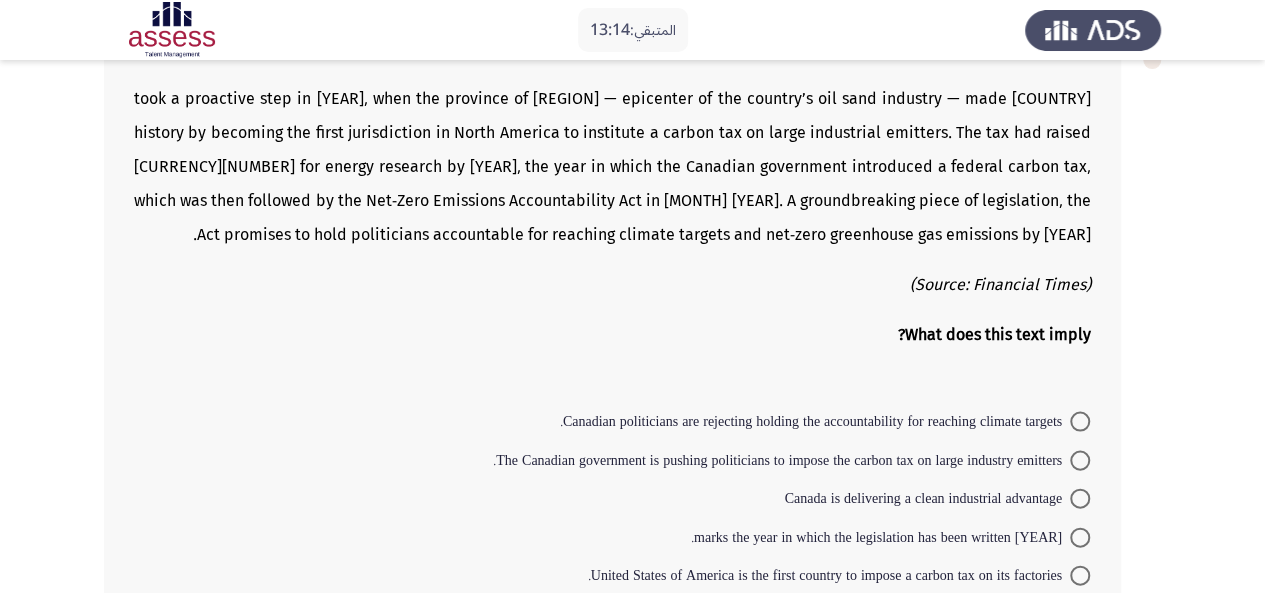 scroll, scrollTop: 1918, scrollLeft: 0, axis: vertical 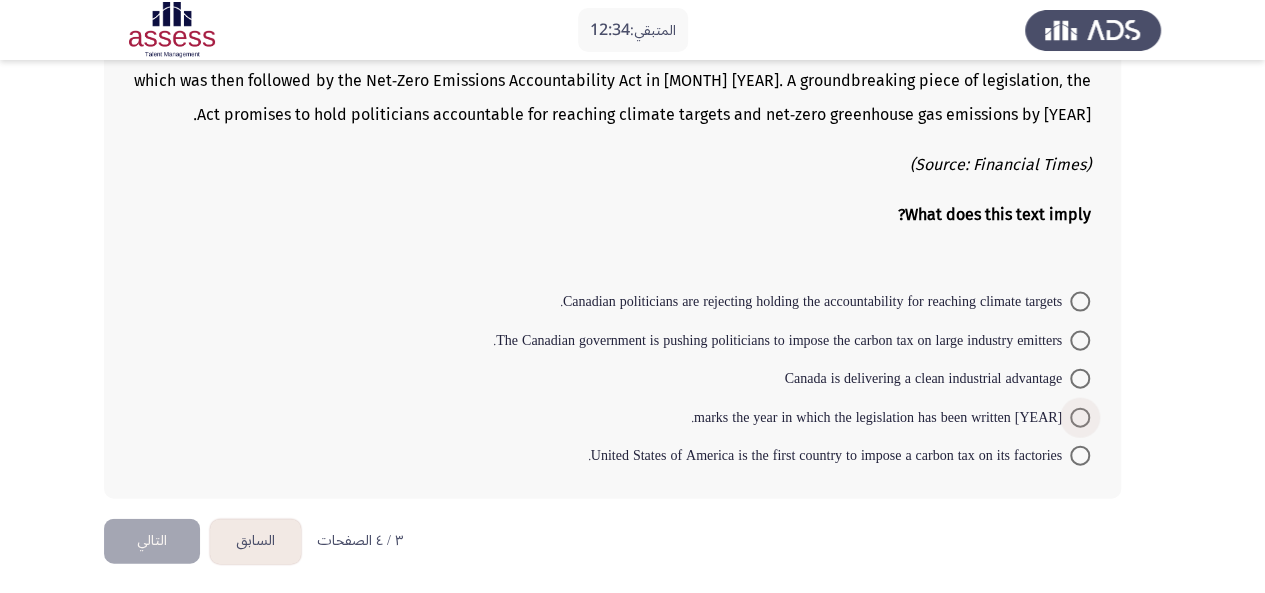 click on "[YEAR] marks the year in which the legislation has been written." at bounding box center (880, 418) 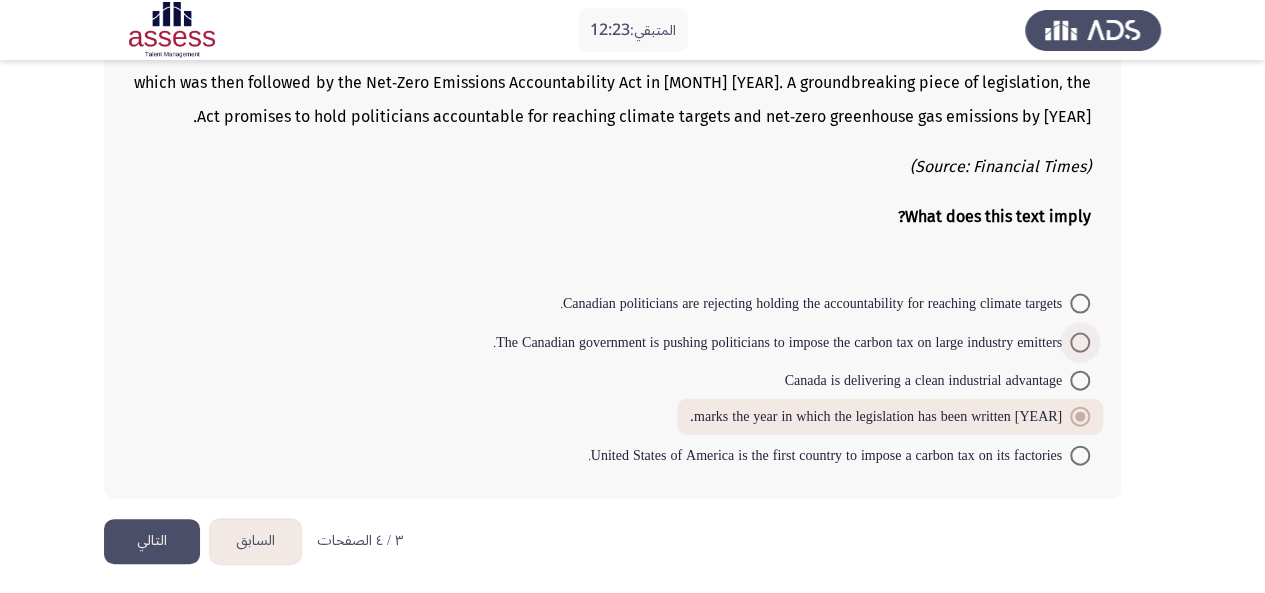 click on "The Canadian government is pushing politicians to impose the carbon tax on large industry emitters." at bounding box center [781, 343] 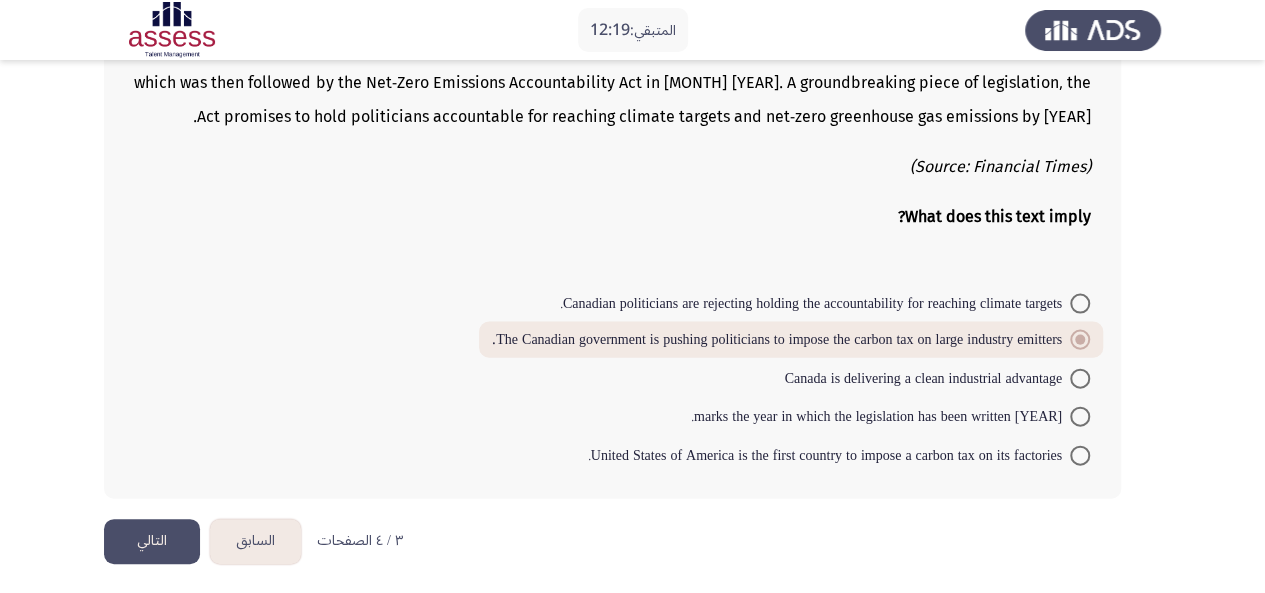 click on "التالي" 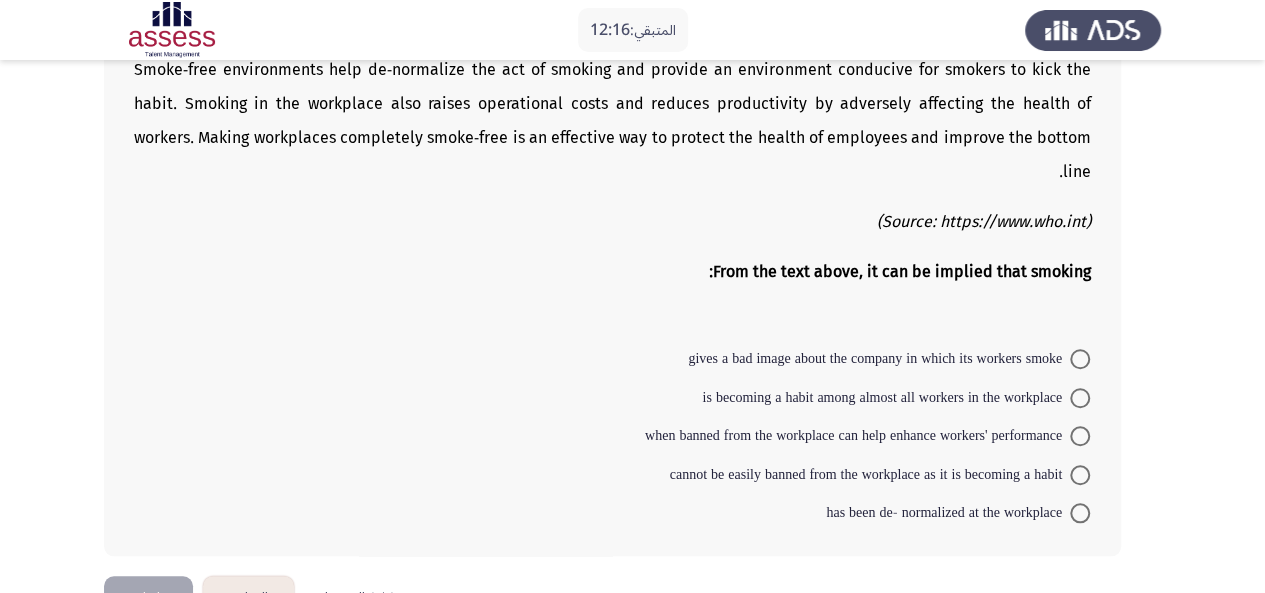 scroll, scrollTop: 682, scrollLeft: 0, axis: vertical 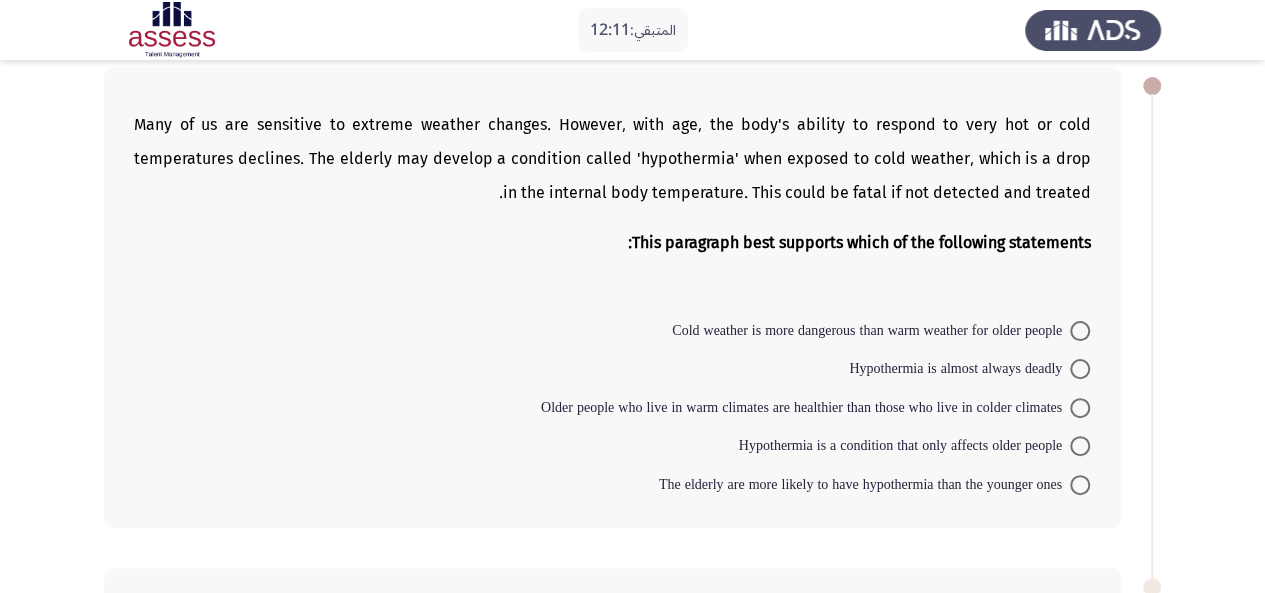 click on "المتبقي: [TIME] [TEXT]
ASSESS Aptitude (FOCUS) - English Comprehension   إنهاء  Many of us are sensitive to extreme weather changes. However, with age, the body's ability to respond to very hot or cold temperatures declines. The elderly may develop a condition called 'hypothermia' when exposed to cold weather, which is a drop in the internal body temperature. This could be fatal if not detected and treated.
This paragraph best supports which of the following statements:    Cold weather is more dangerous than warm weather for older people     Hypothermia is almost always deadly     Older people who live in warm climates are healthier than those who live in colder climates     Hypothermia is a condition that only affects older people     The elderly are more likely to have hypothermia than the younger ones
(Source: https://www.who.int) From the text above, it can be implied that smoking:    gives a bad image about the company in which its workers smoke" 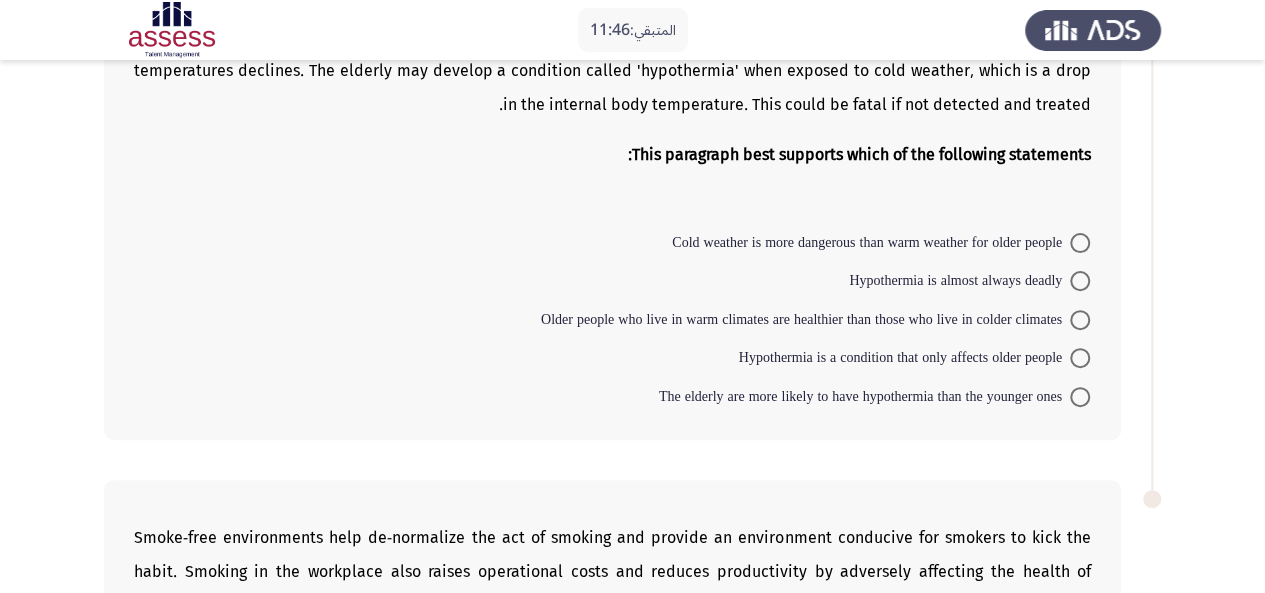 scroll, scrollTop: 200, scrollLeft: 0, axis: vertical 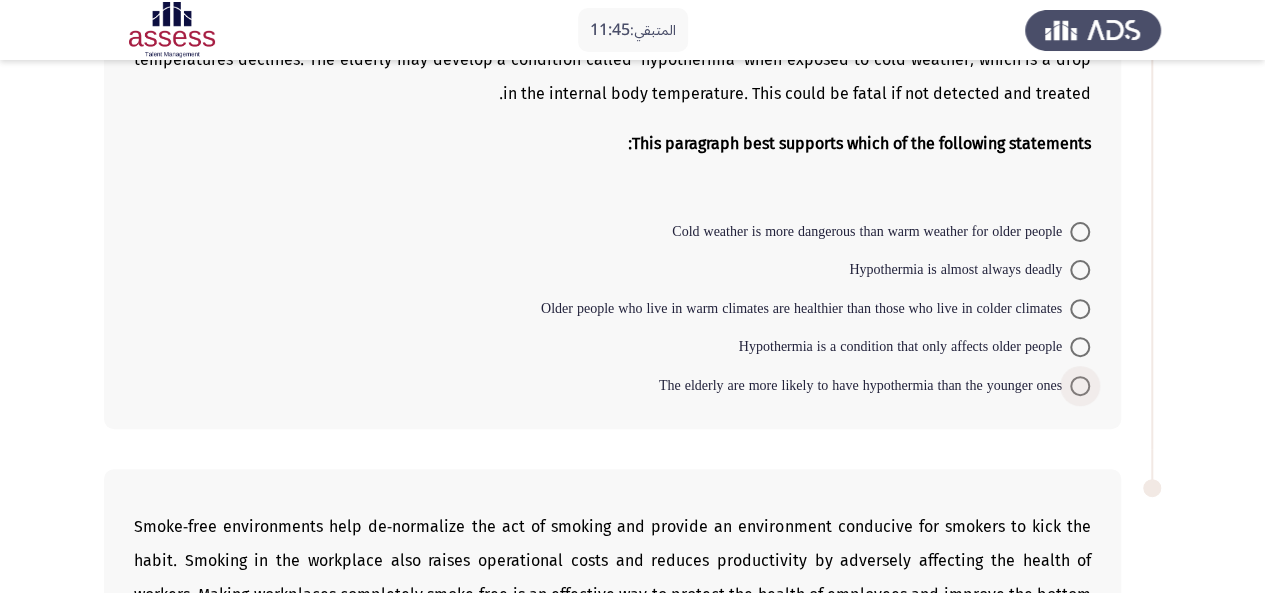 click on "The elderly are more likely to have hypothermia than the younger ones" at bounding box center (864, 386) 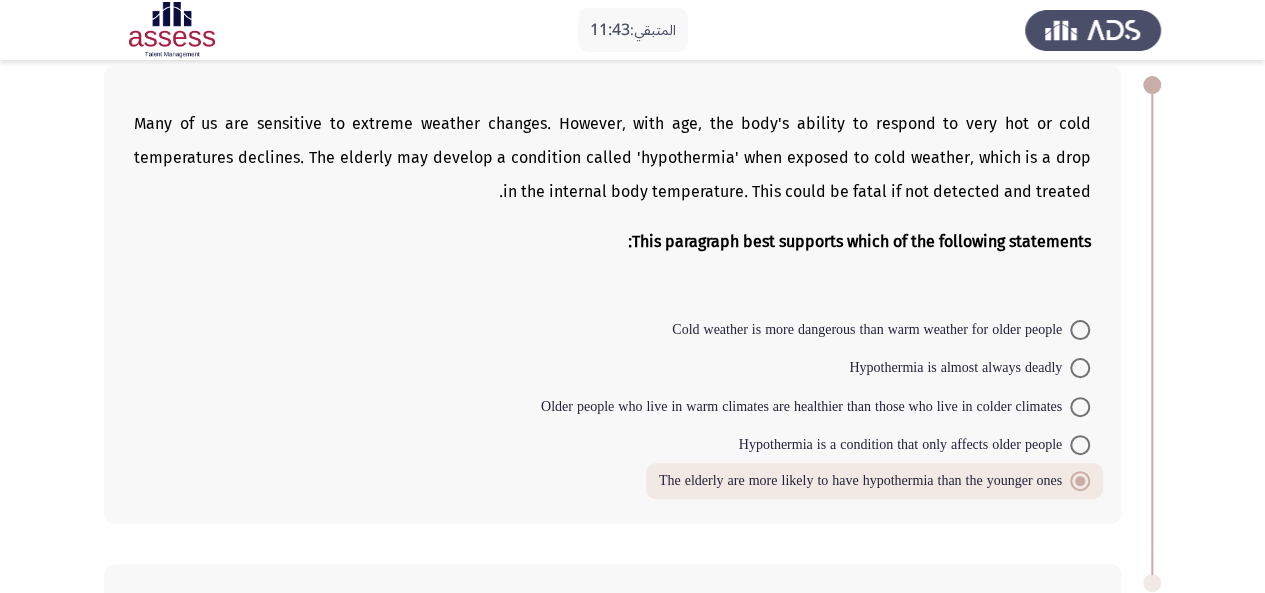scroll, scrollTop: 98, scrollLeft: 0, axis: vertical 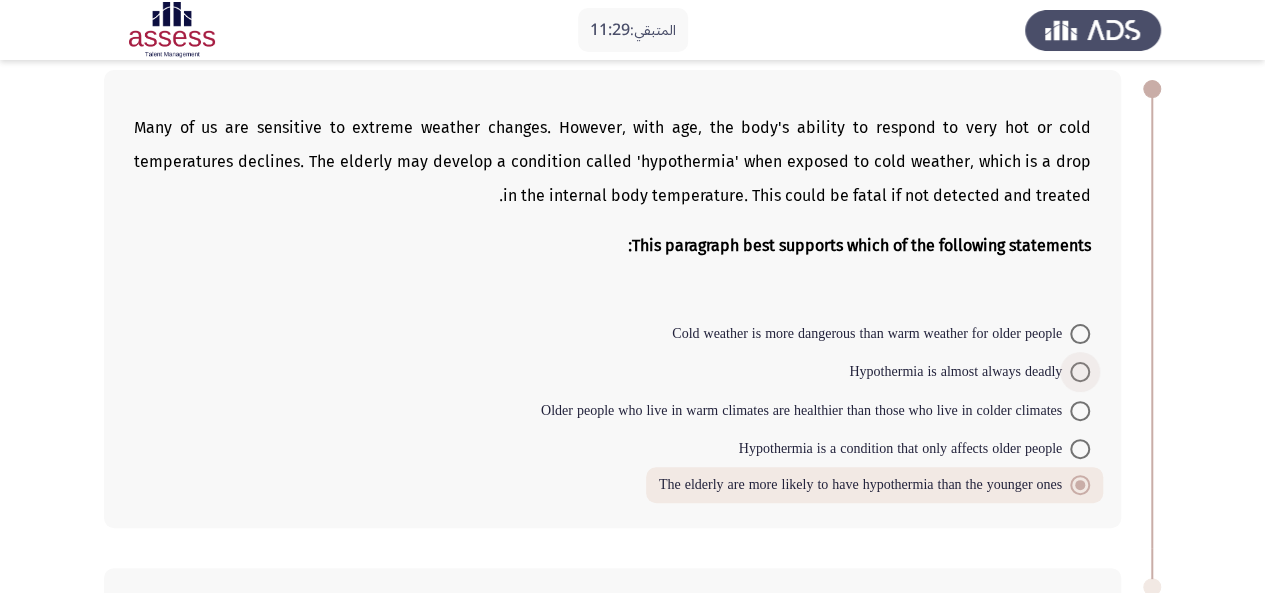 click on "Hypothermia is almost always deadly" at bounding box center (959, 372) 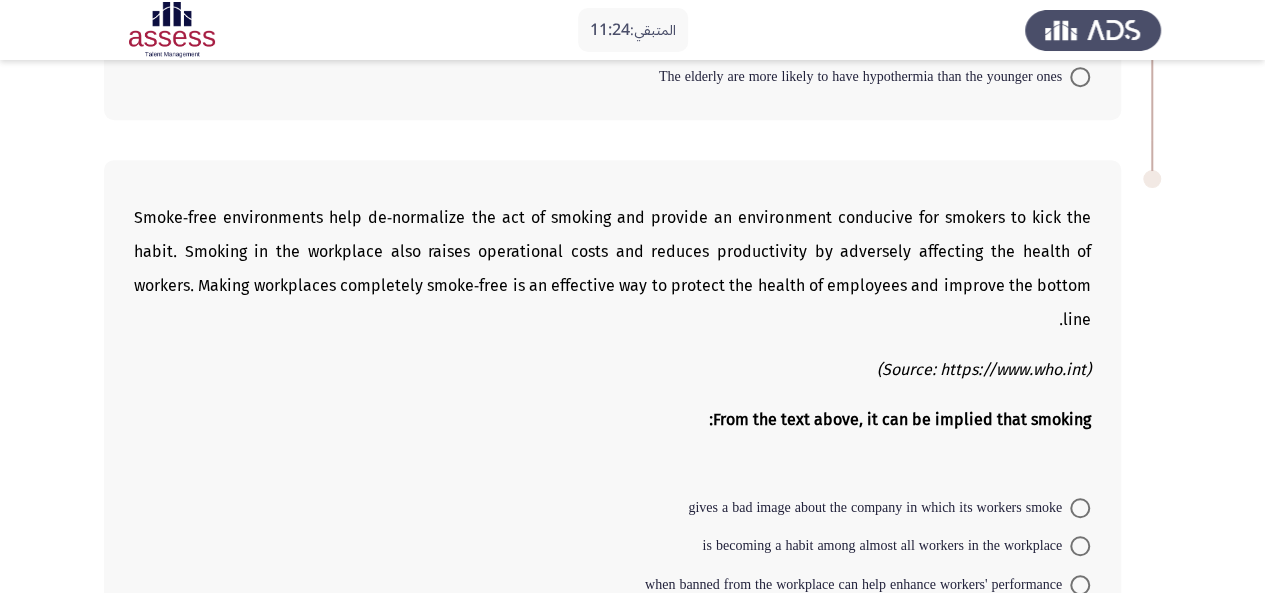 scroll, scrollTop: 507, scrollLeft: 0, axis: vertical 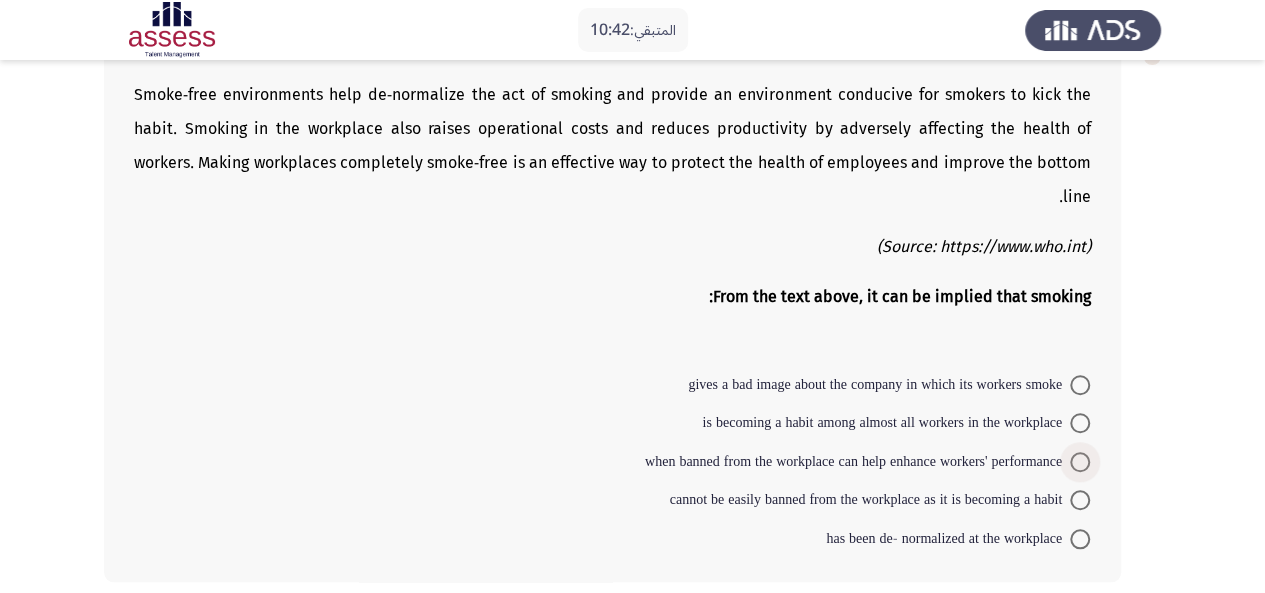 click on "when banned from the workplace    can help enhance workers' performance" at bounding box center [857, 462] 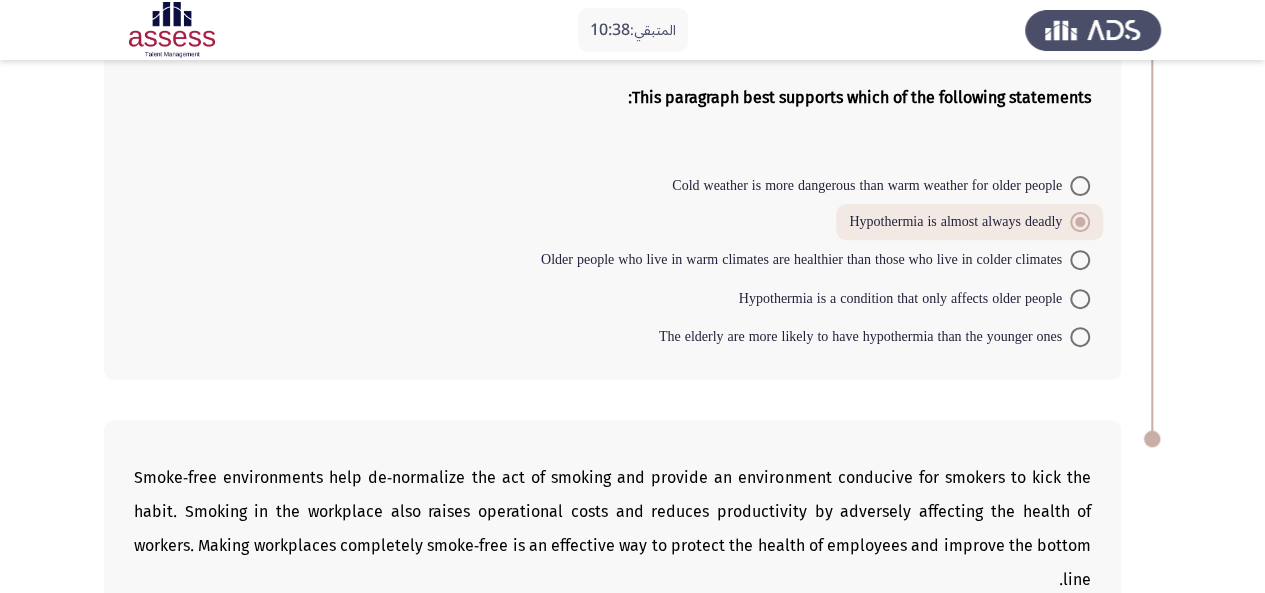 scroll, scrollTop: 242, scrollLeft: 0, axis: vertical 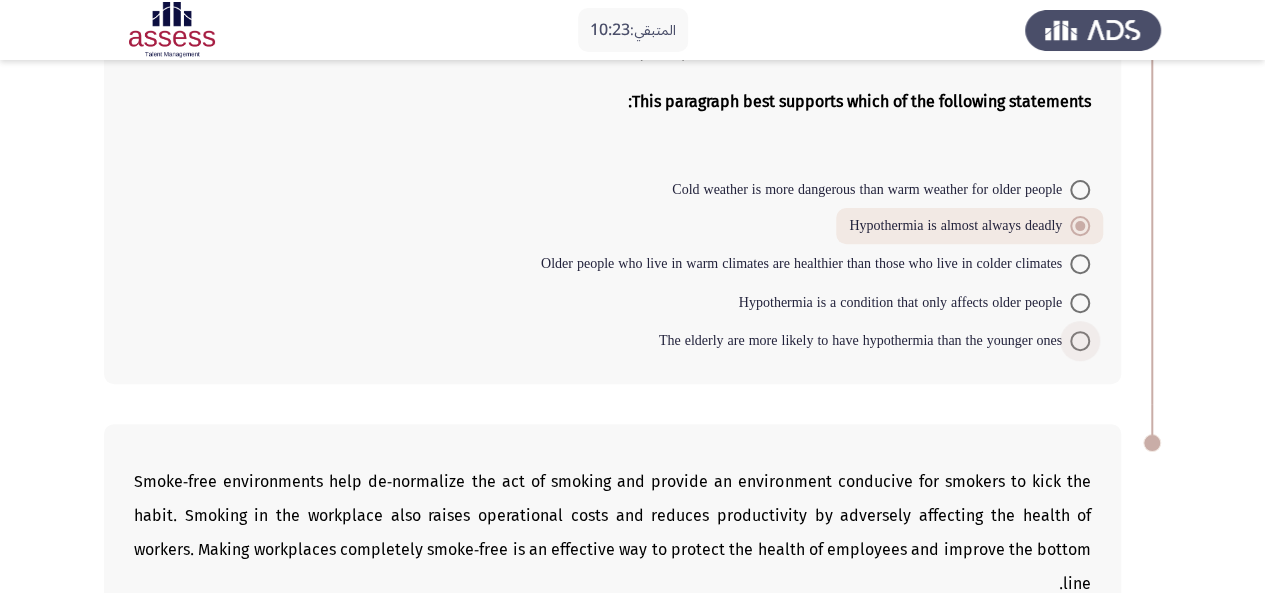 click at bounding box center [1080, 341] 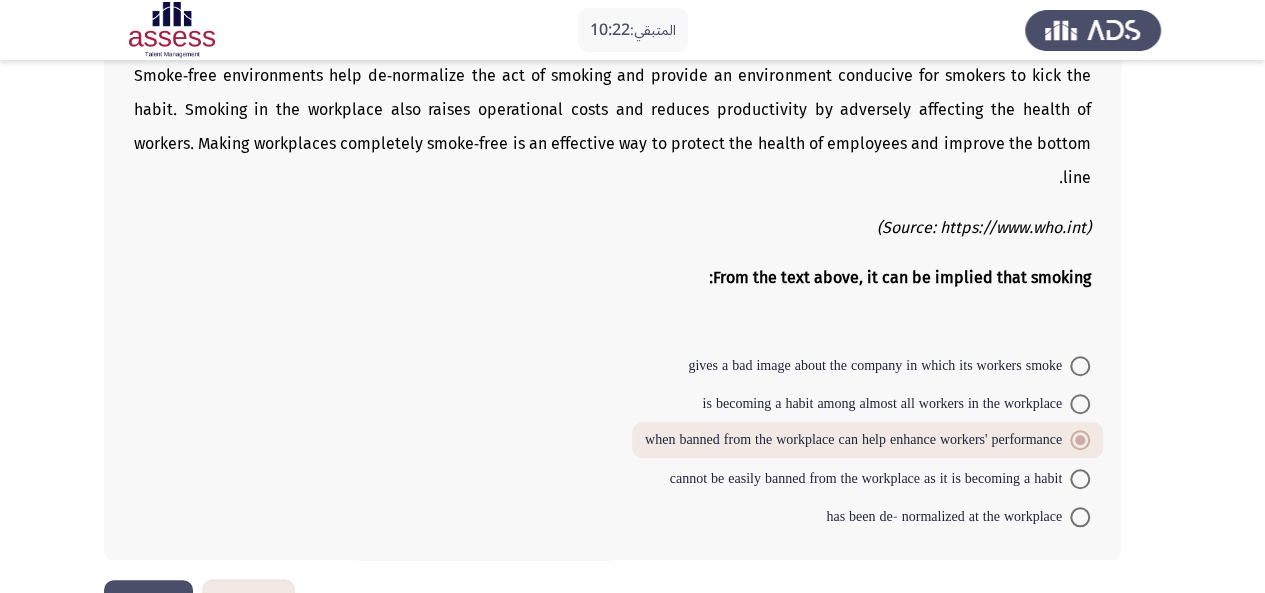 scroll, scrollTop: 655, scrollLeft: 0, axis: vertical 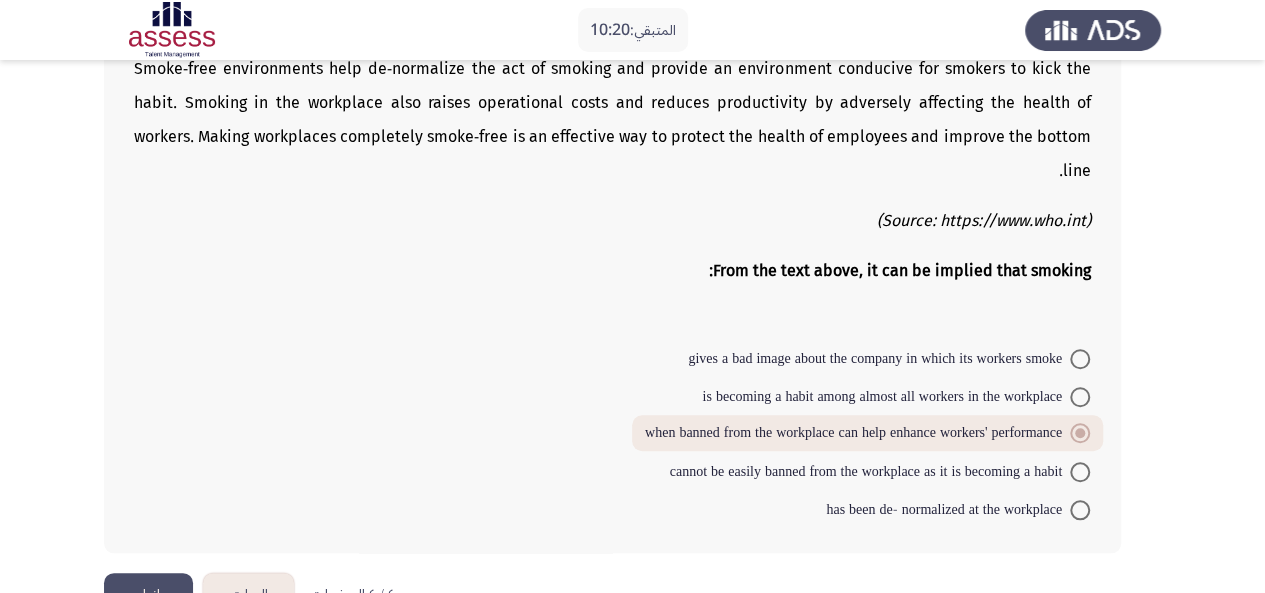 click on "إنهاء" 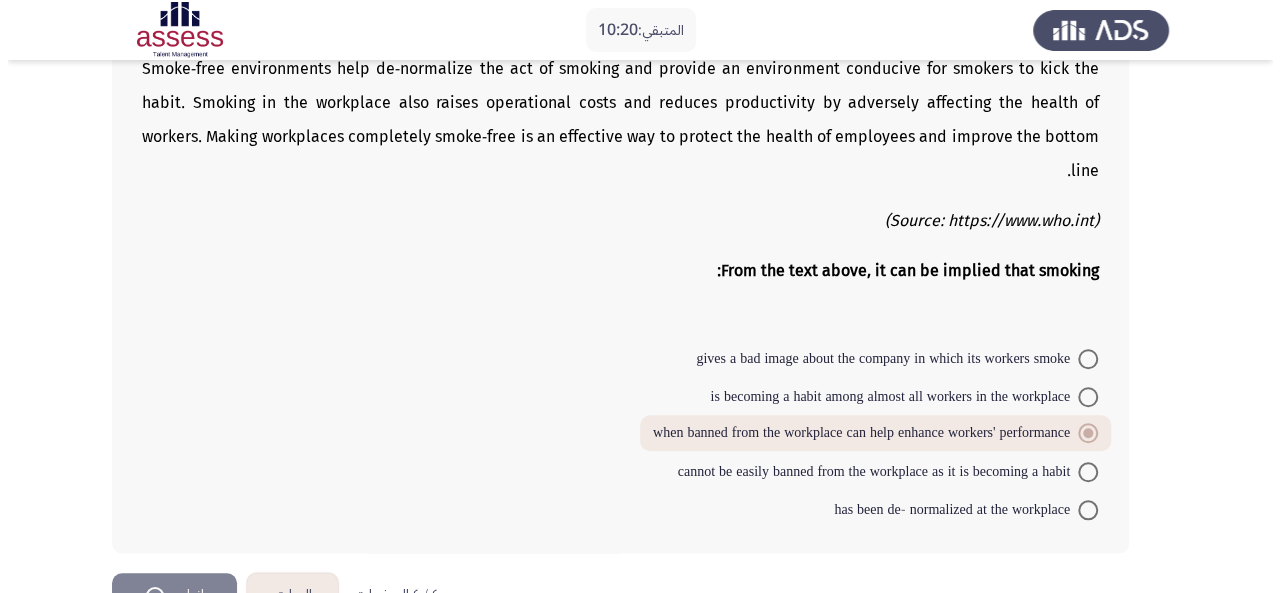 scroll, scrollTop: 0, scrollLeft: 0, axis: both 